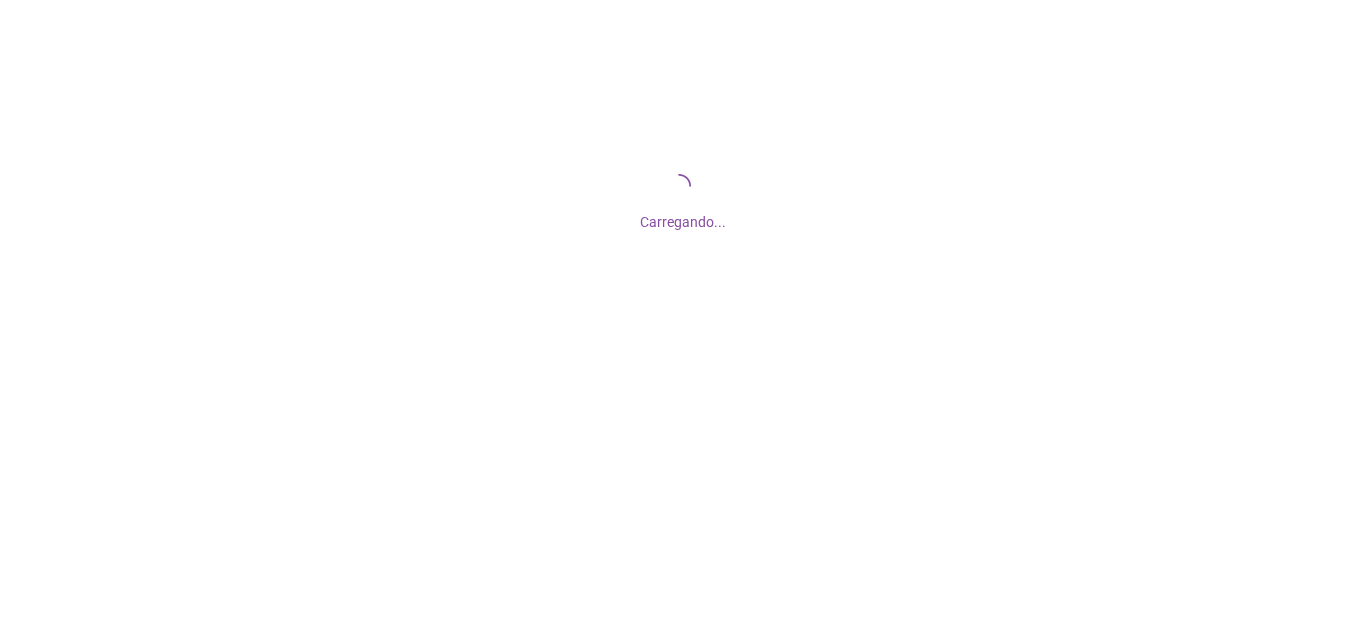 scroll, scrollTop: 0, scrollLeft: 0, axis: both 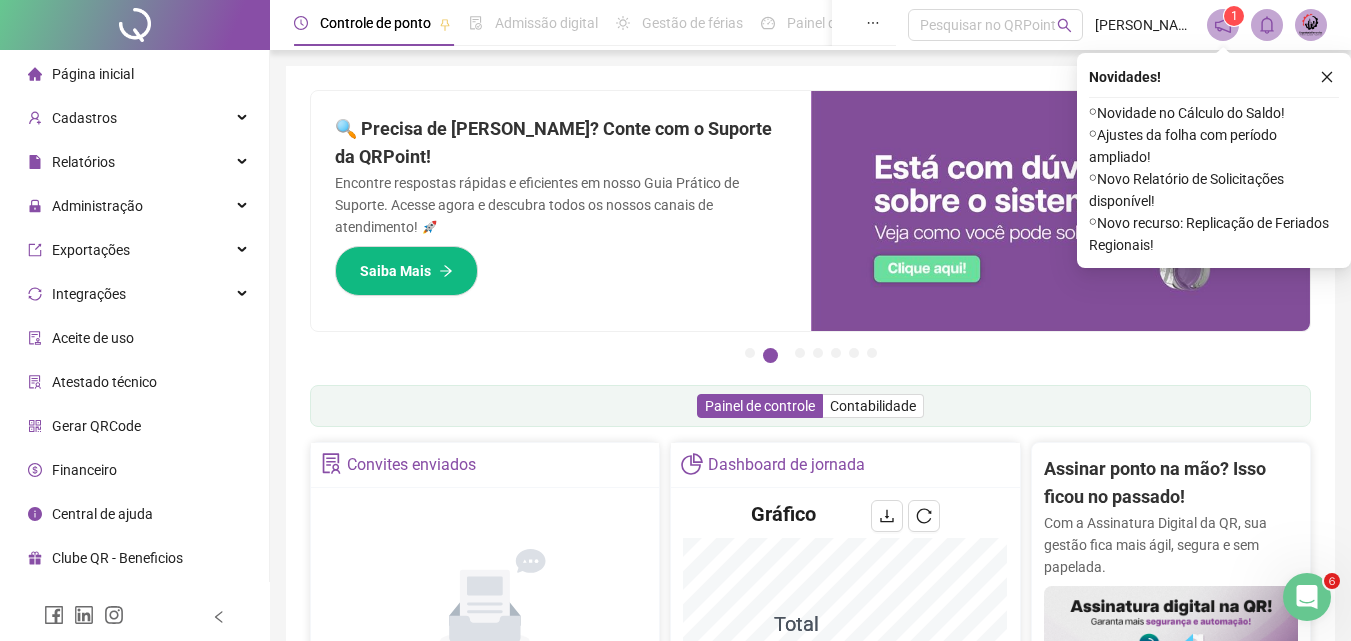 click on "Novidades ! ⚬  Novidade no Cálculo do Saldo! ⚬  Ajustes da folha com período ampliado! ⚬  Novo Relatório de Solicitações disponível! ⚬  Novo recurso: Replicação de Feriados Regionais!" at bounding box center [1214, 160] 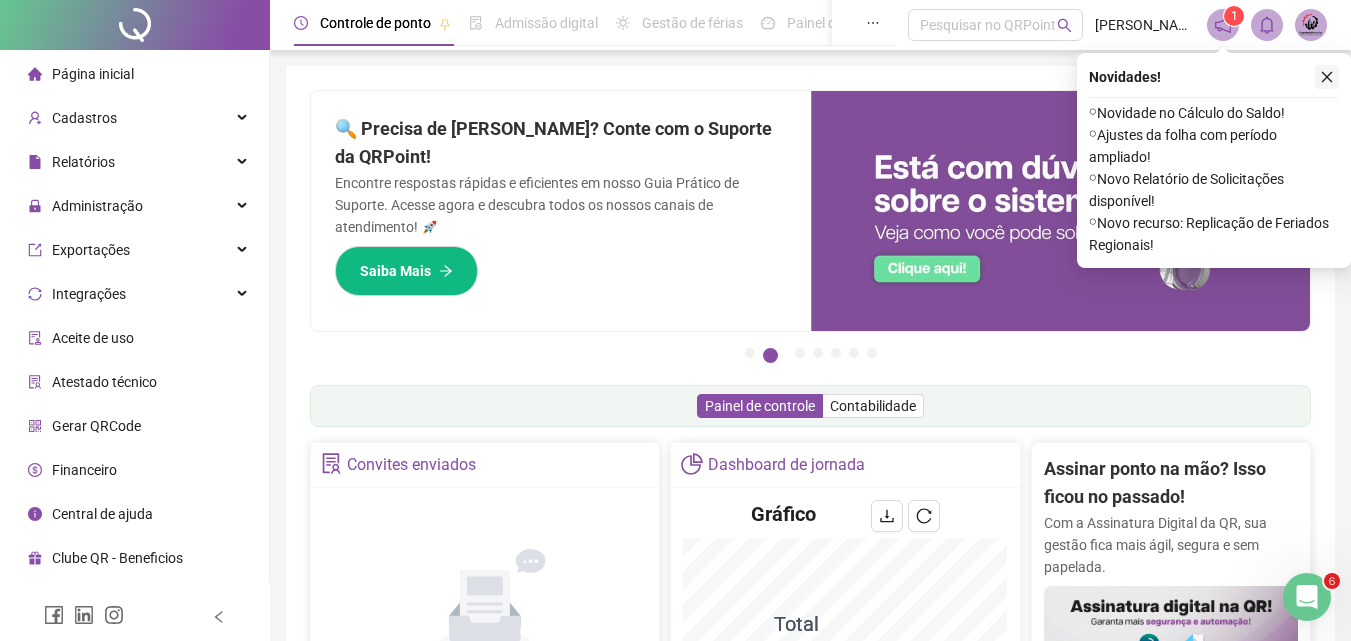 click 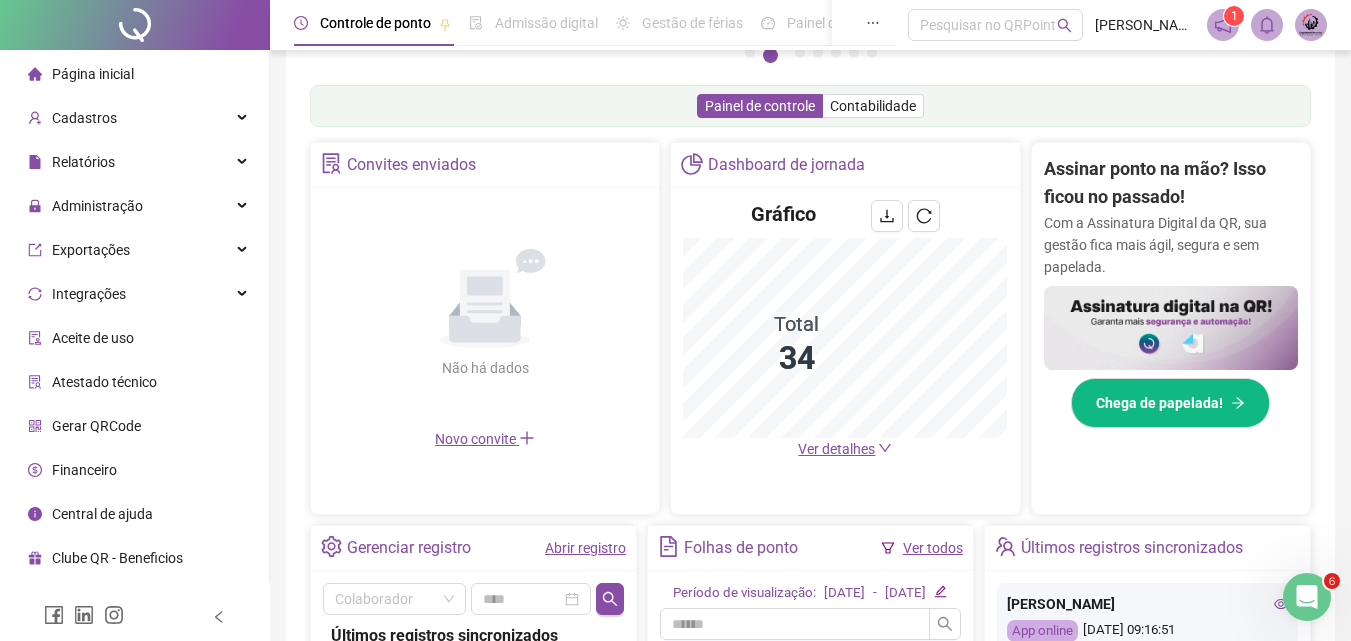 scroll, scrollTop: 400, scrollLeft: 0, axis: vertical 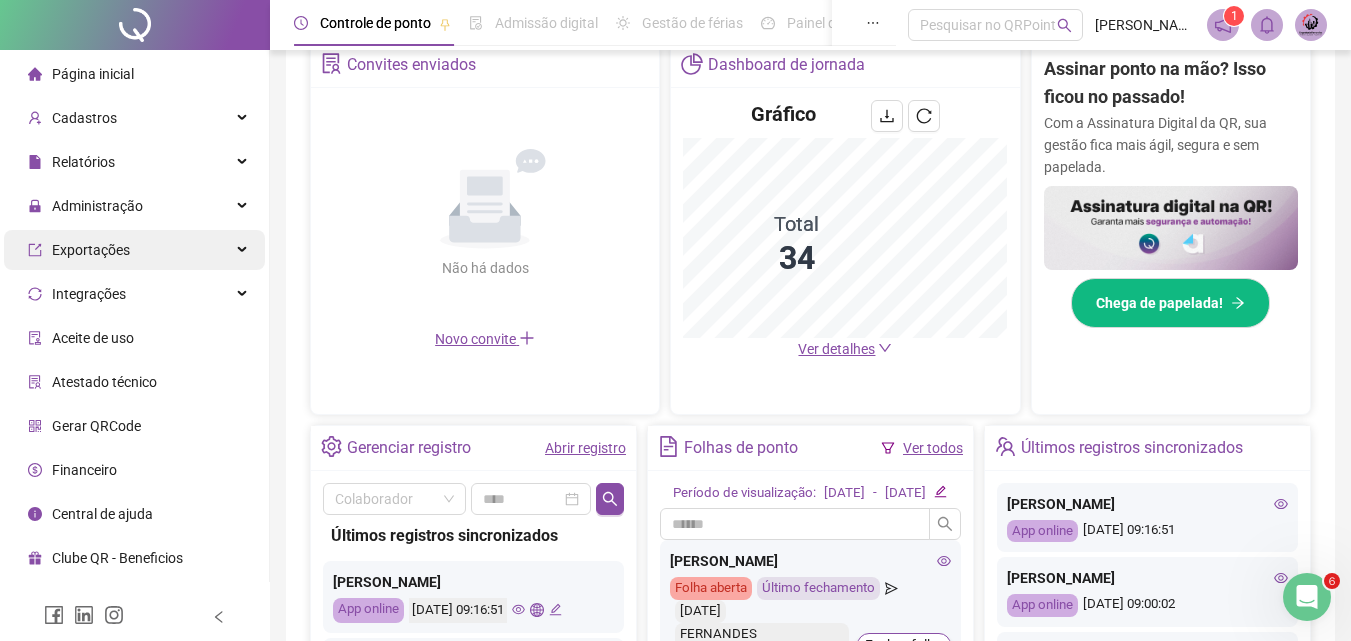 click on "Exportações" at bounding box center (91, 250) 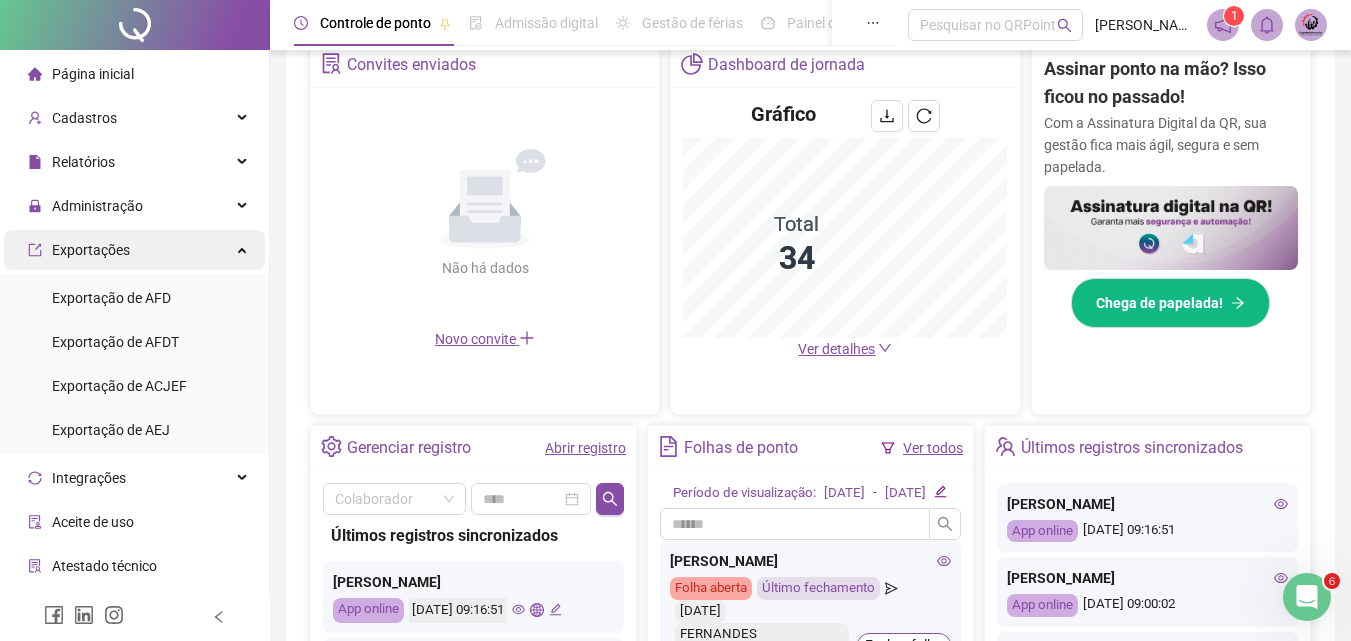 click on "Exportações" at bounding box center [91, 250] 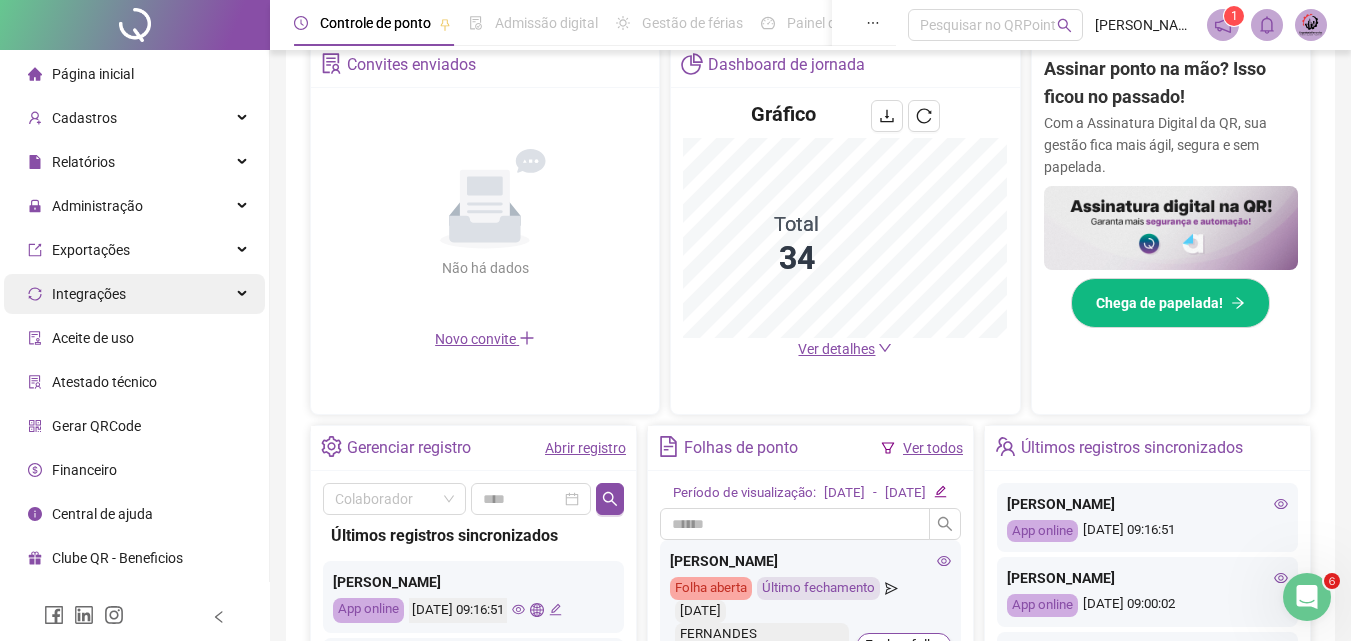 click on "Integrações" at bounding box center [89, 294] 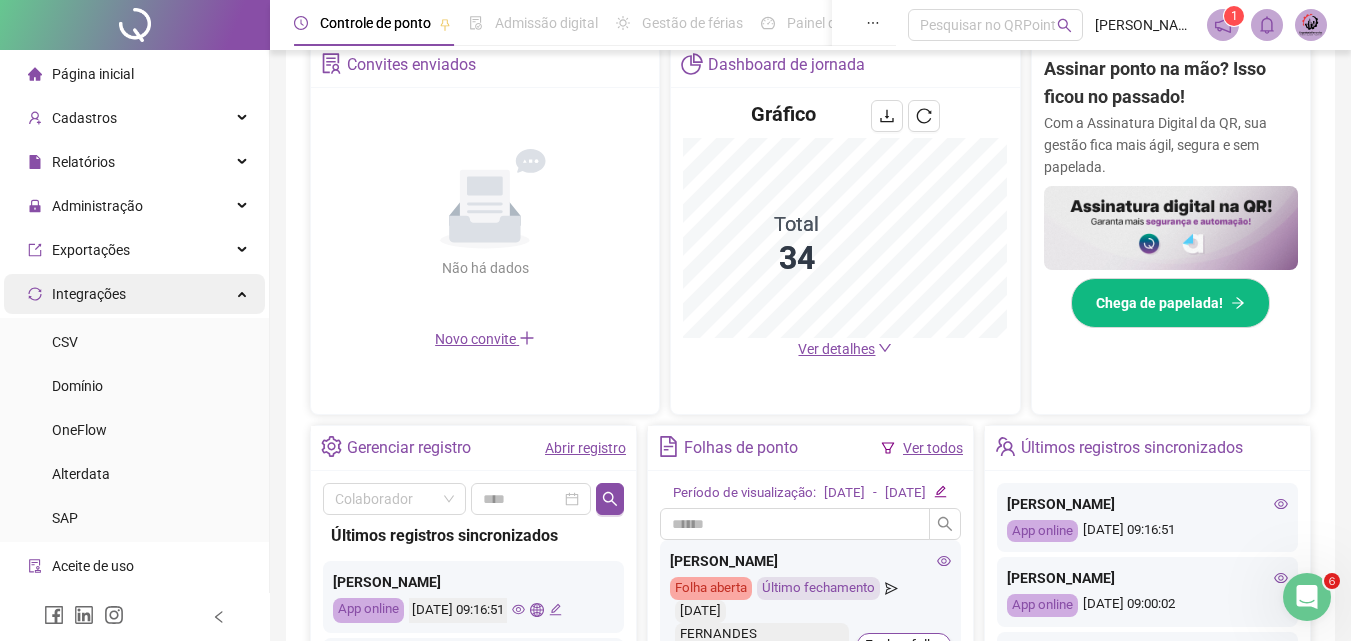 click on "Integrações" at bounding box center (89, 294) 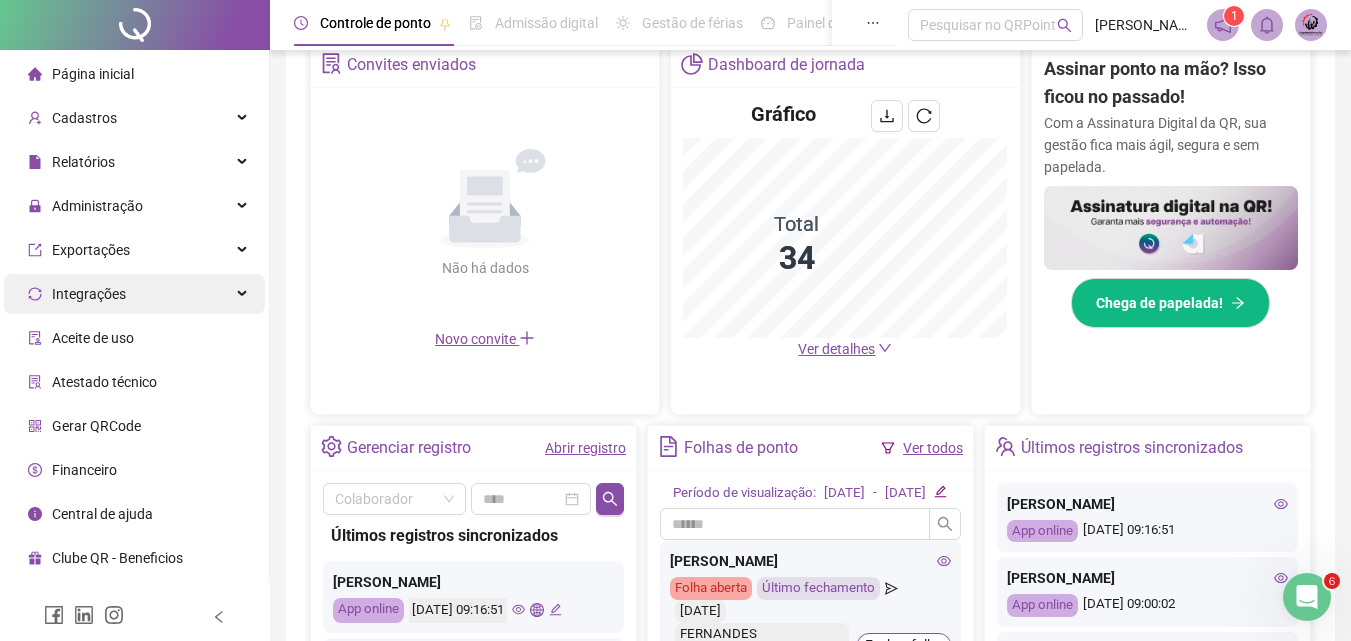 click on "Integrações" at bounding box center [134, 294] 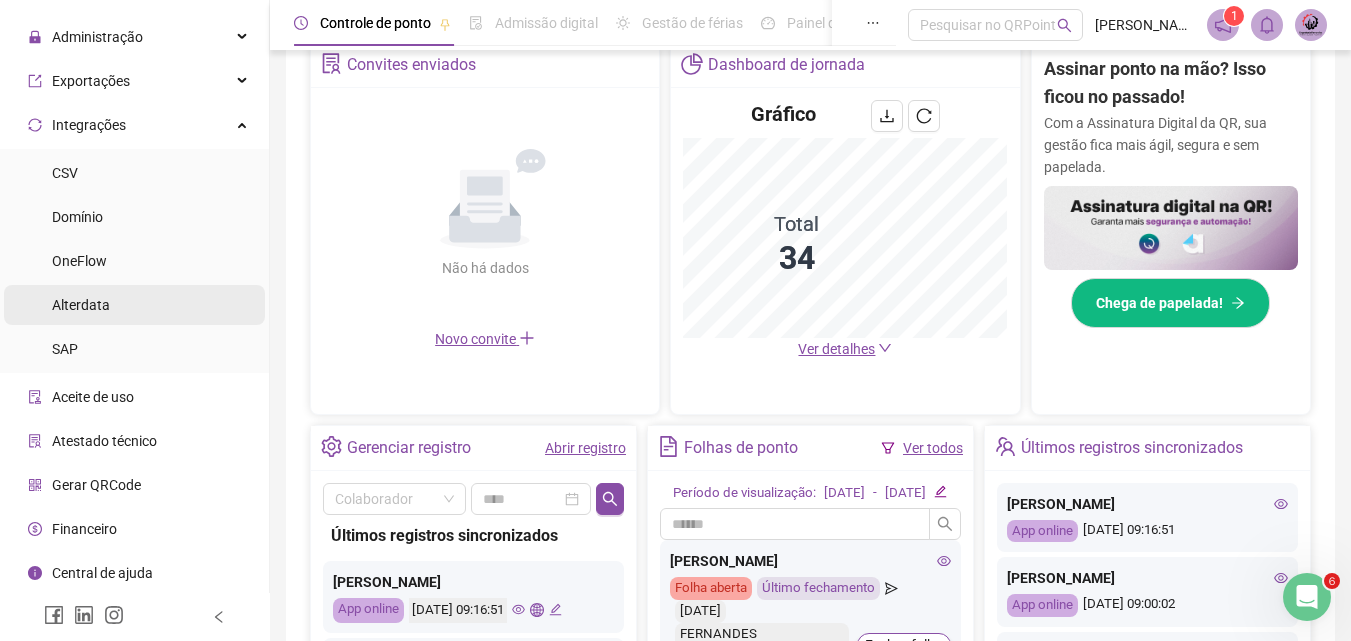 scroll, scrollTop: 69, scrollLeft: 0, axis: vertical 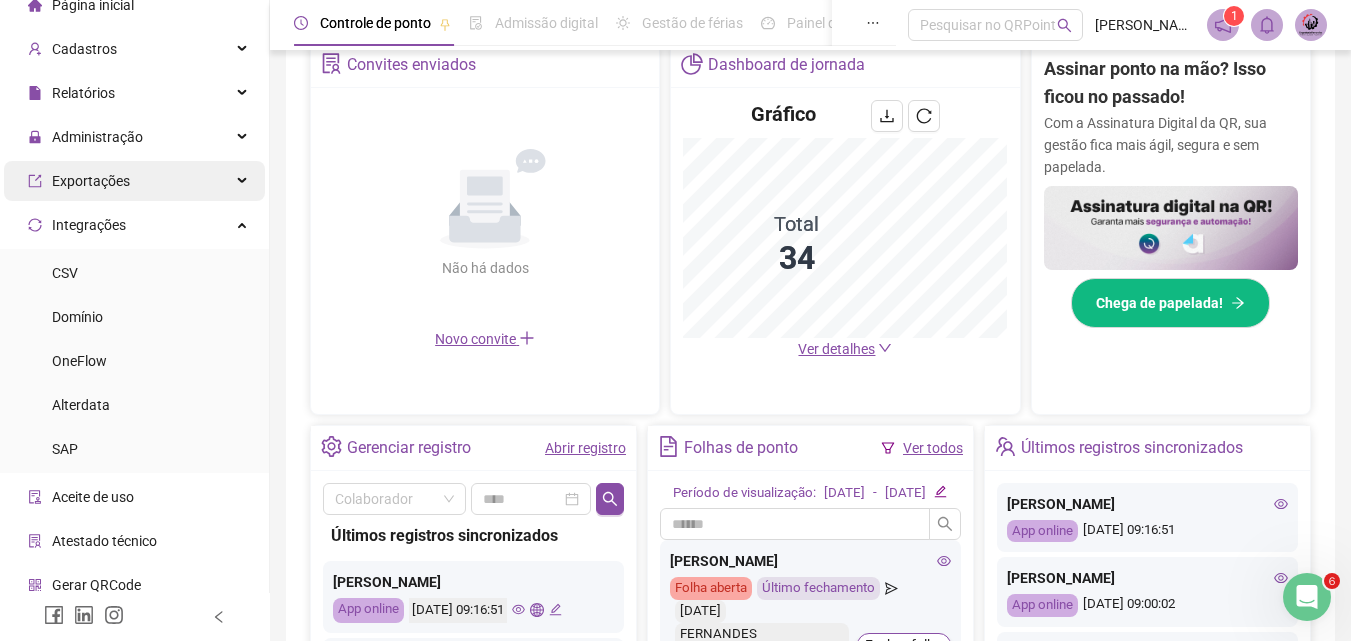 click on "Exportações" at bounding box center [91, 181] 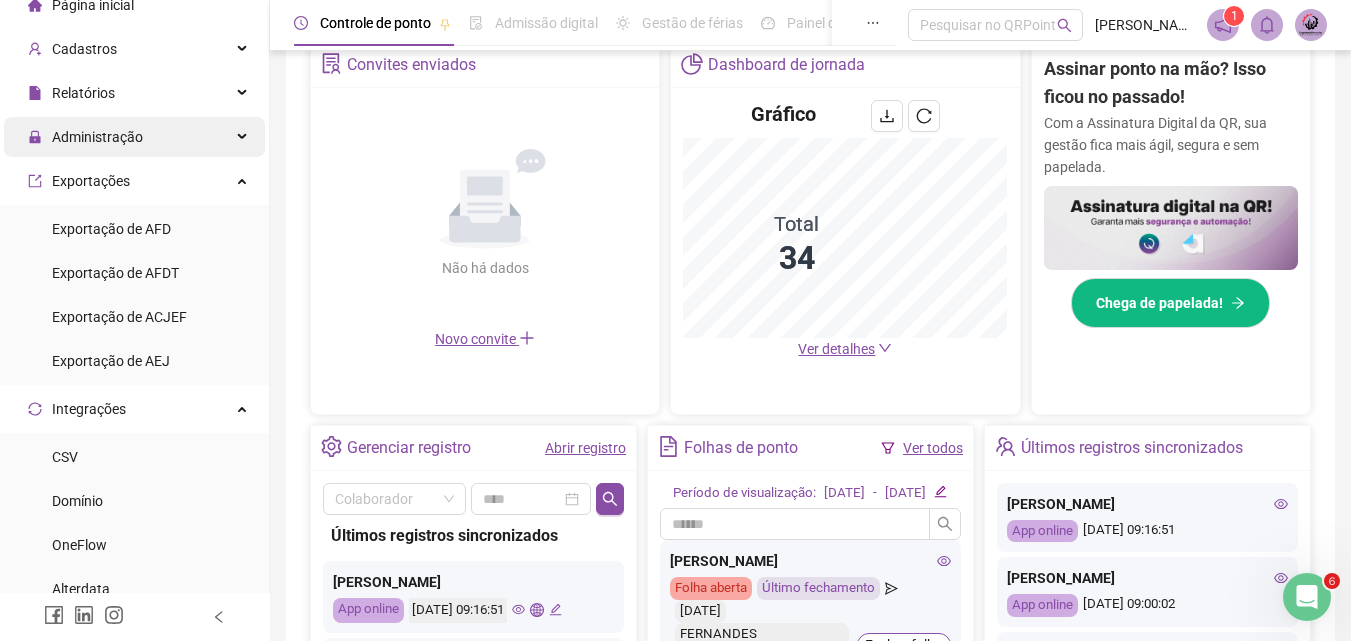 click on "Administração" at bounding box center (97, 137) 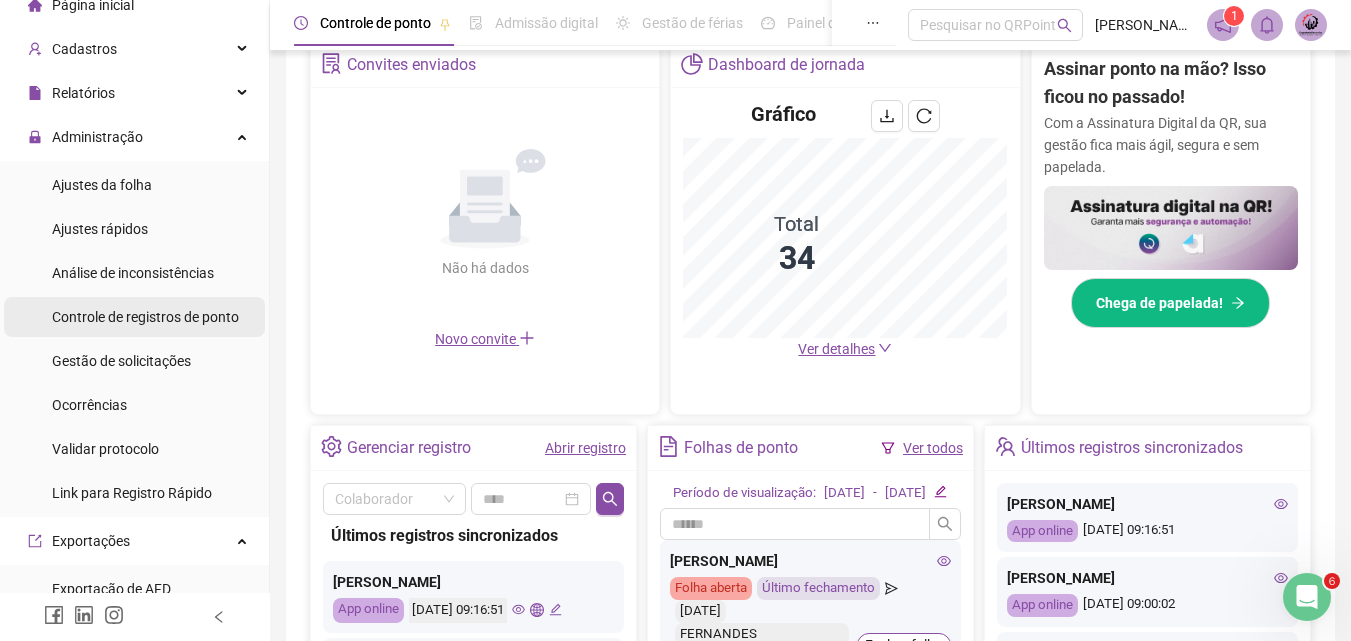 click on "Controle de registros de ponto" at bounding box center (145, 317) 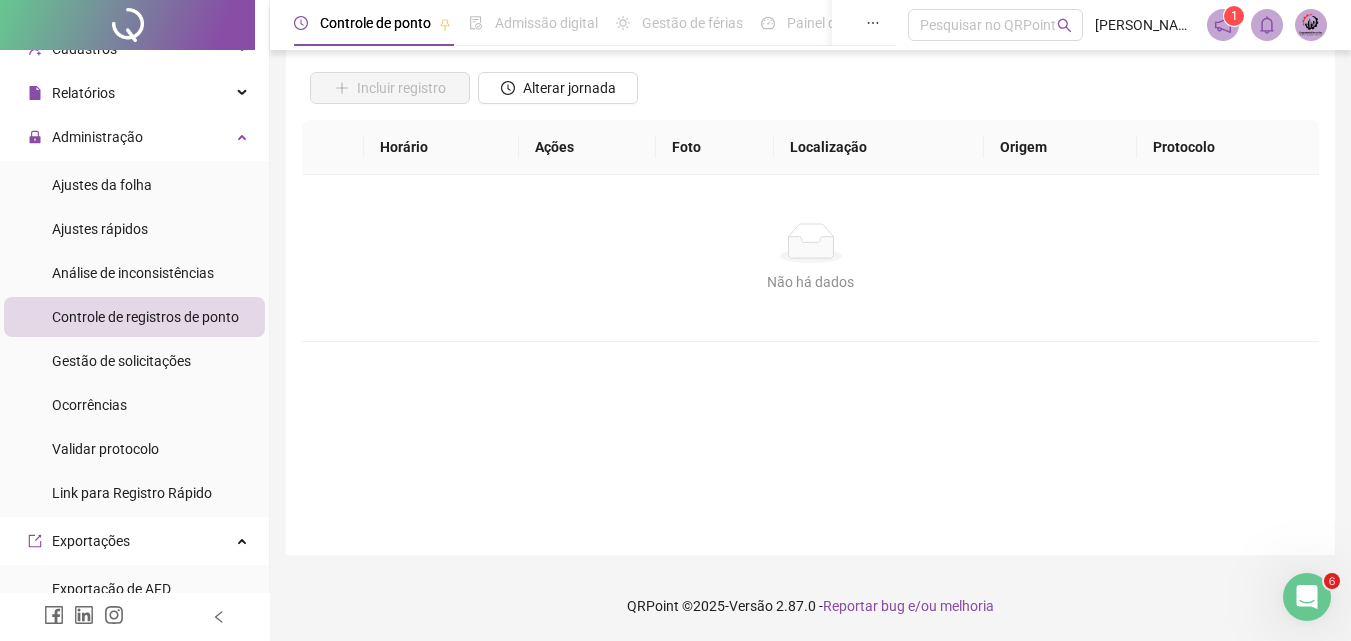 scroll, scrollTop: 134, scrollLeft: 0, axis: vertical 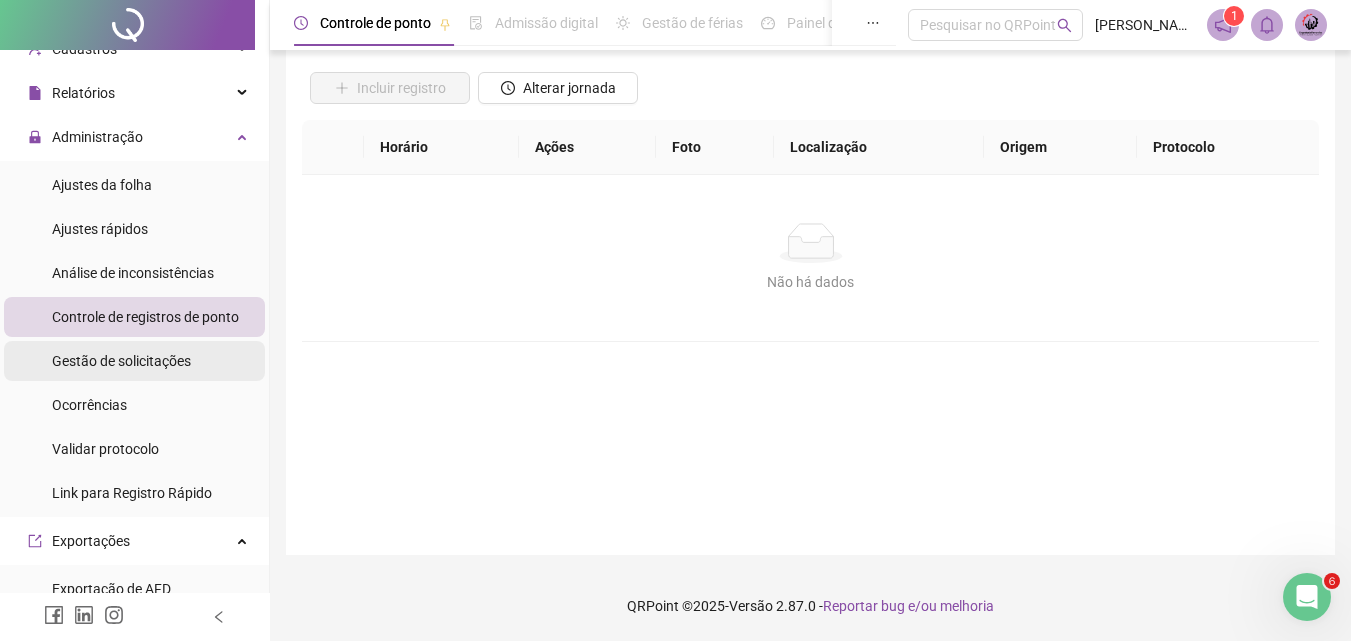 click on "Gestão de solicitações" at bounding box center [121, 361] 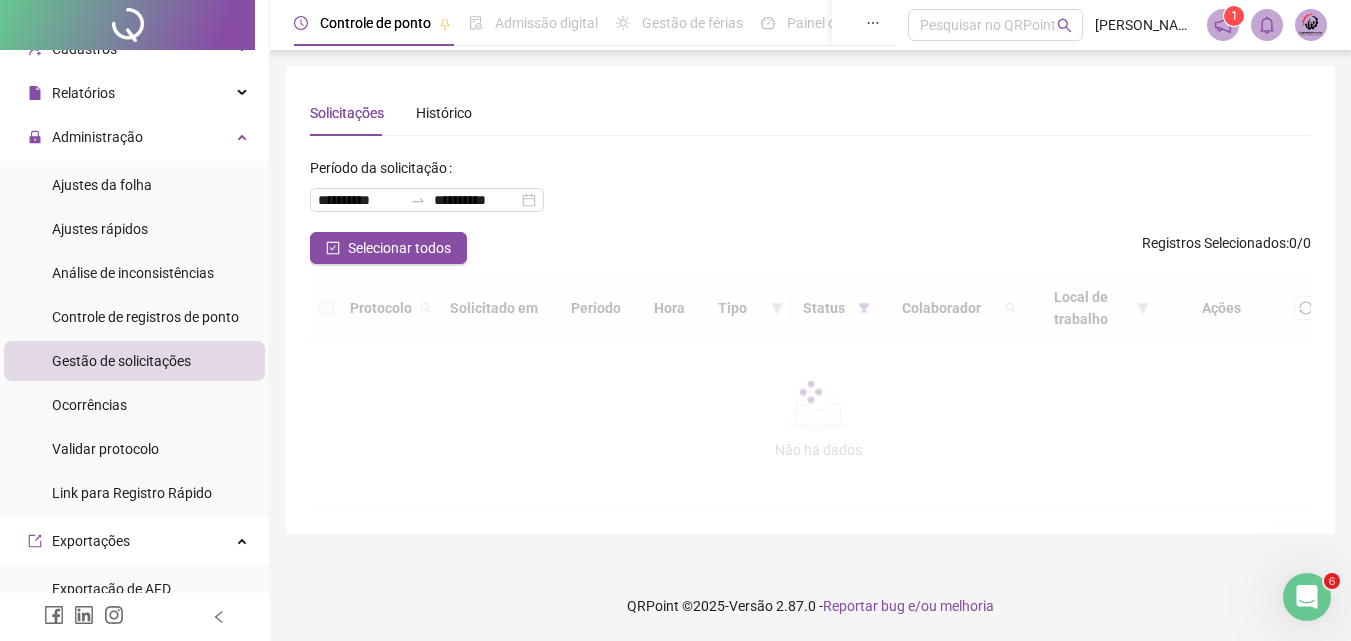 scroll, scrollTop: 0, scrollLeft: 0, axis: both 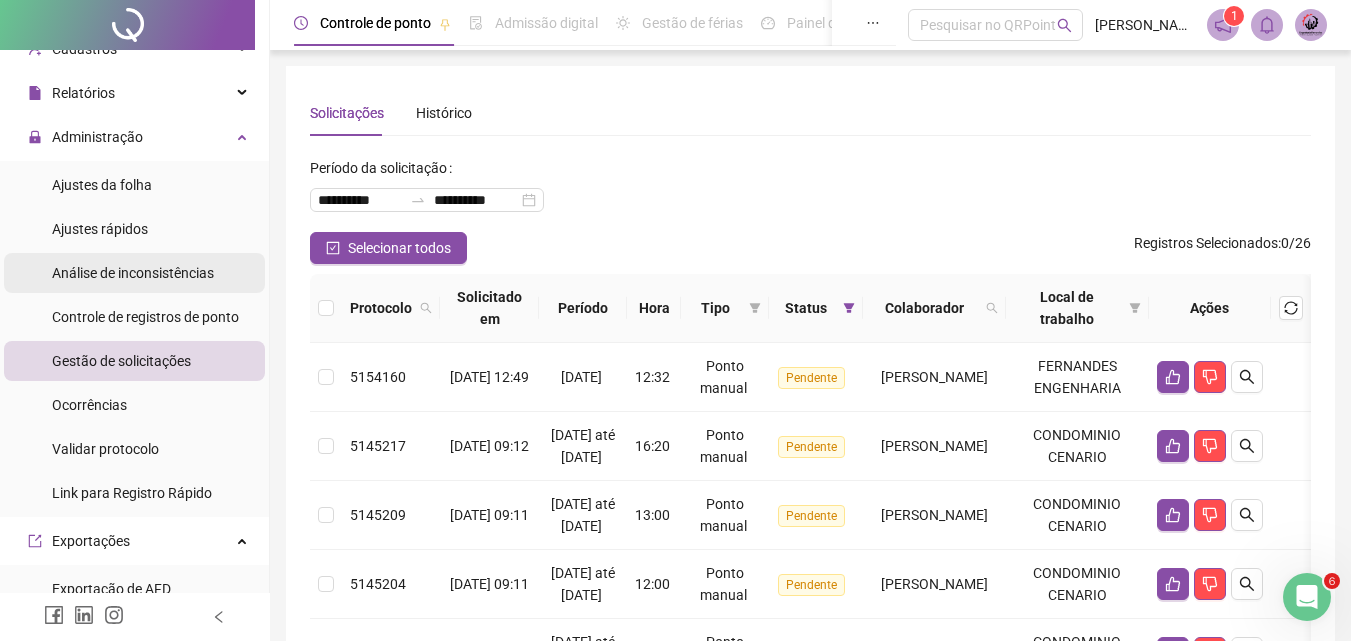 click on "Análise de inconsistências" at bounding box center (133, 273) 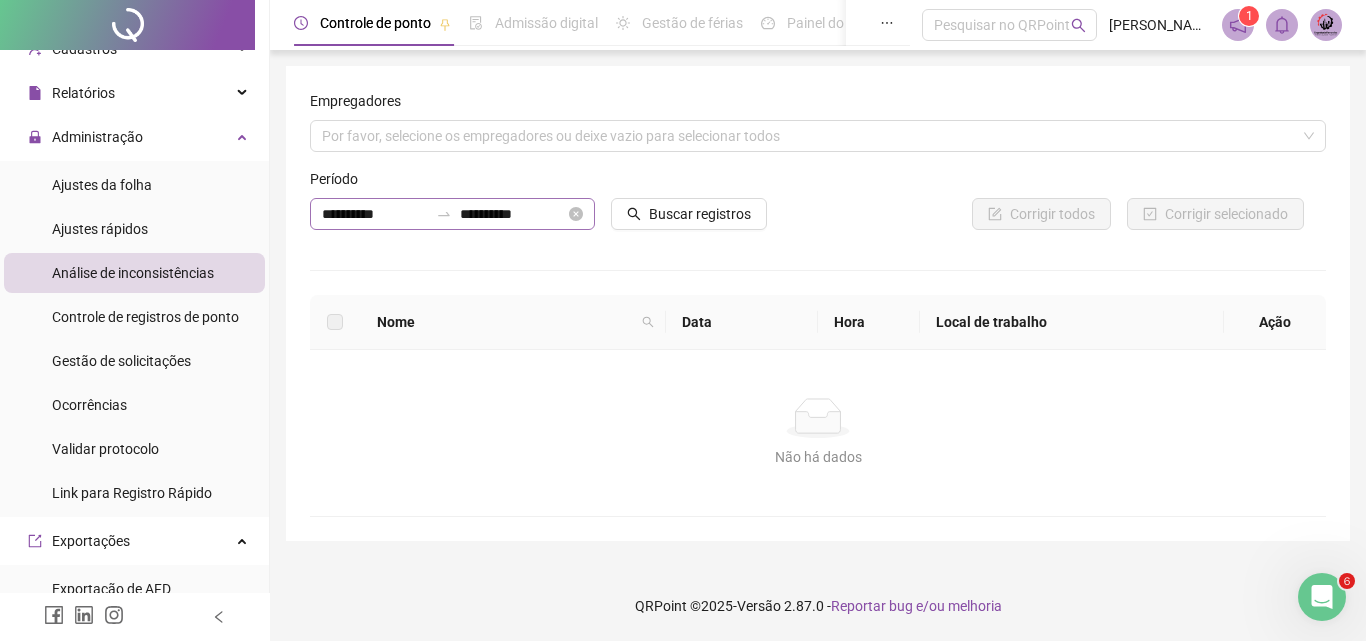 drag, startPoint x: 291, startPoint y: 249, endPoint x: 312, endPoint y: 220, distance: 35.805027 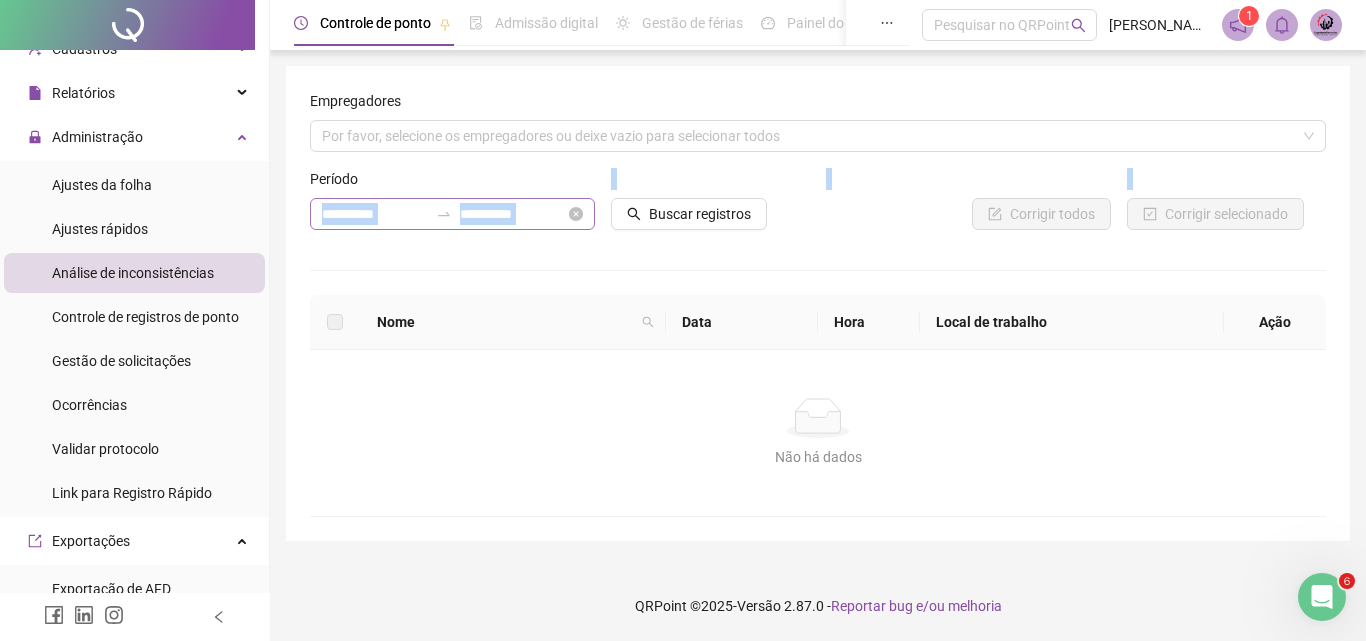 click on "**********" at bounding box center [452, 214] 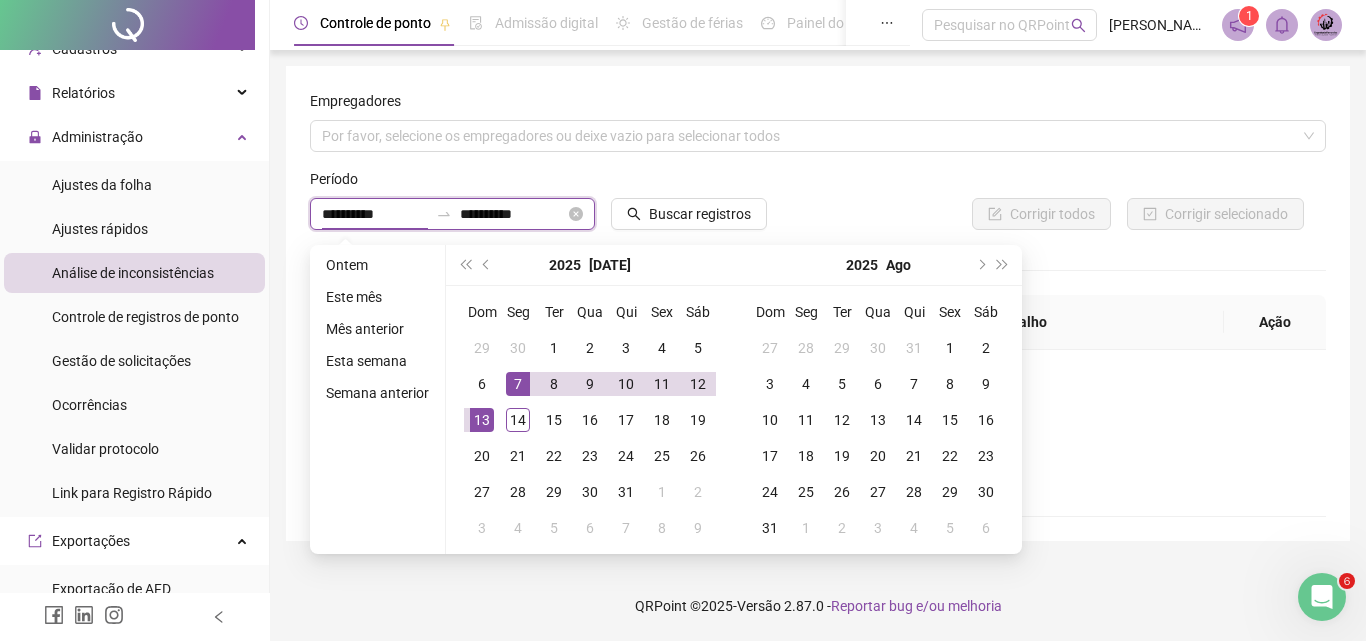 click on "**********" at bounding box center [375, 214] 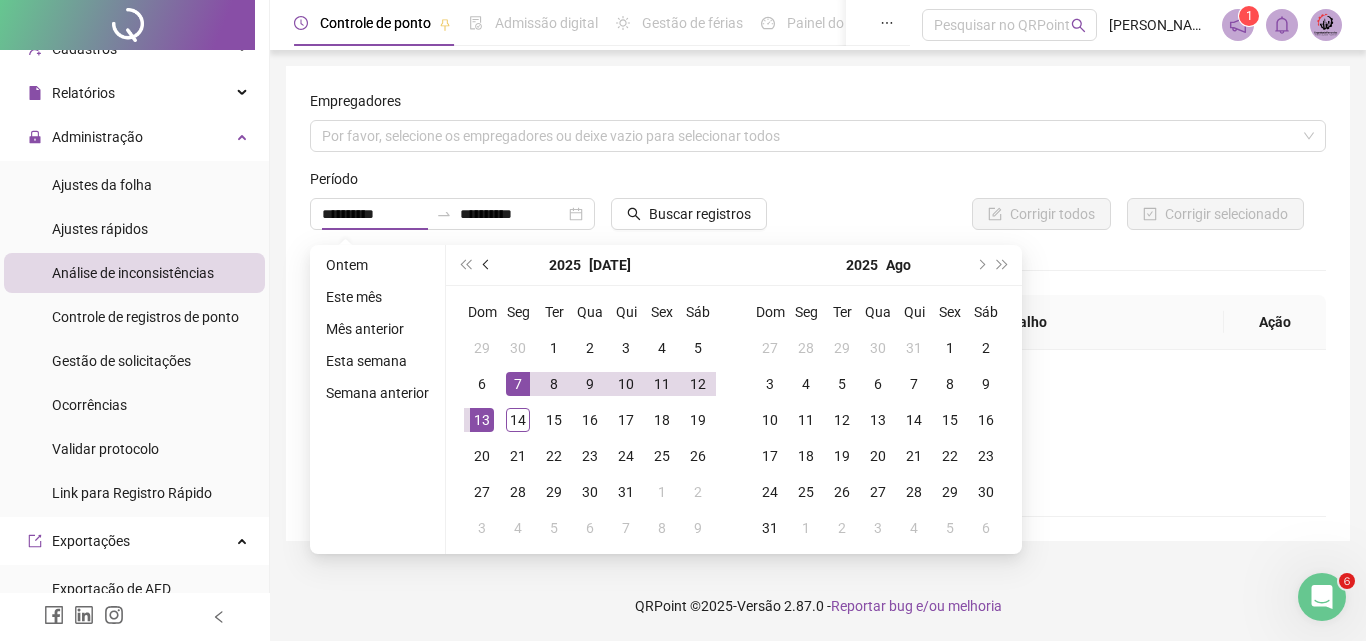 click at bounding box center (488, 265) 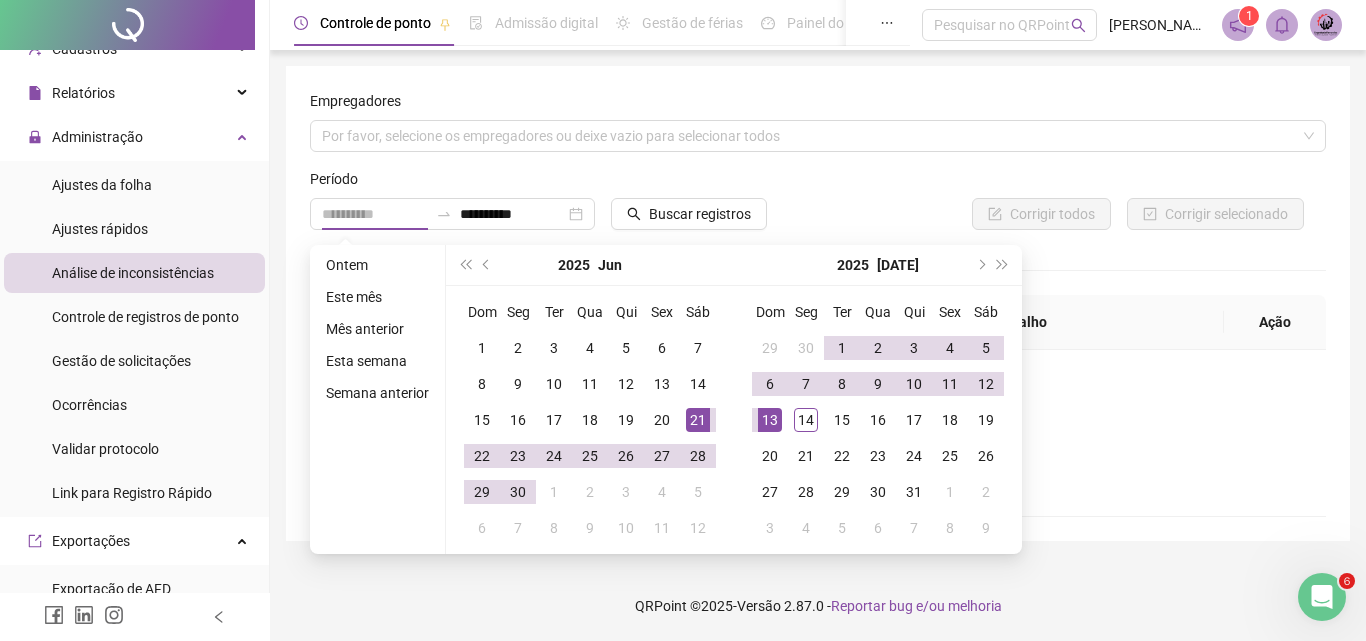 type on "**********" 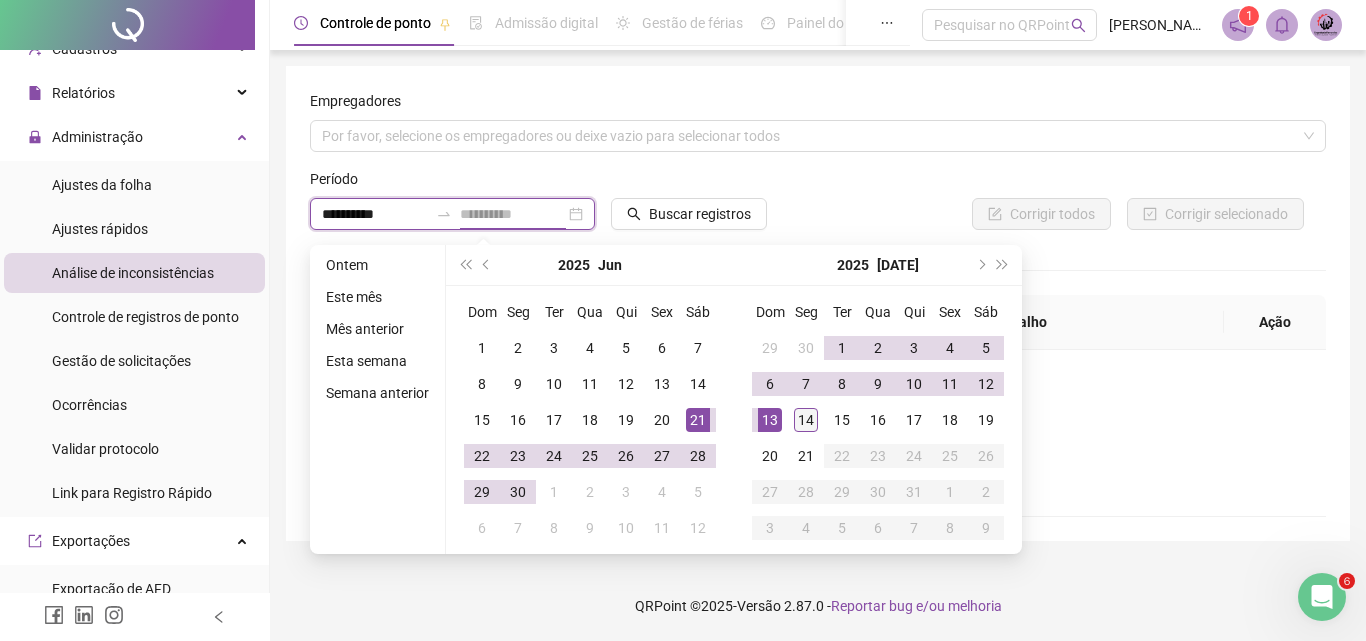 type on "**********" 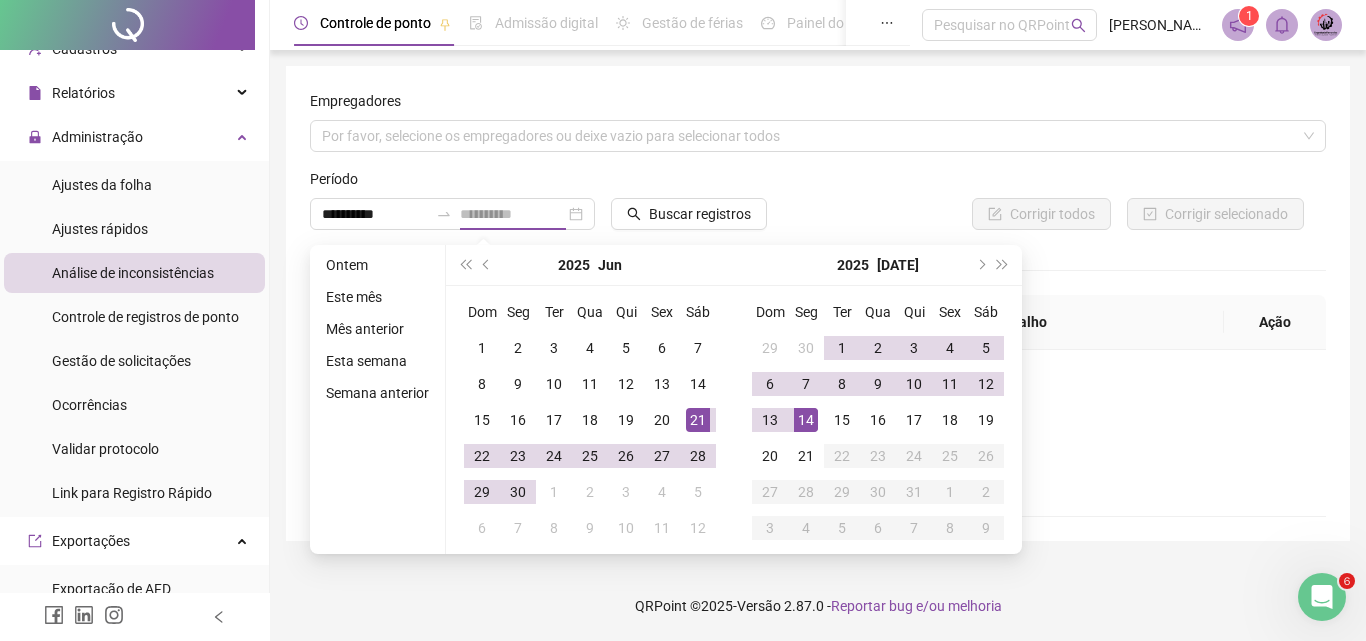 click on "14" at bounding box center [806, 420] 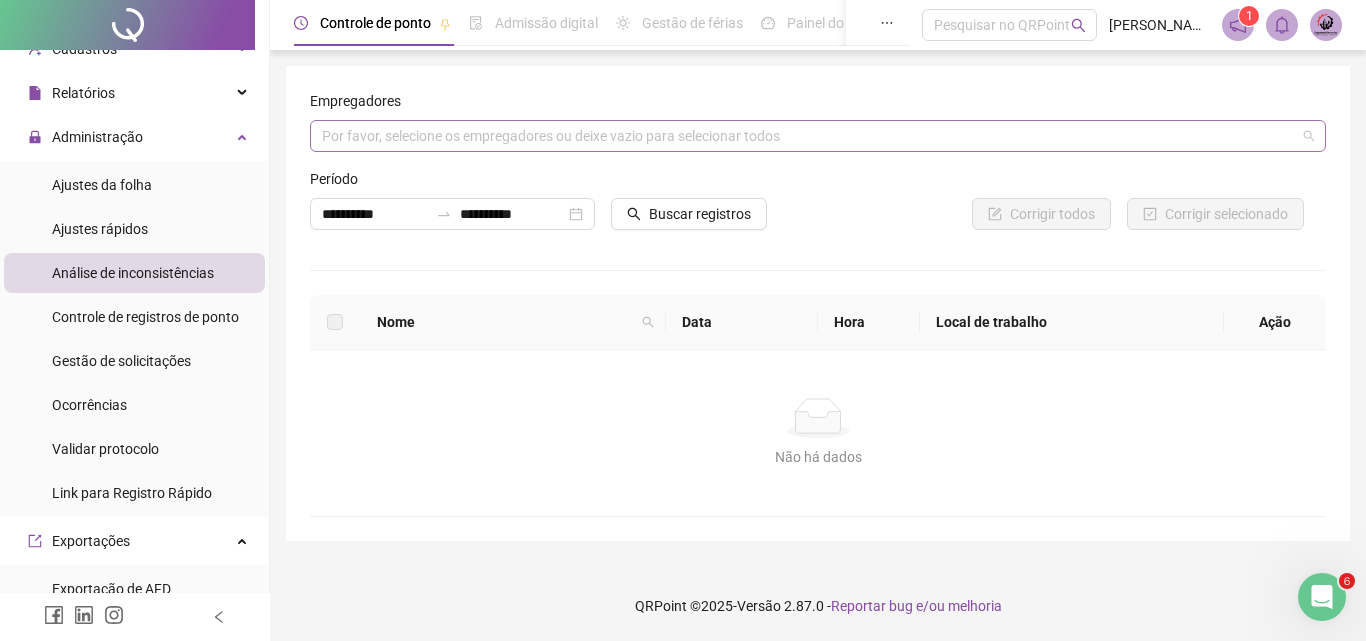 click at bounding box center (807, 136) 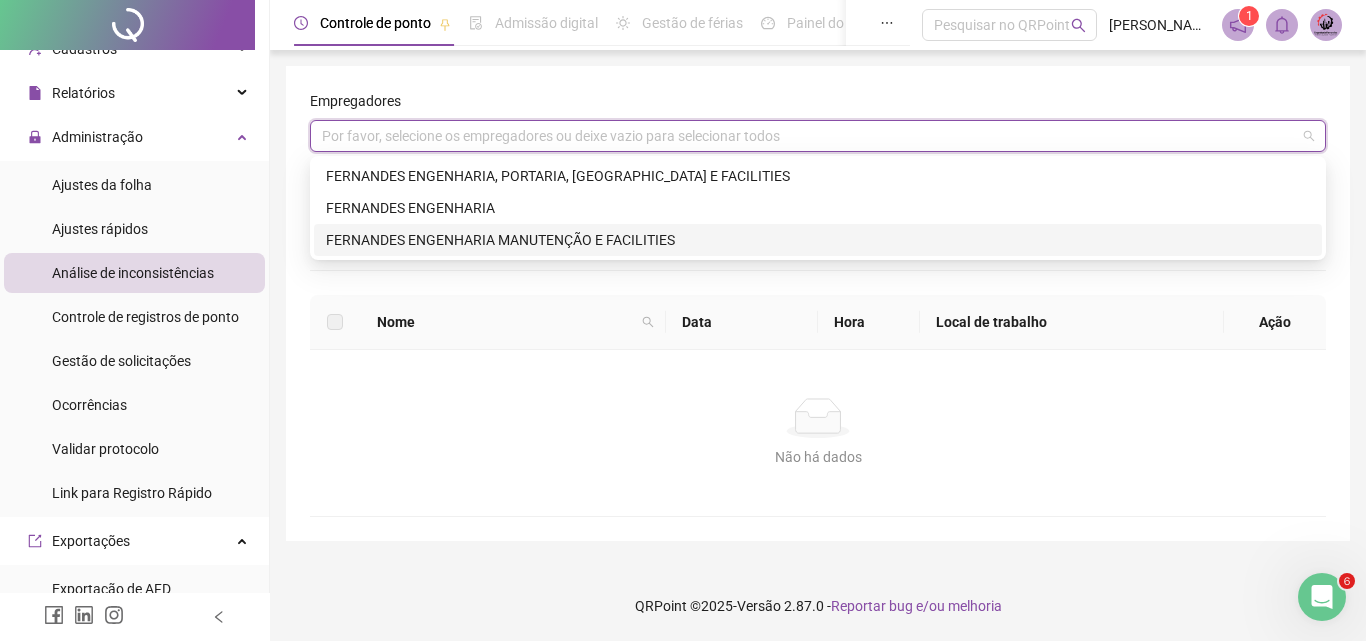 click on "FERNANDES ENGENHARIA MANUTENÇÃO E FACILITIES" at bounding box center [818, 240] 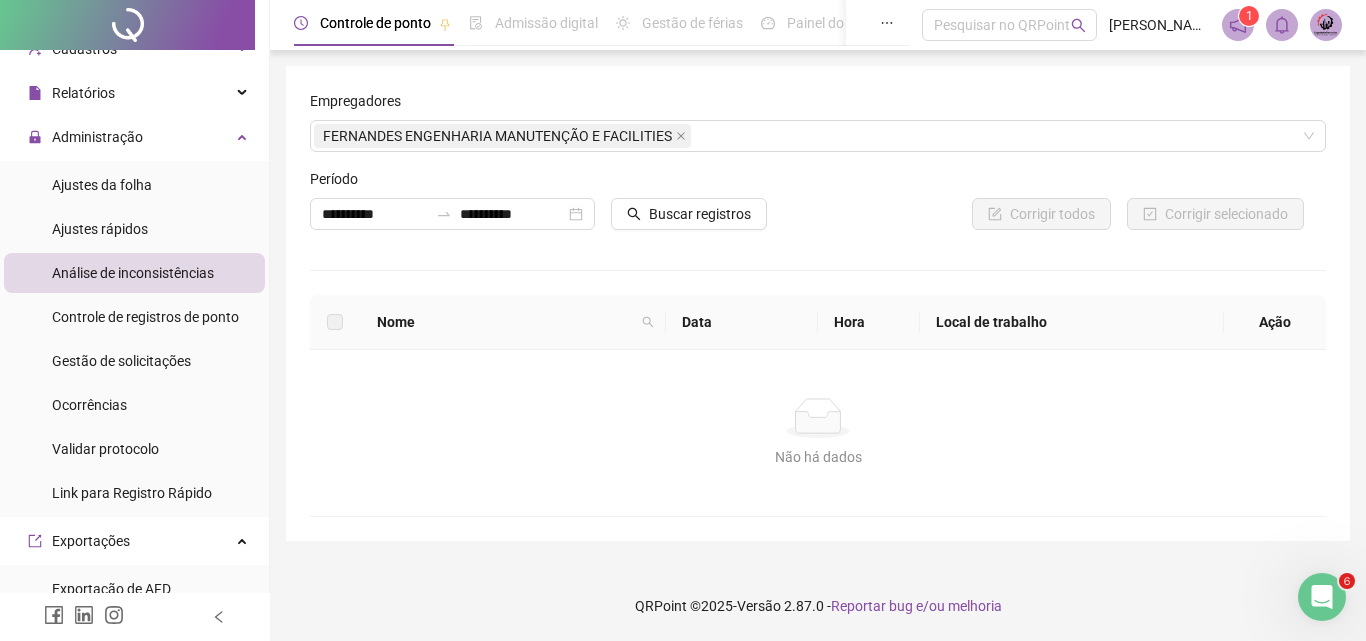 click on "**********" at bounding box center (818, 303) 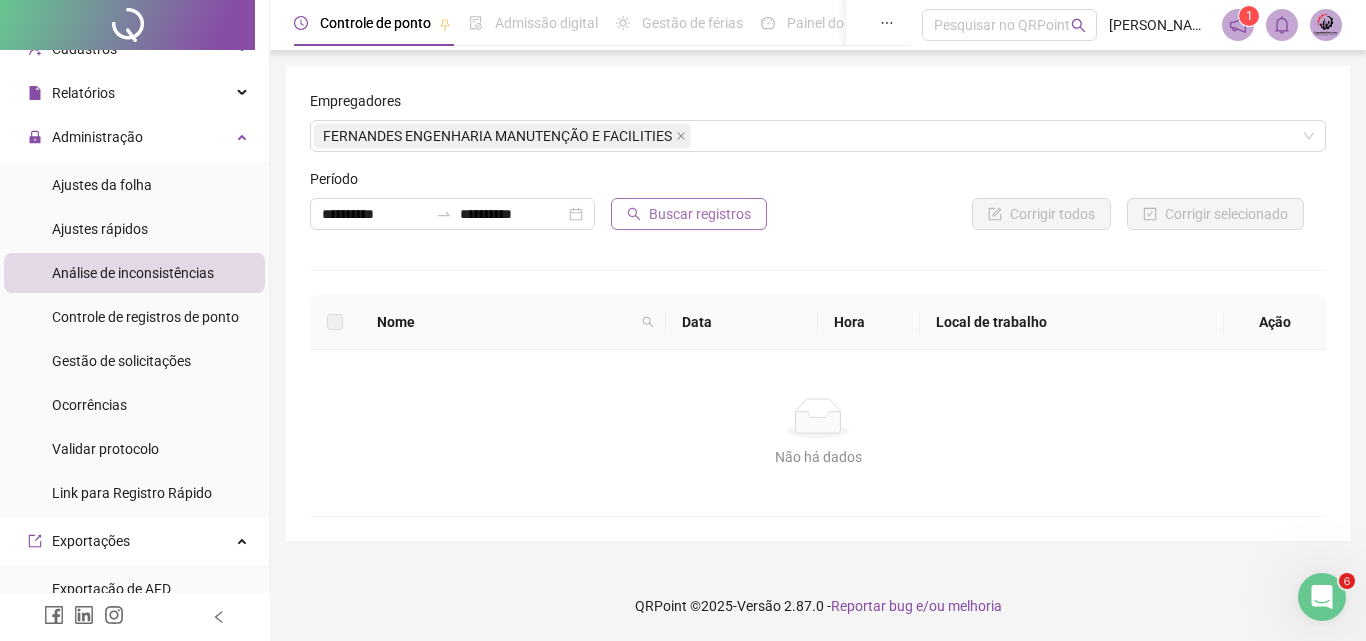 click on "Buscar registros" at bounding box center (700, 214) 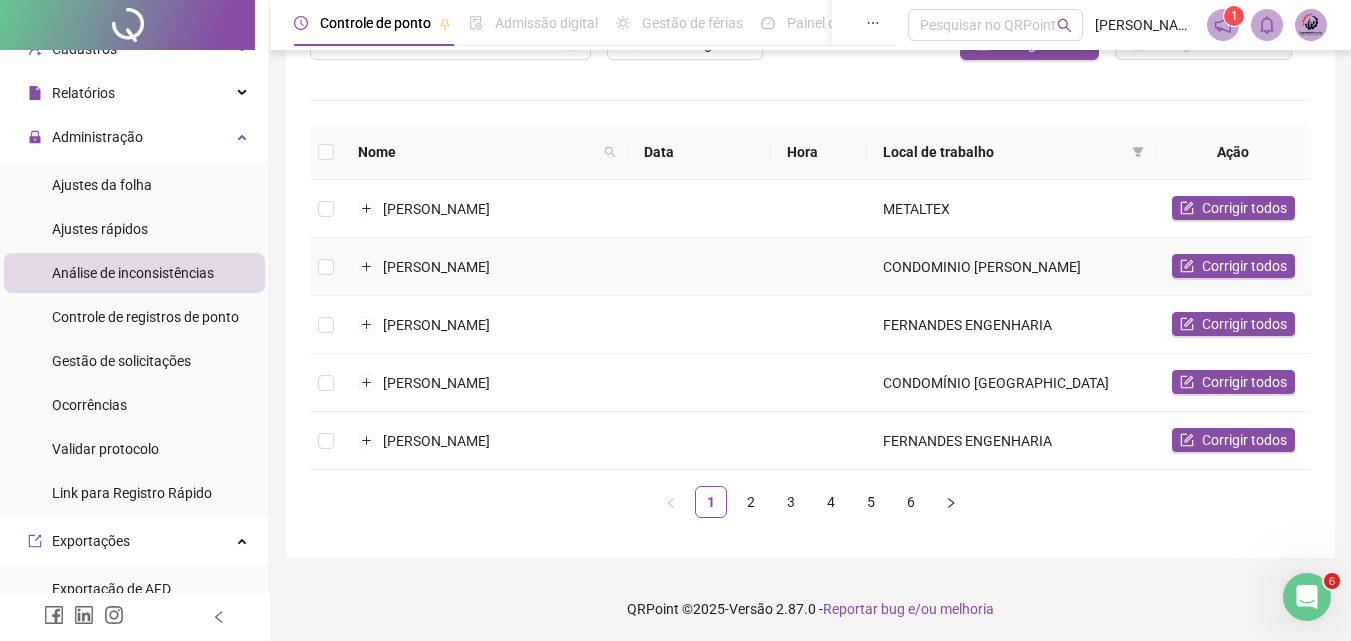 scroll, scrollTop: 173, scrollLeft: 0, axis: vertical 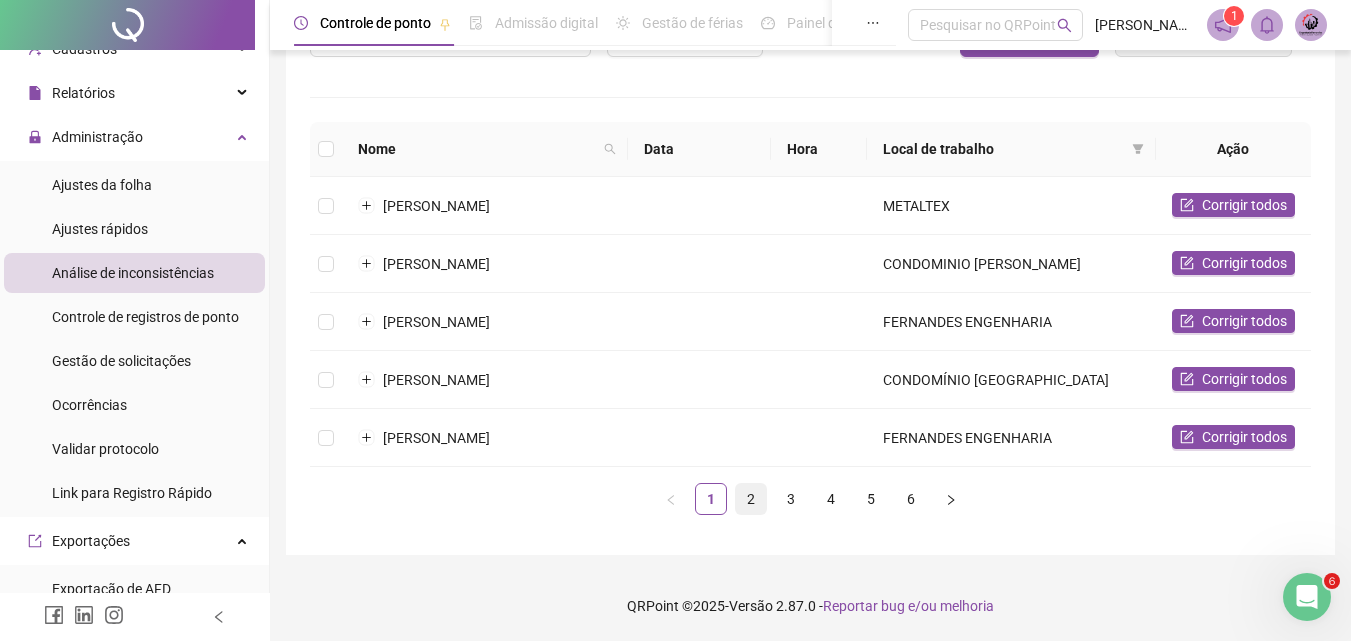 click on "2" at bounding box center [751, 499] 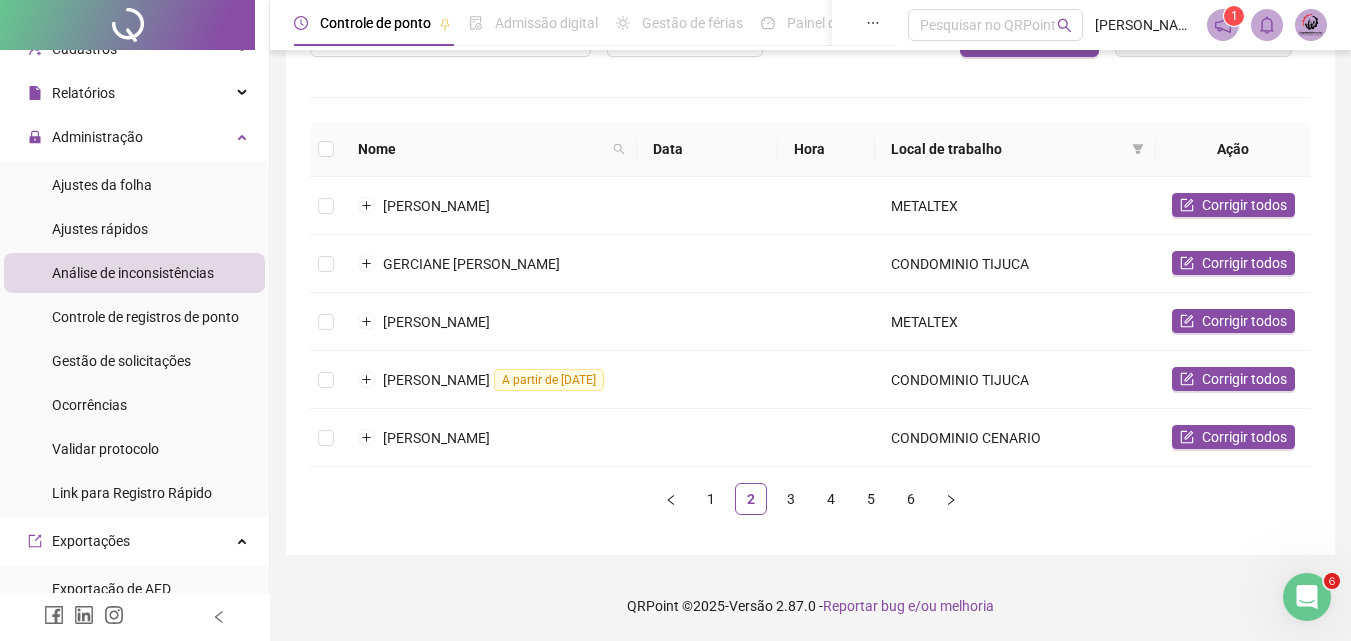 click on "1 2 3 4 5 6" at bounding box center (810, 499) 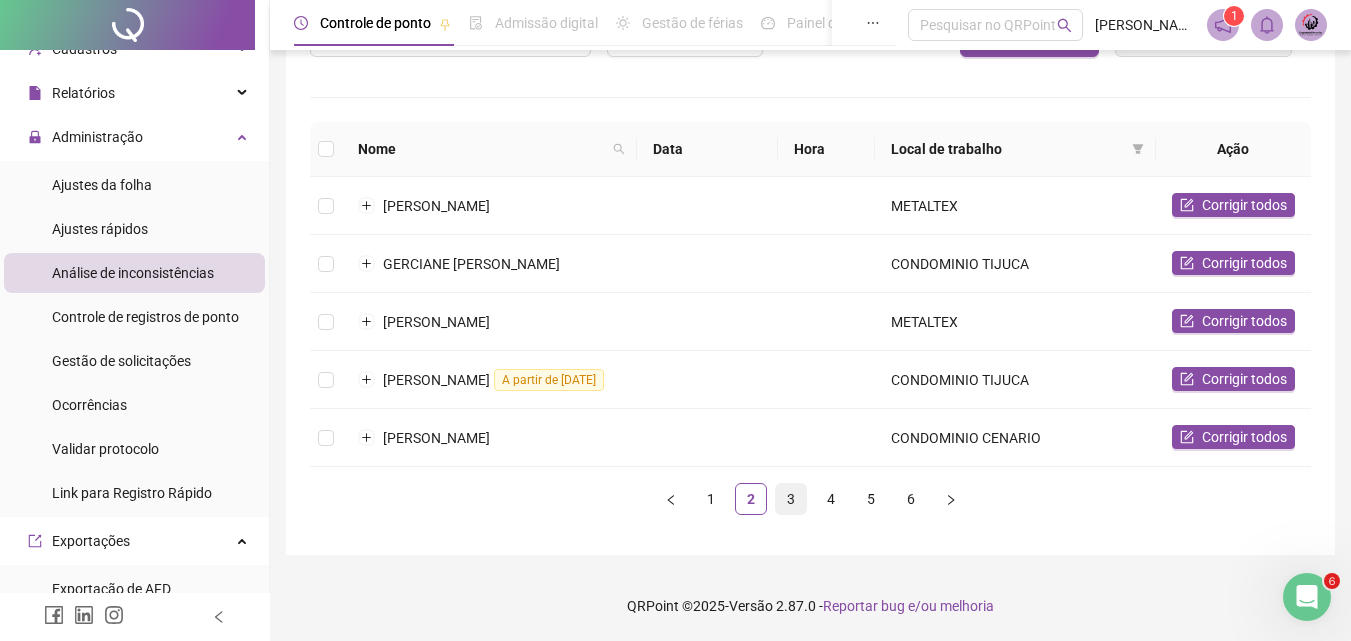 click on "3" at bounding box center (791, 499) 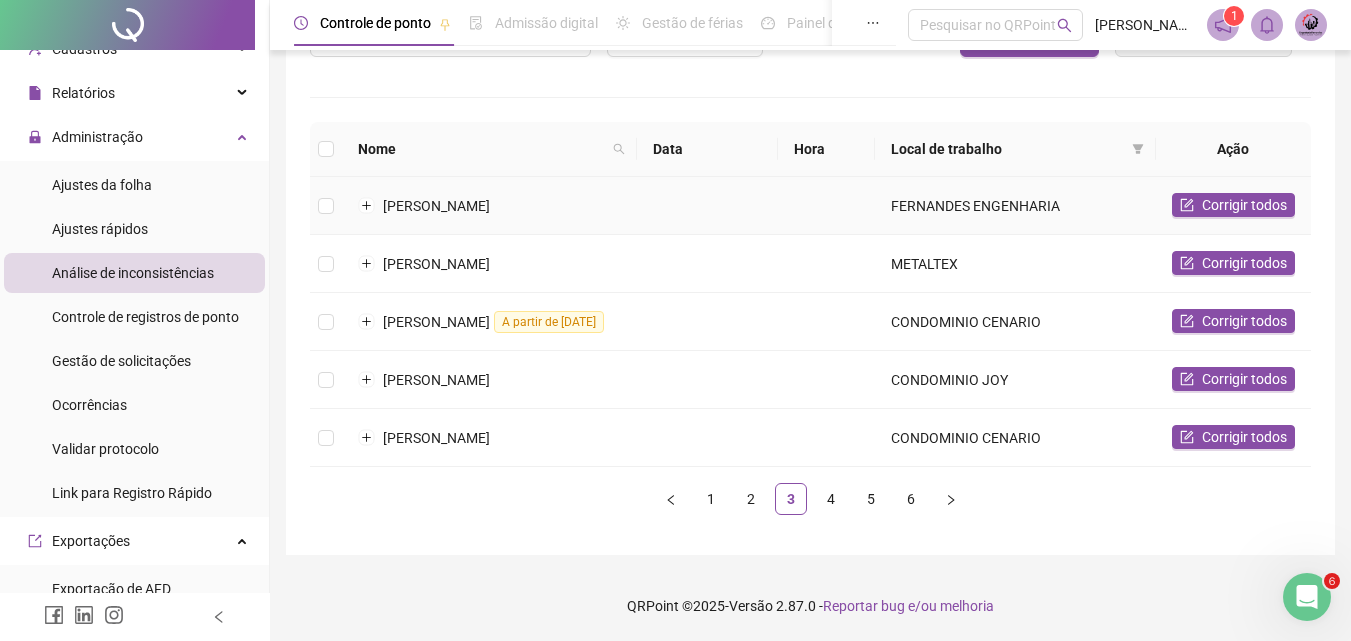 click at bounding box center (326, 206) 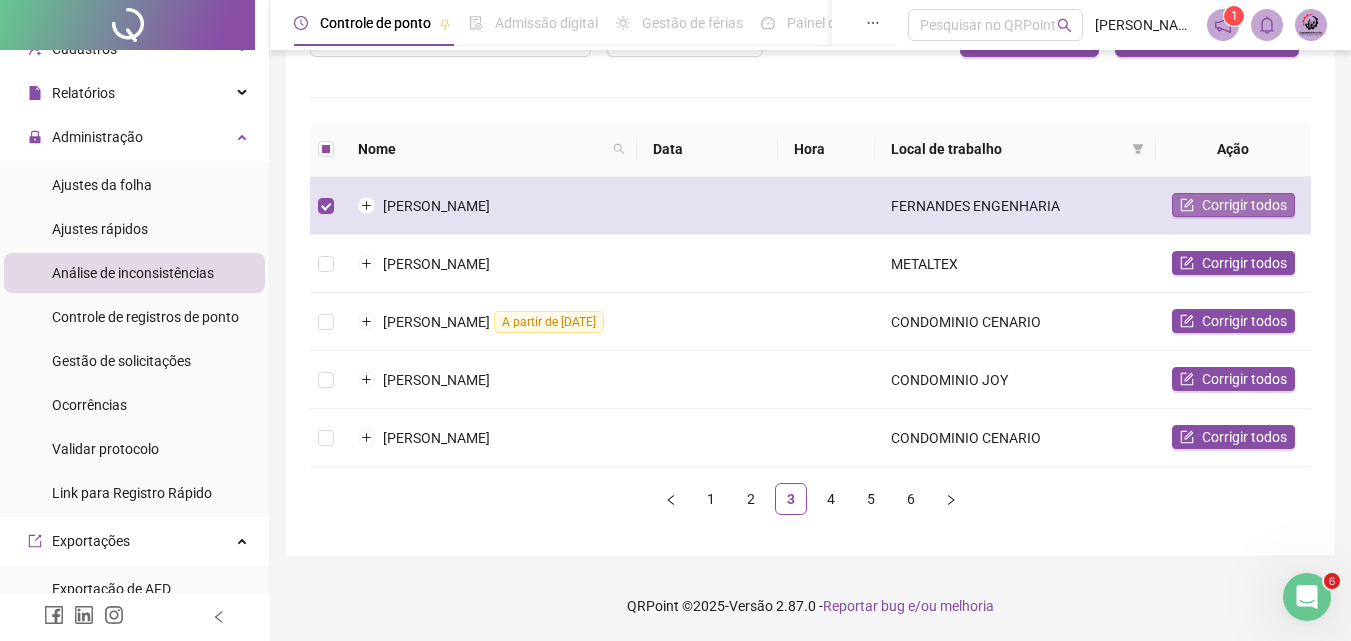 click on "Corrigir todos" at bounding box center [1244, 205] 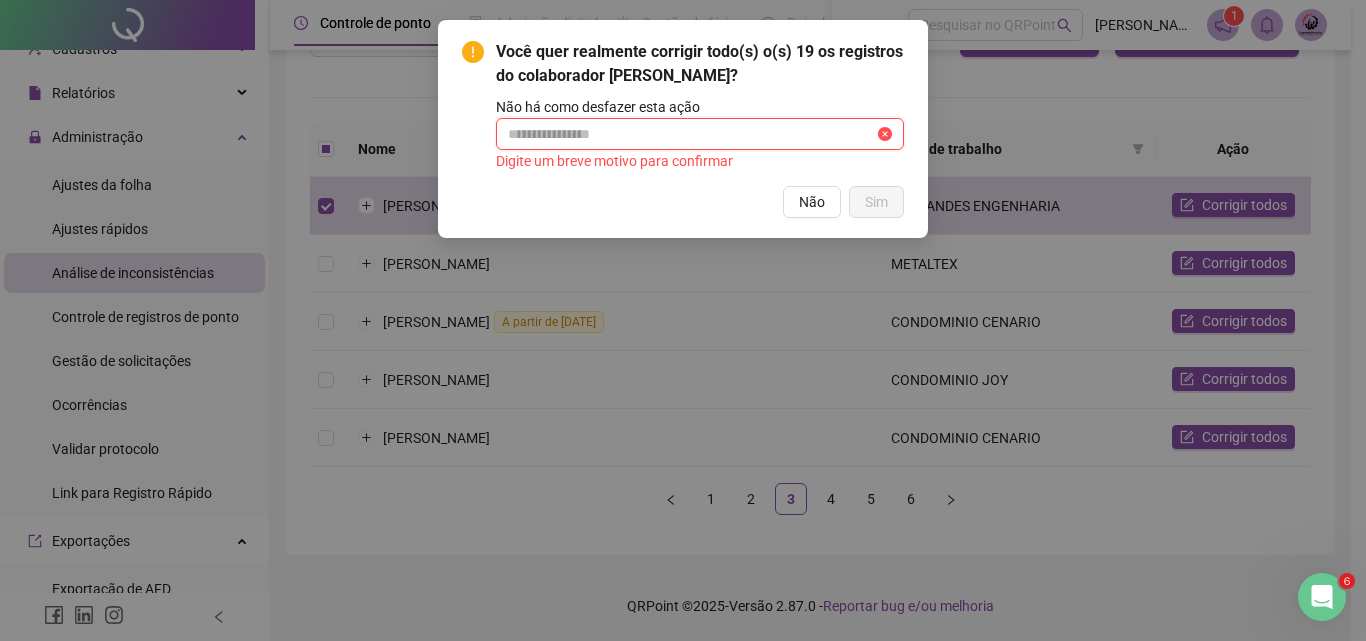 click at bounding box center (691, 134) 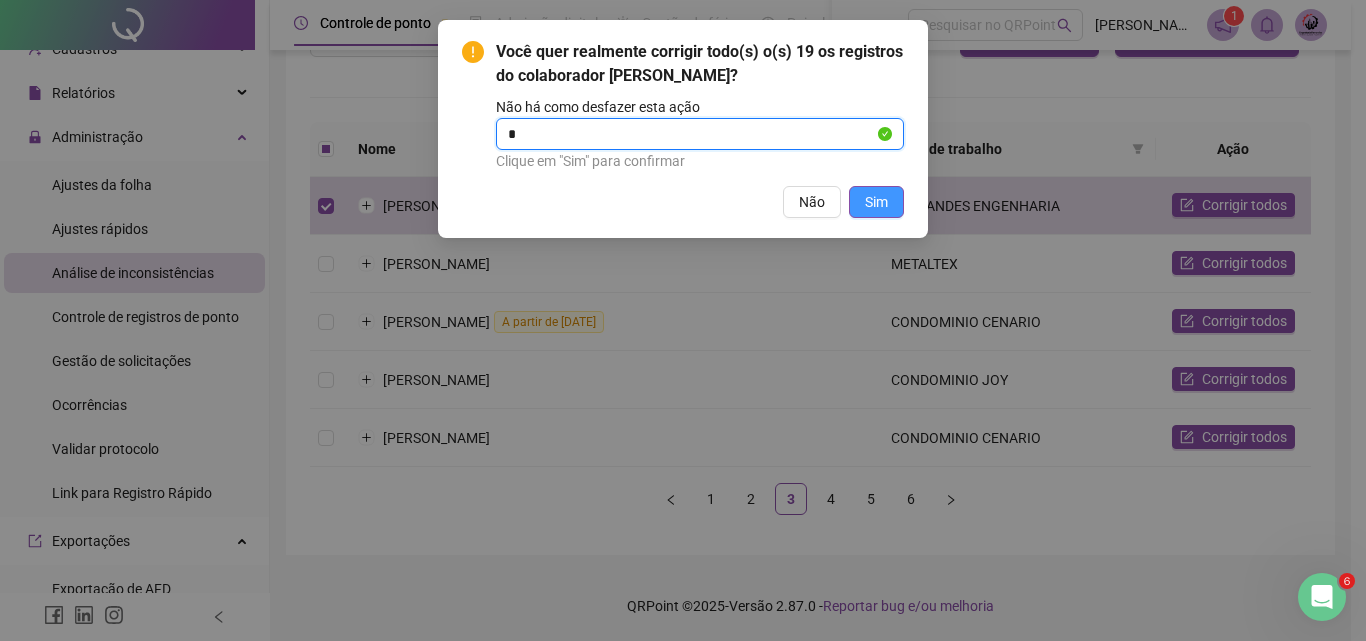 type 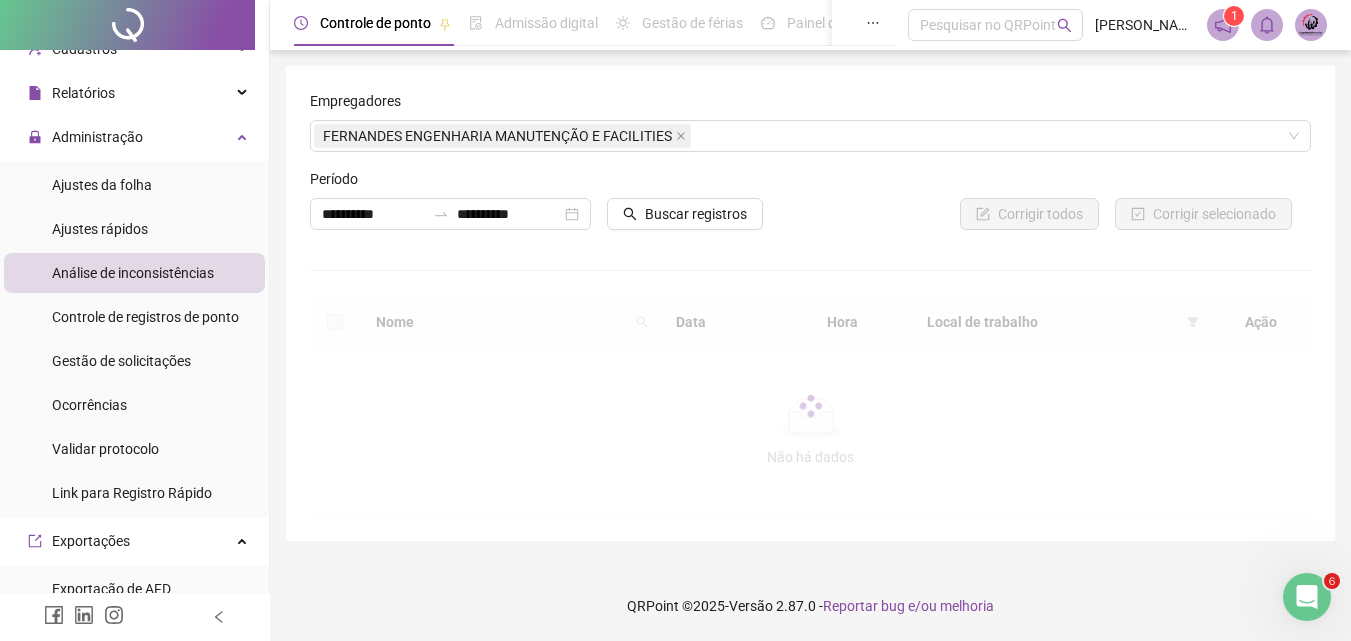 scroll, scrollTop: 0, scrollLeft: 0, axis: both 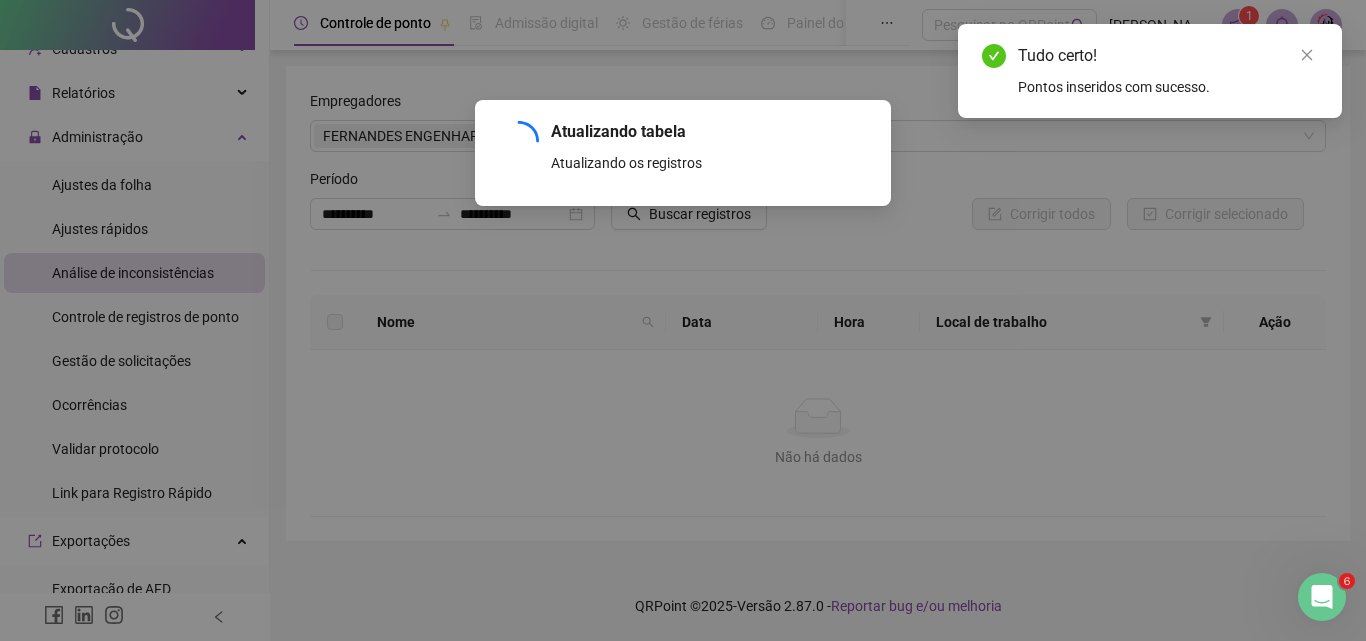 drag, startPoint x: 1314, startPoint y: 53, endPoint x: 1231, endPoint y: 64, distance: 83.725746 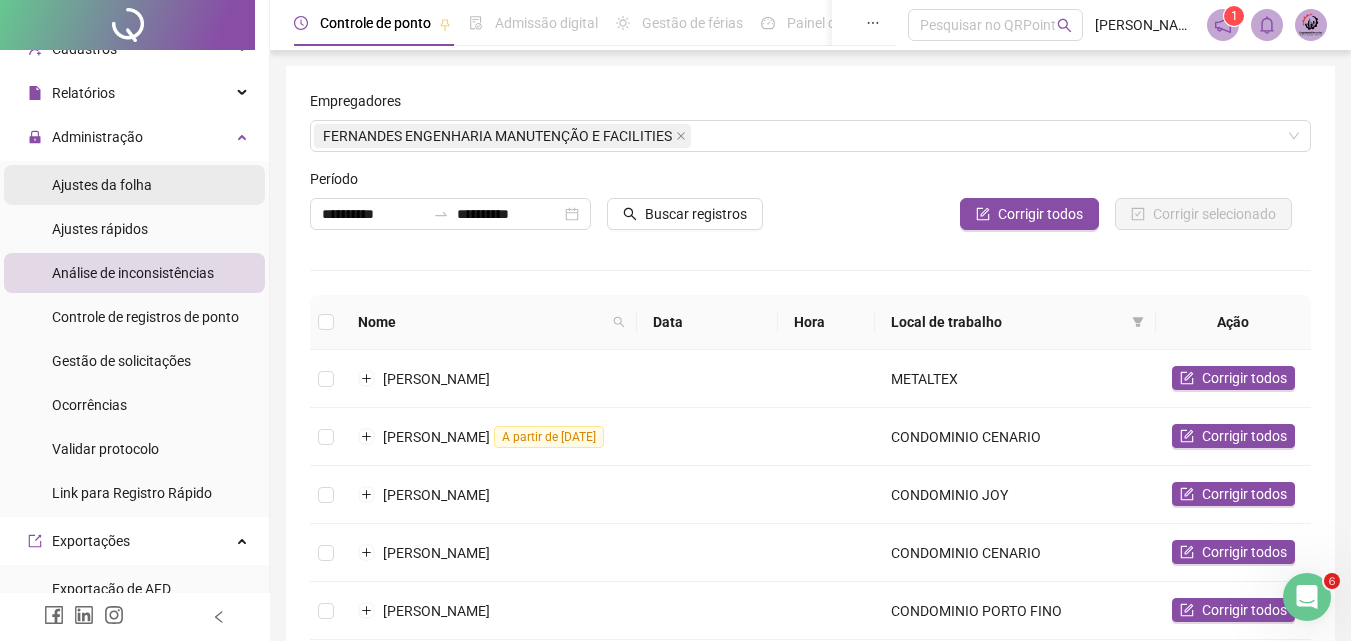 click on "Ajustes da folha" at bounding box center (102, 185) 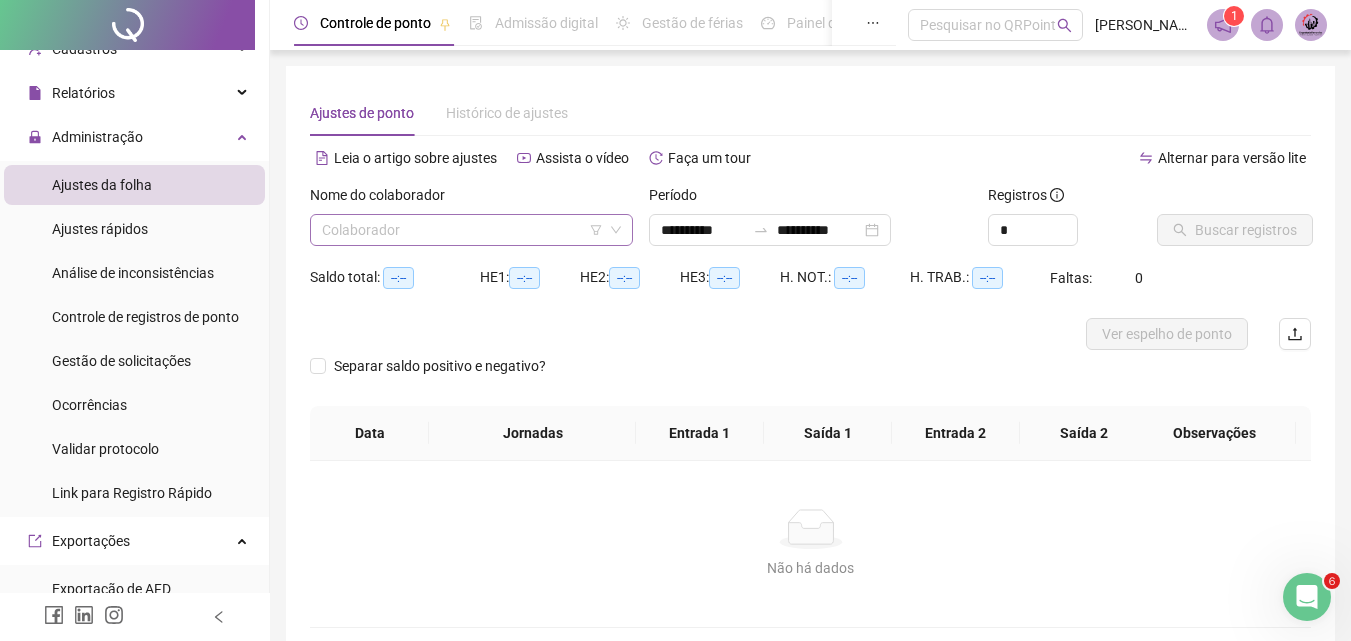 click at bounding box center (465, 230) 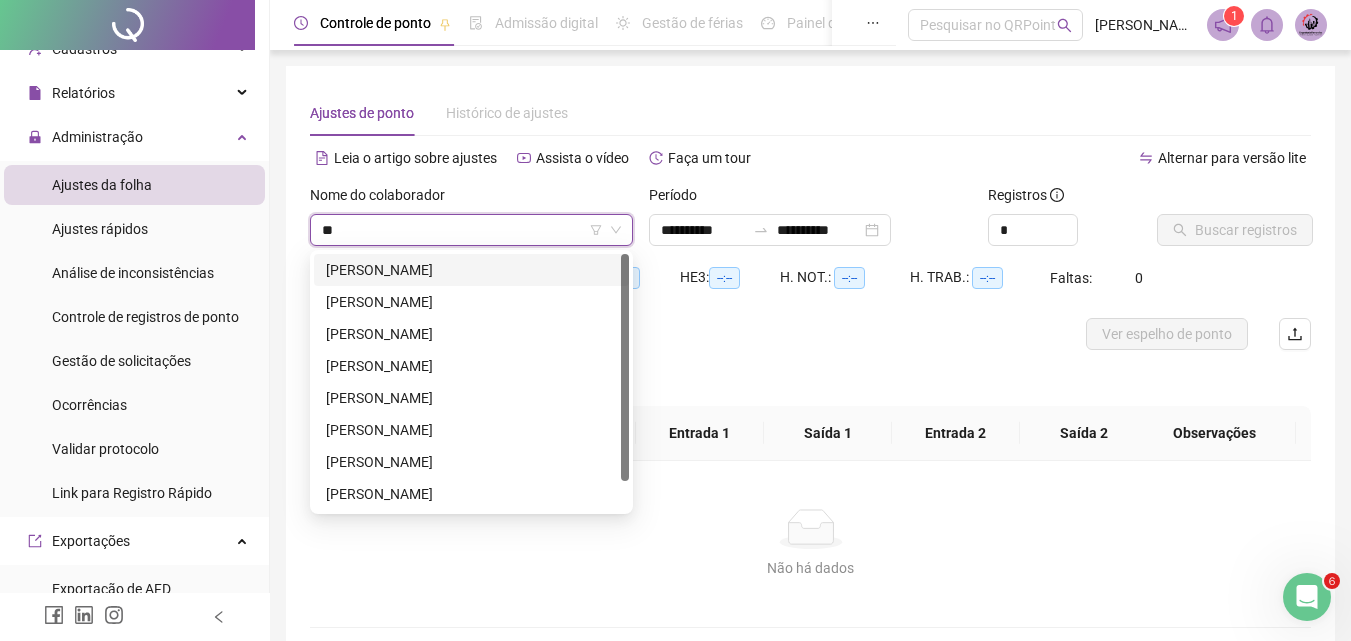 type on "***" 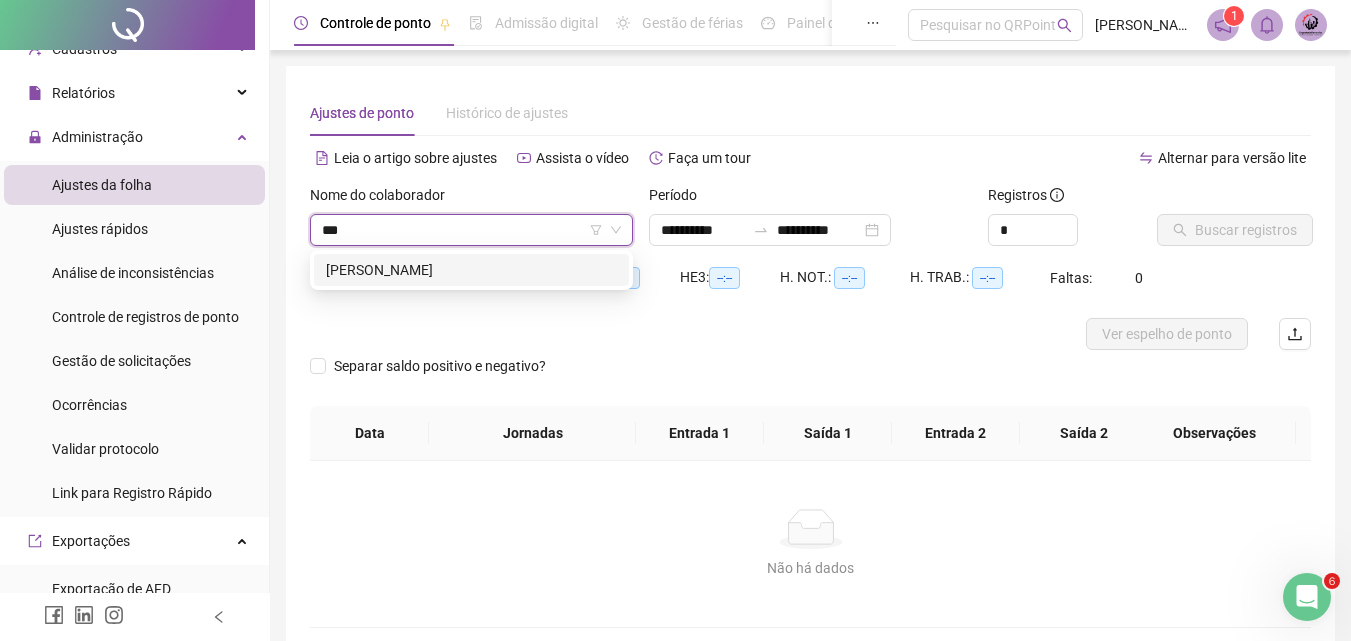 click on "[PERSON_NAME]" at bounding box center (471, 270) 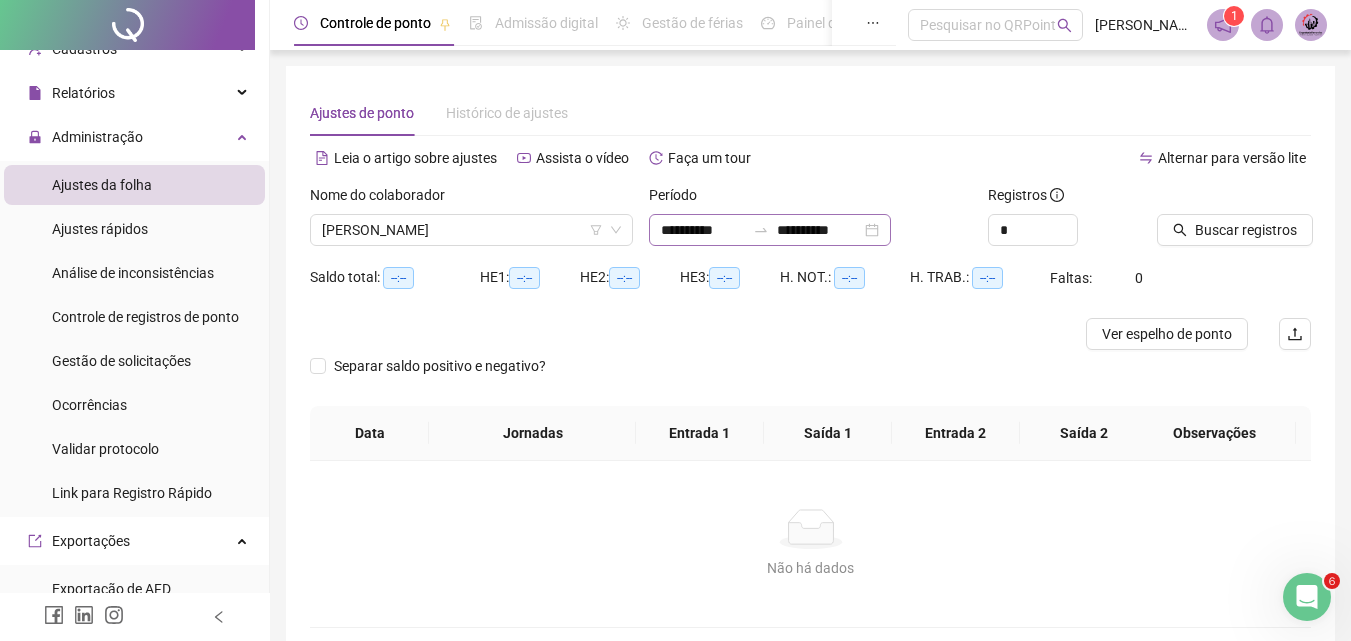 drag, startPoint x: 1213, startPoint y: 222, endPoint x: 902, endPoint y: 221, distance: 311.00162 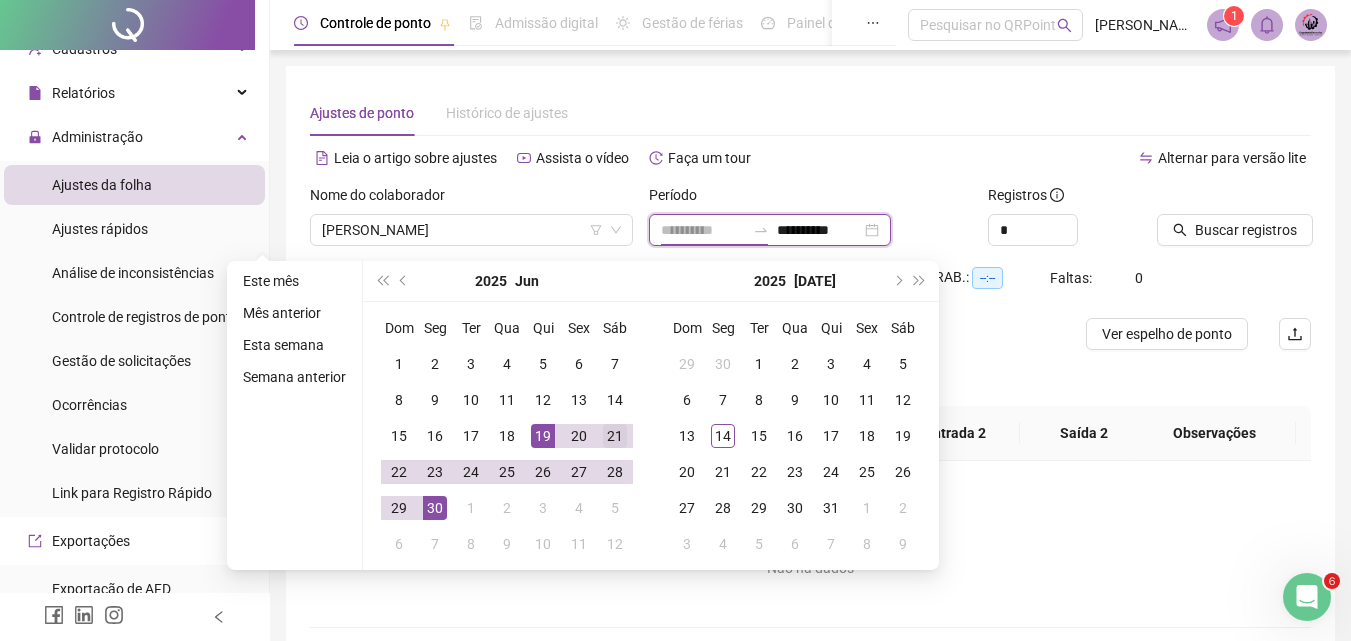 type on "**********" 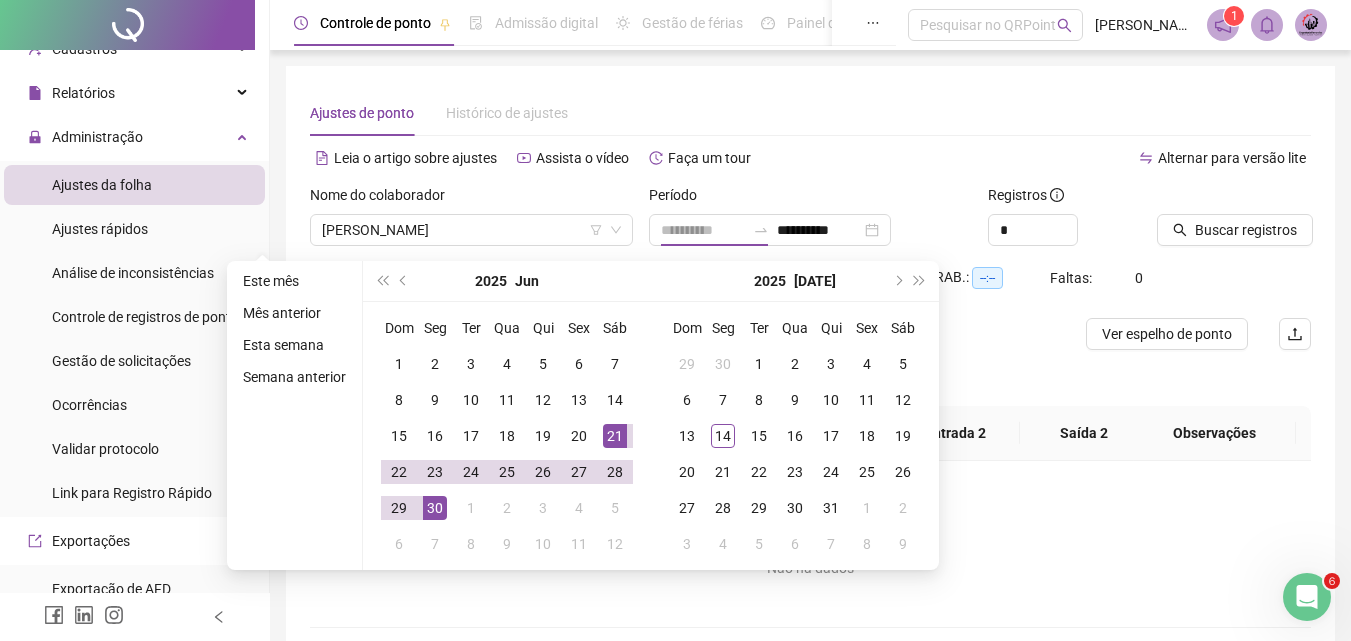 click on "21" at bounding box center (615, 436) 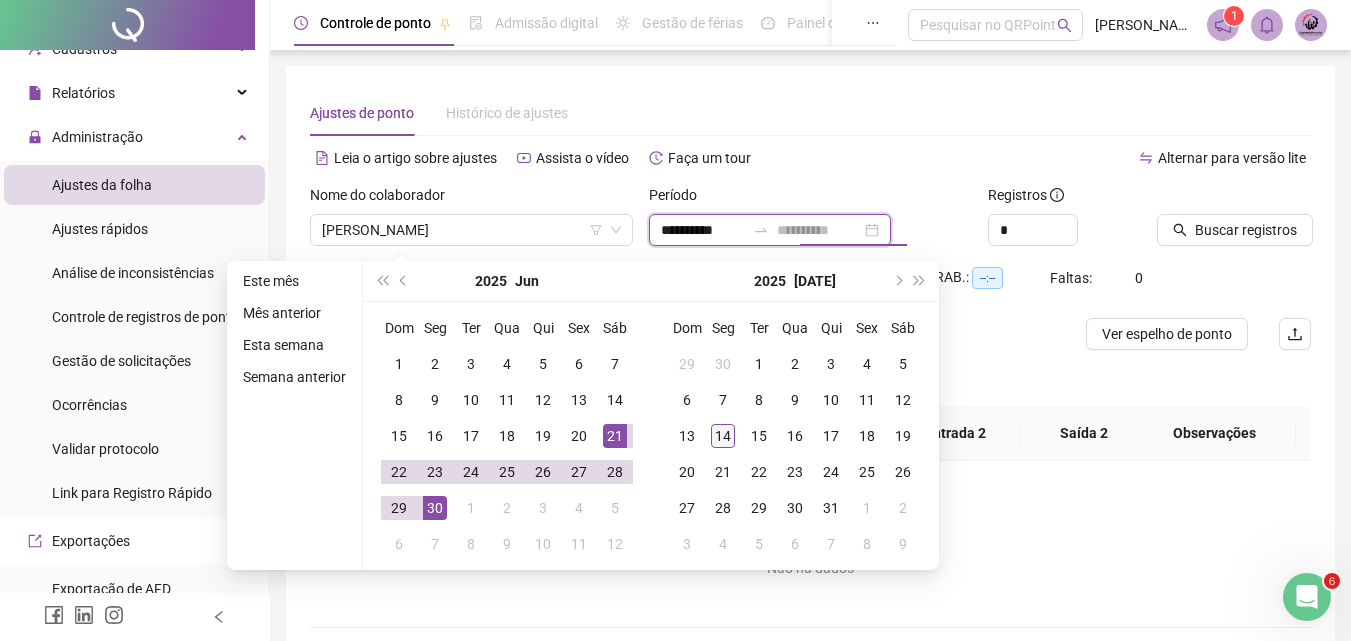 type on "**********" 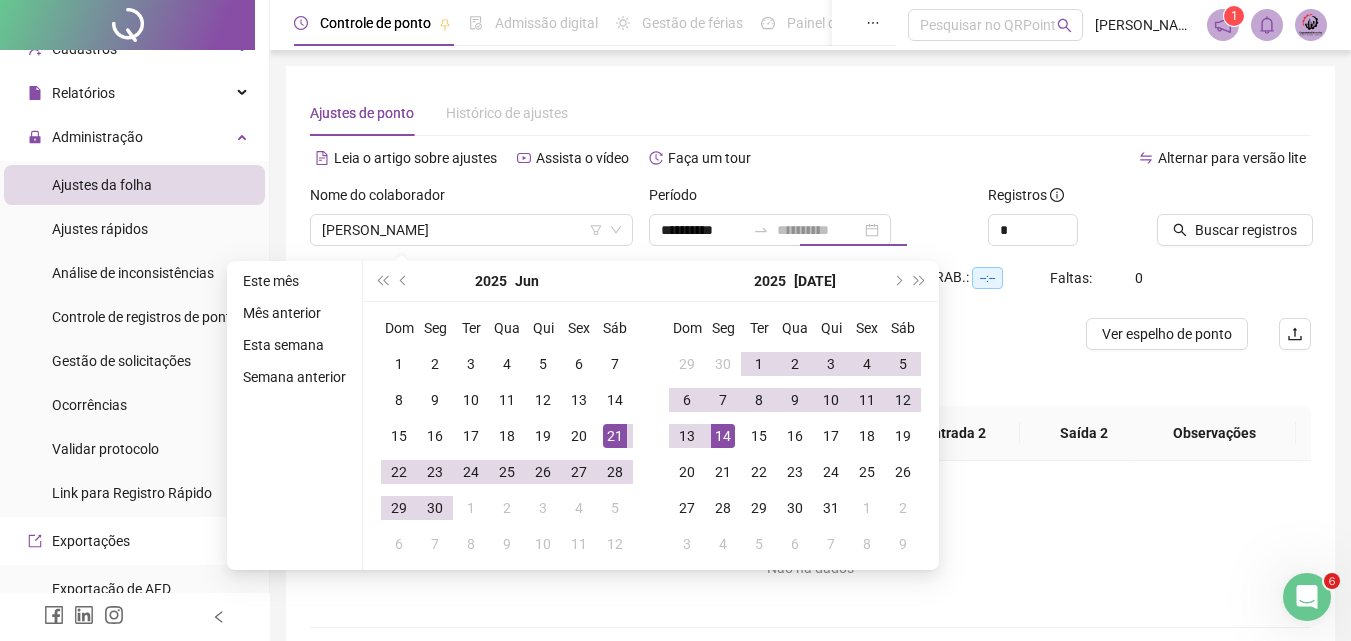 click on "14" at bounding box center [723, 436] 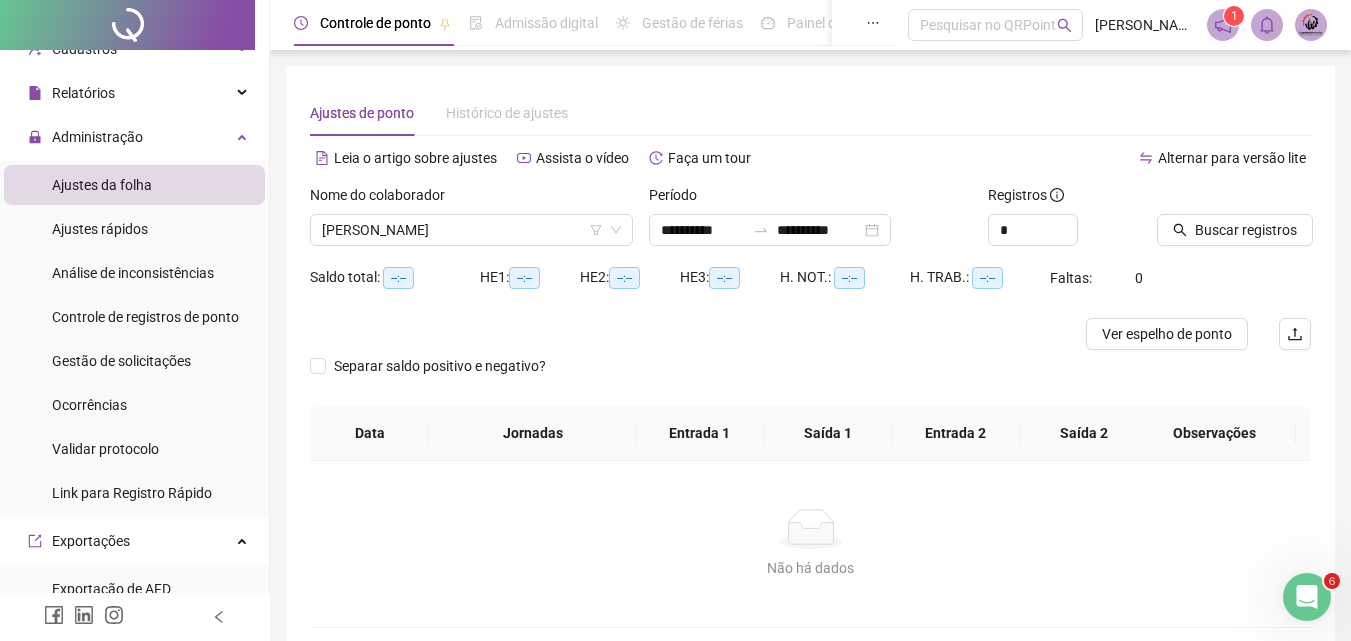 click at bounding box center [1209, 199] 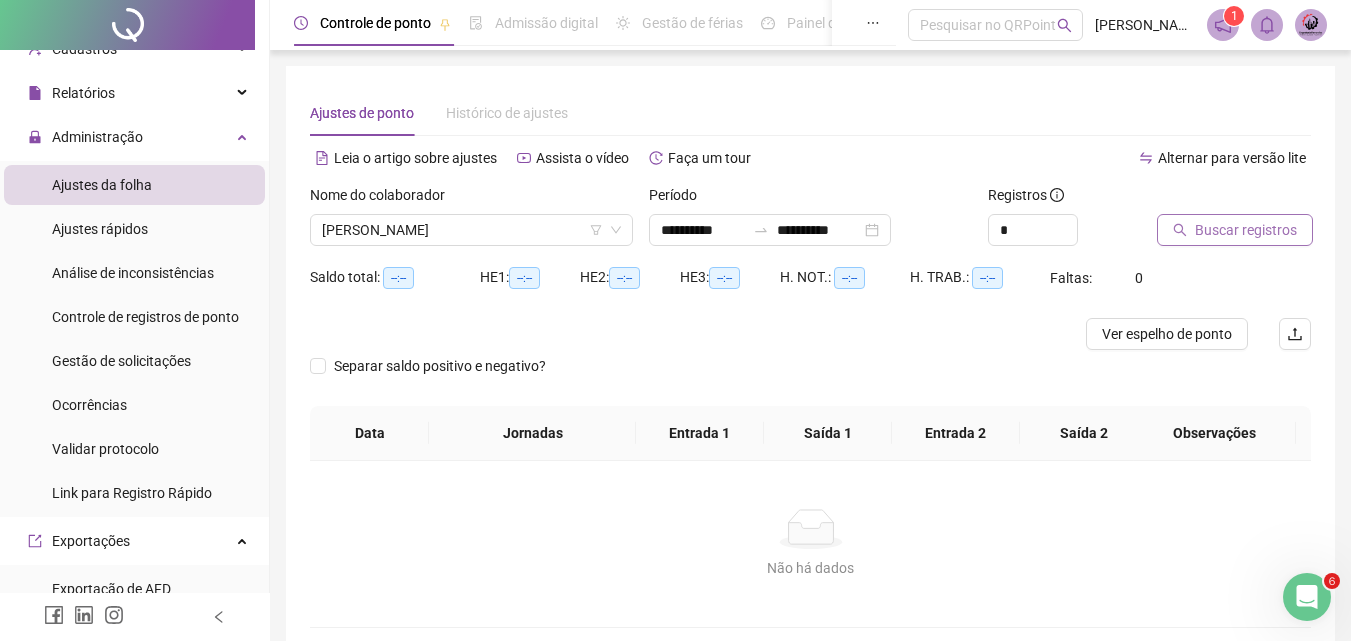 click on "Buscar registros" at bounding box center (1235, 230) 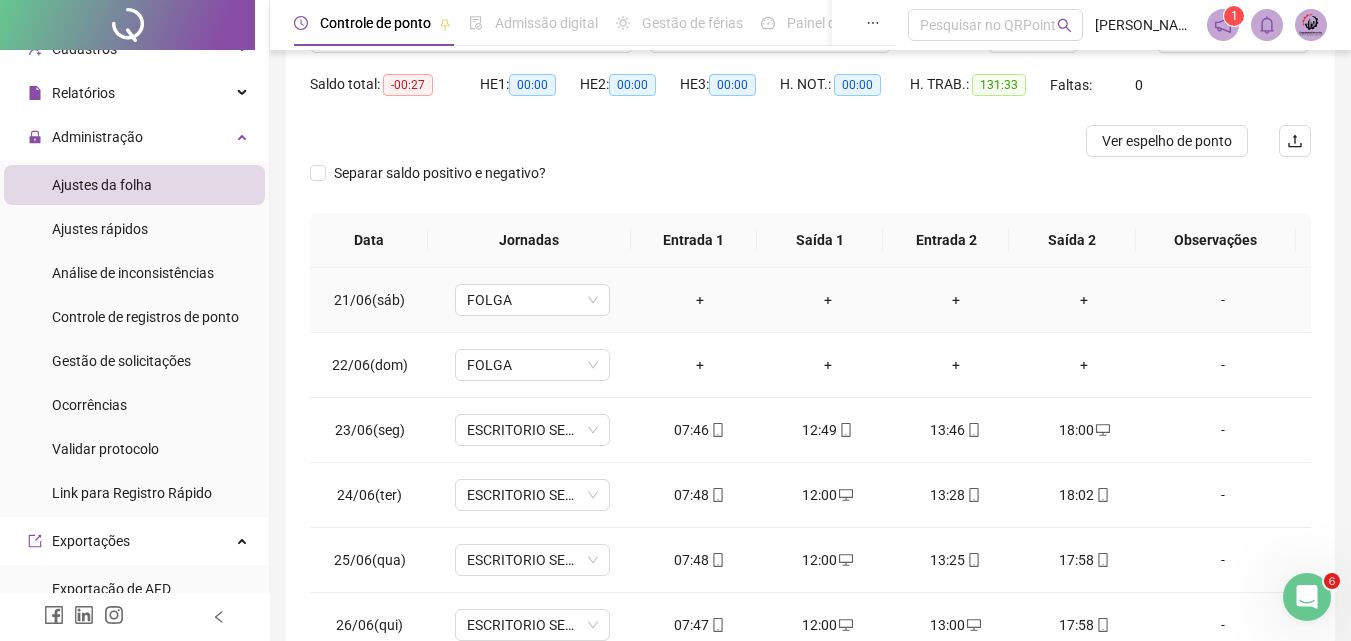 scroll, scrollTop: 200, scrollLeft: 0, axis: vertical 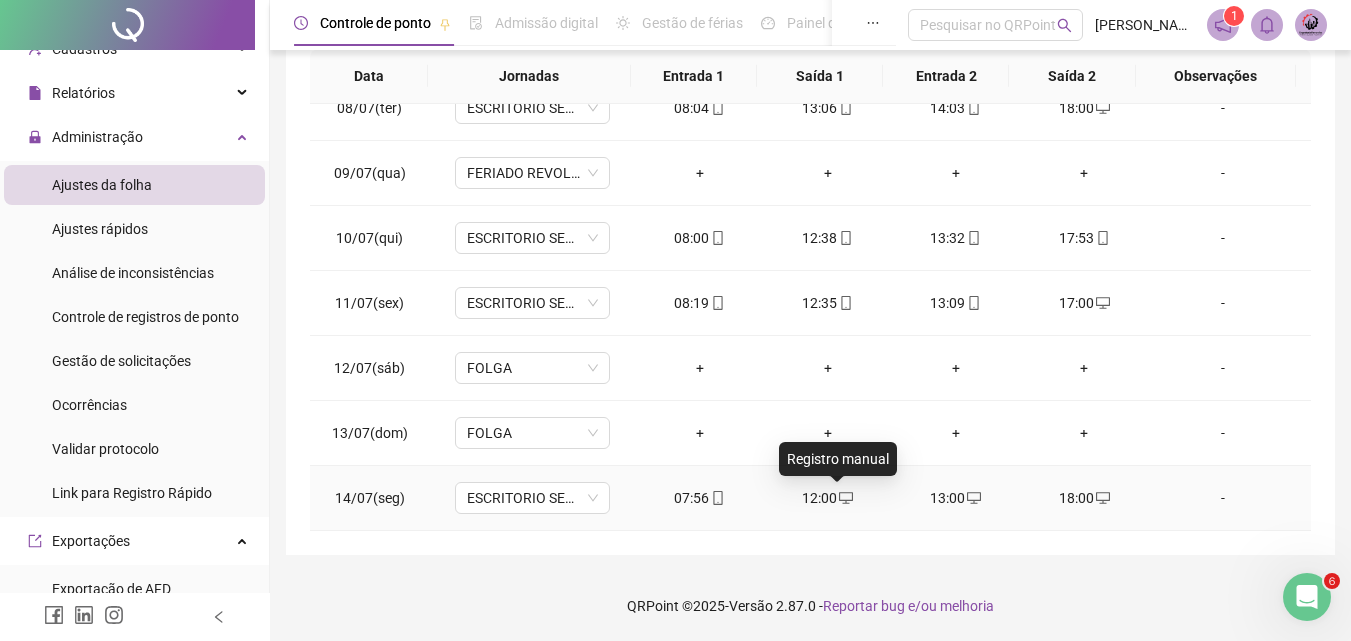 click 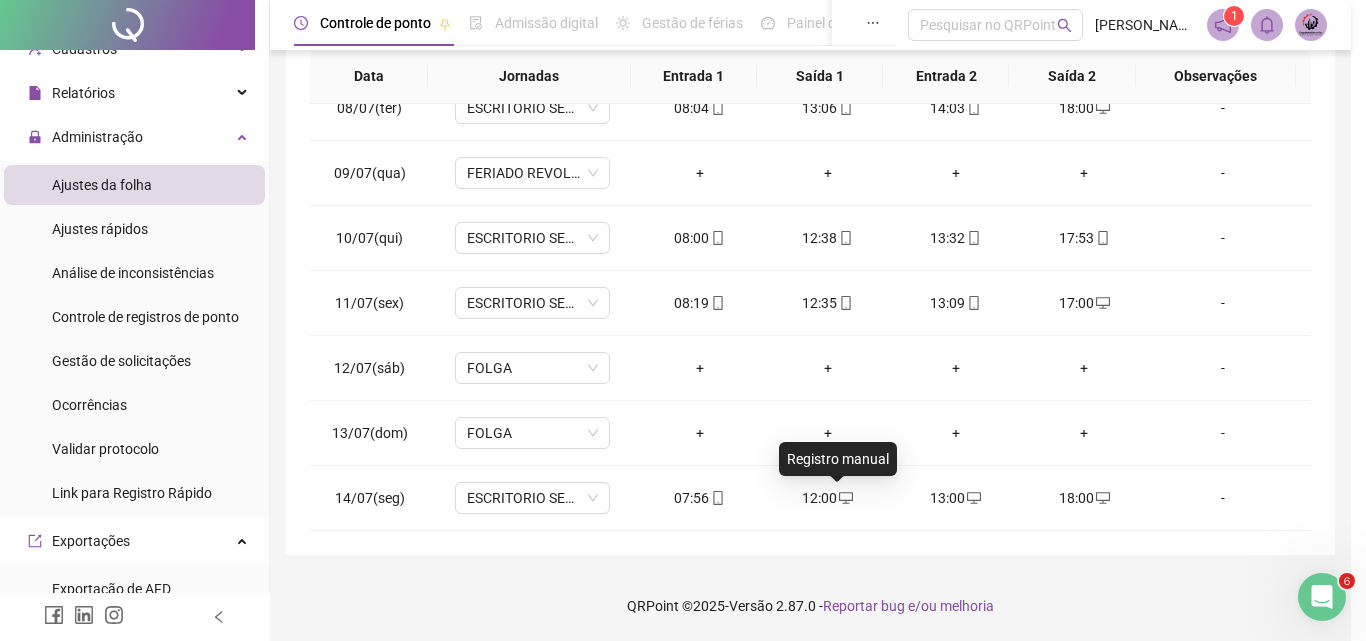 type on "**********" 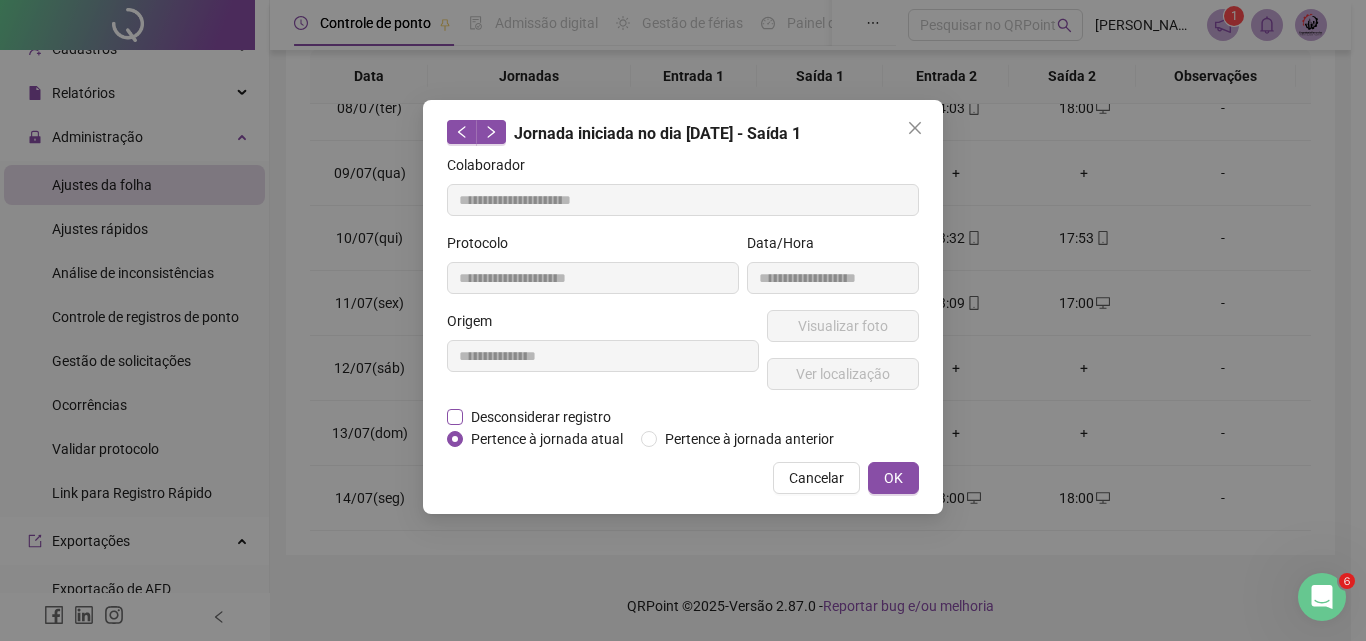 click on "Desconsiderar registro" at bounding box center (541, 417) 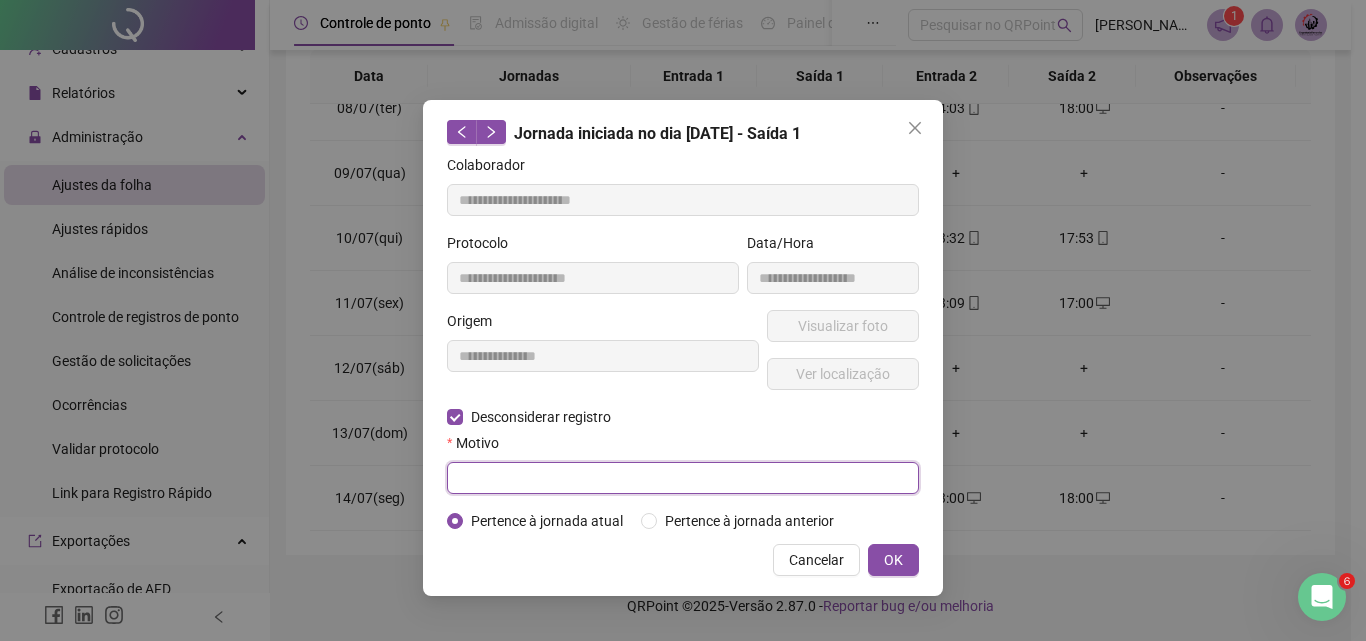 click at bounding box center (683, 478) 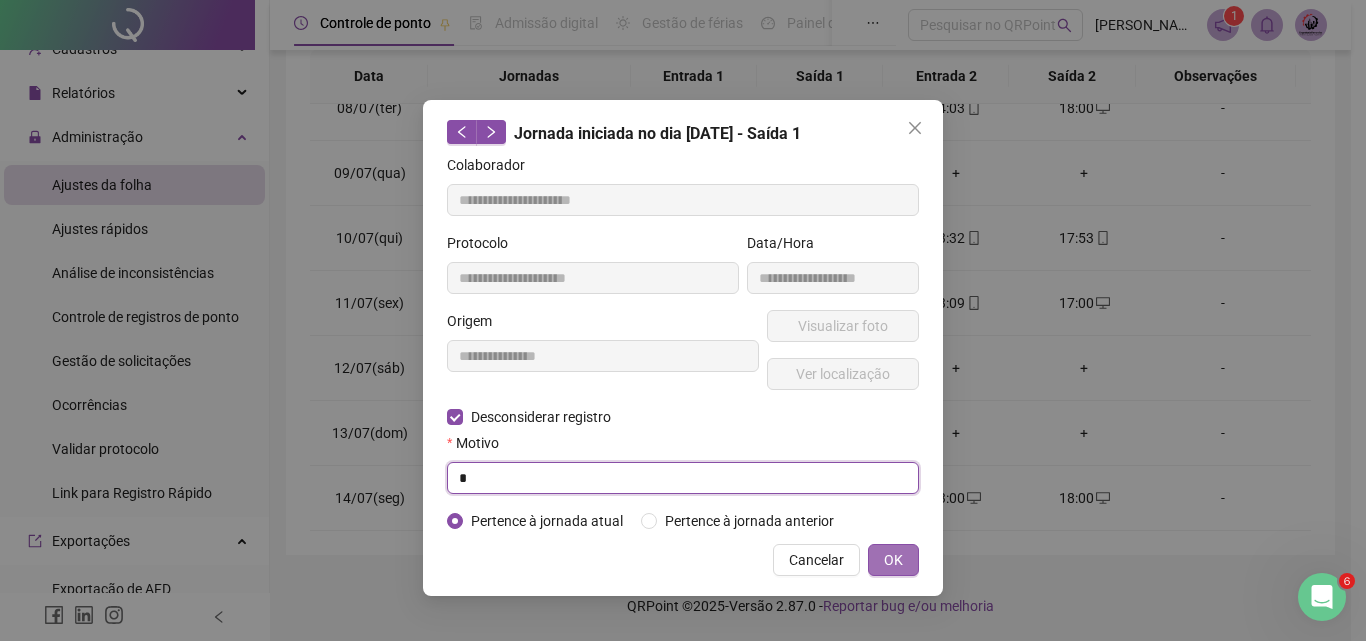 type 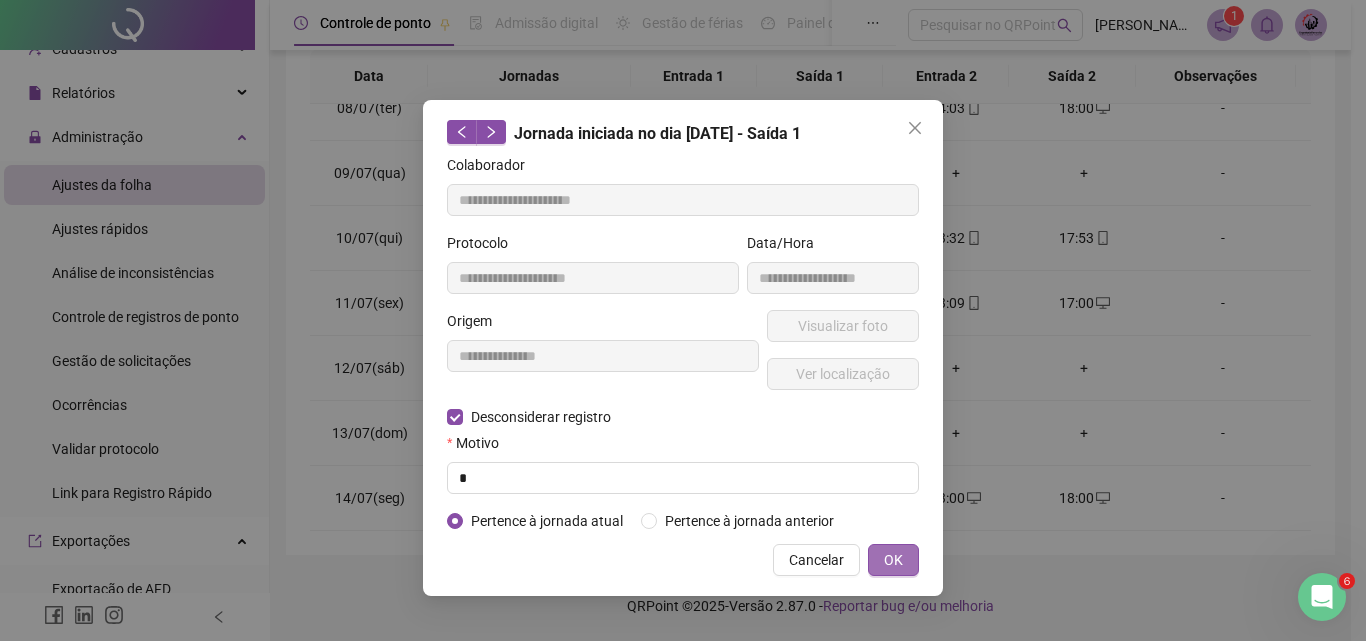 click on "OK" at bounding box center (893, 560) 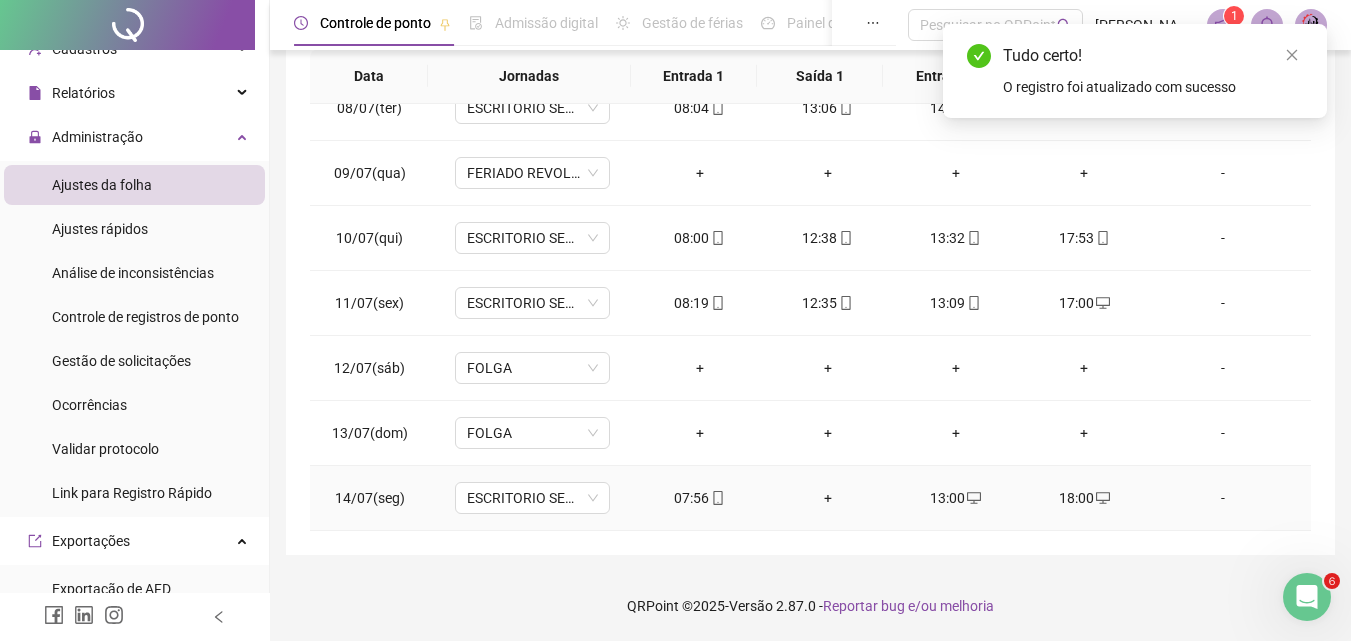click 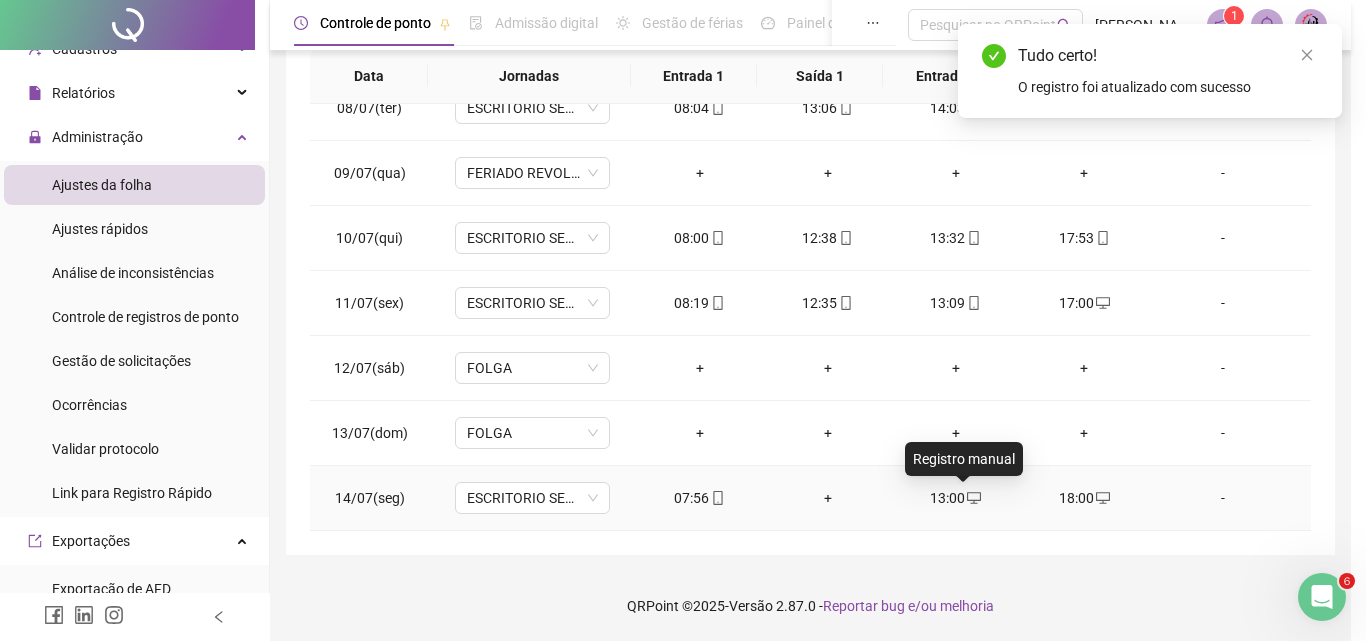 type on "**********" 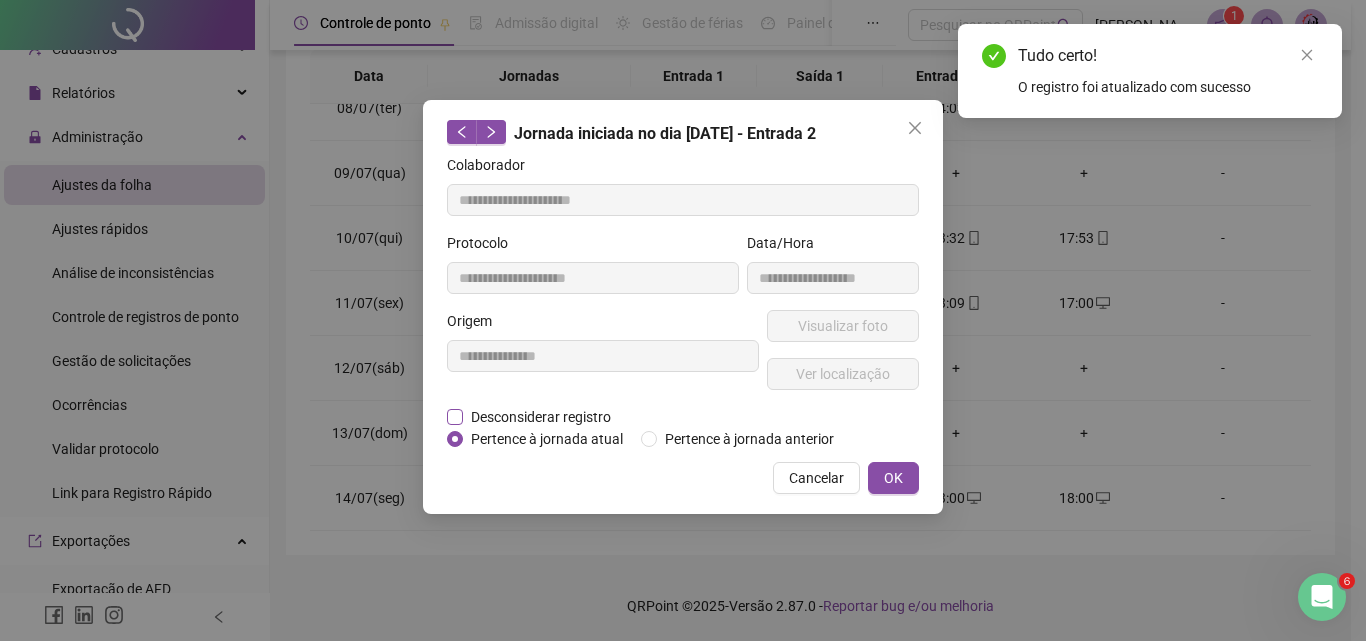 click on "Desconsiderar registro" at bounding box center [541, 417] 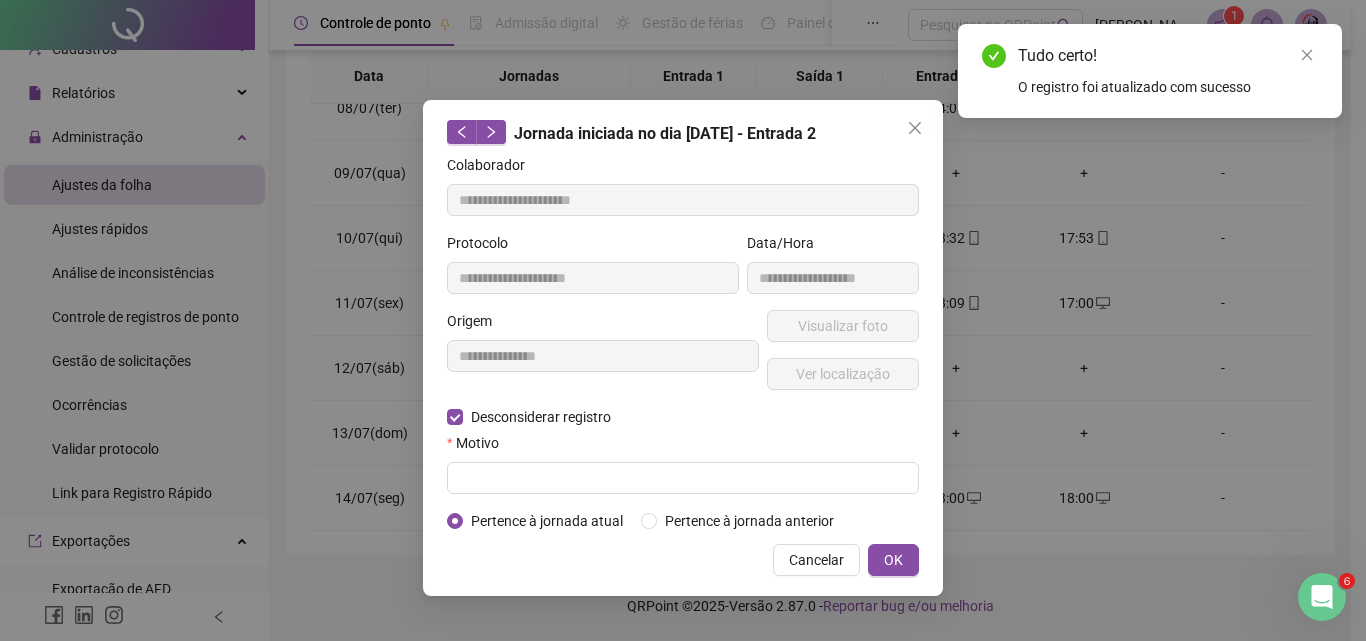 click on "**********" at bounding box center [683, 343] 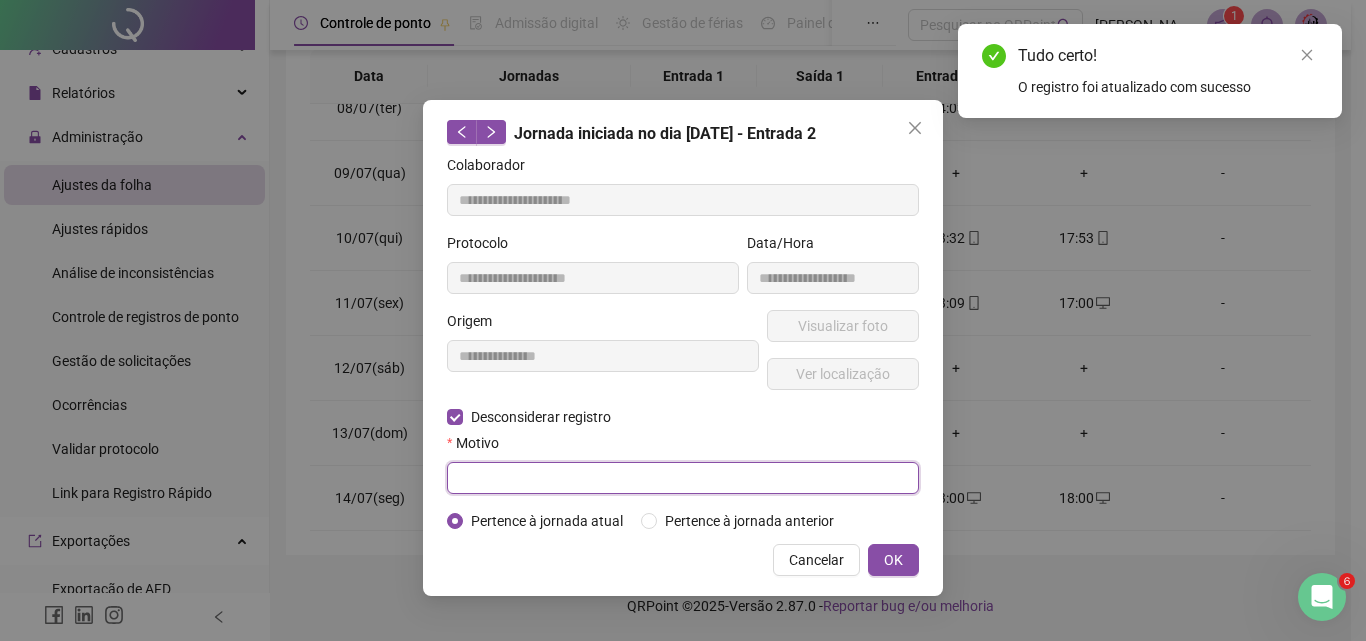 click at bounding box center [683, 478] 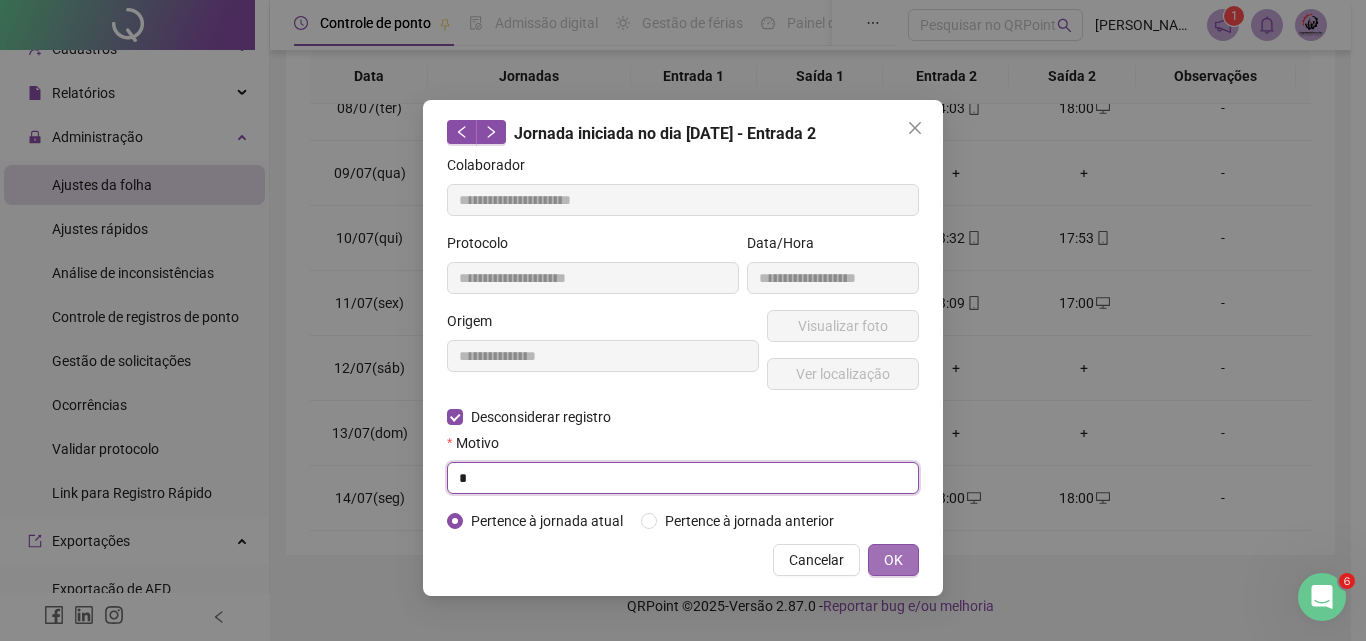 type 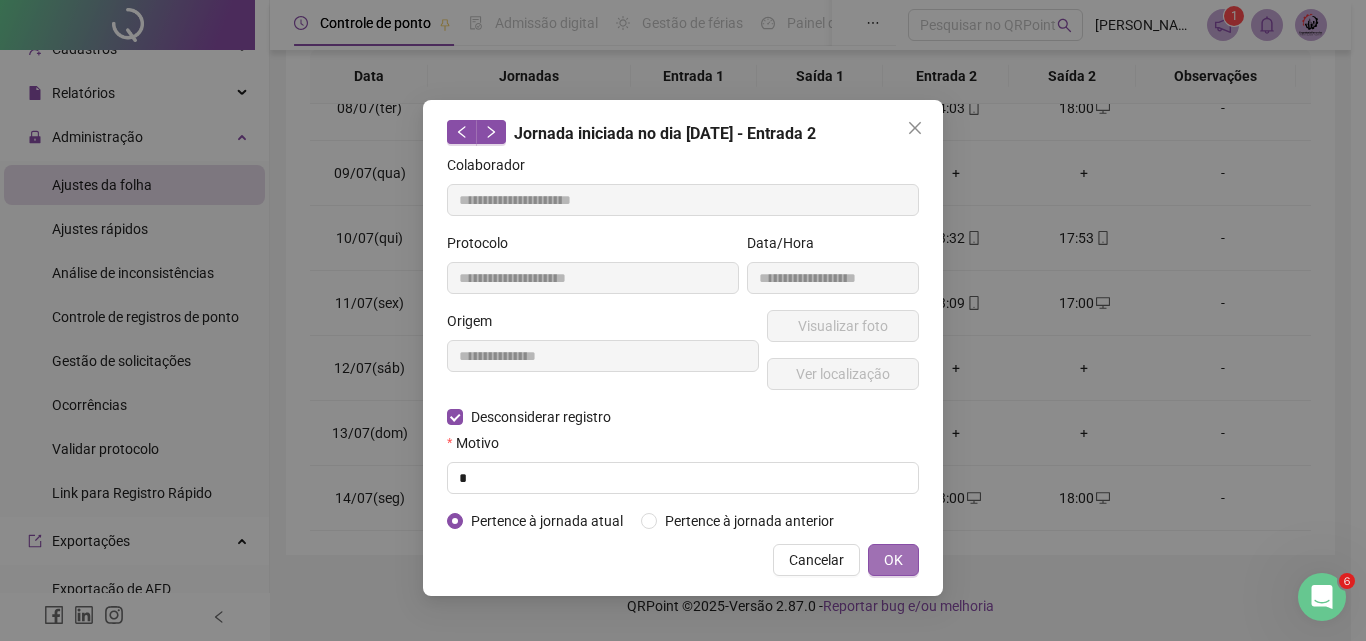 click on "OK" at bounding box center [893, 560] 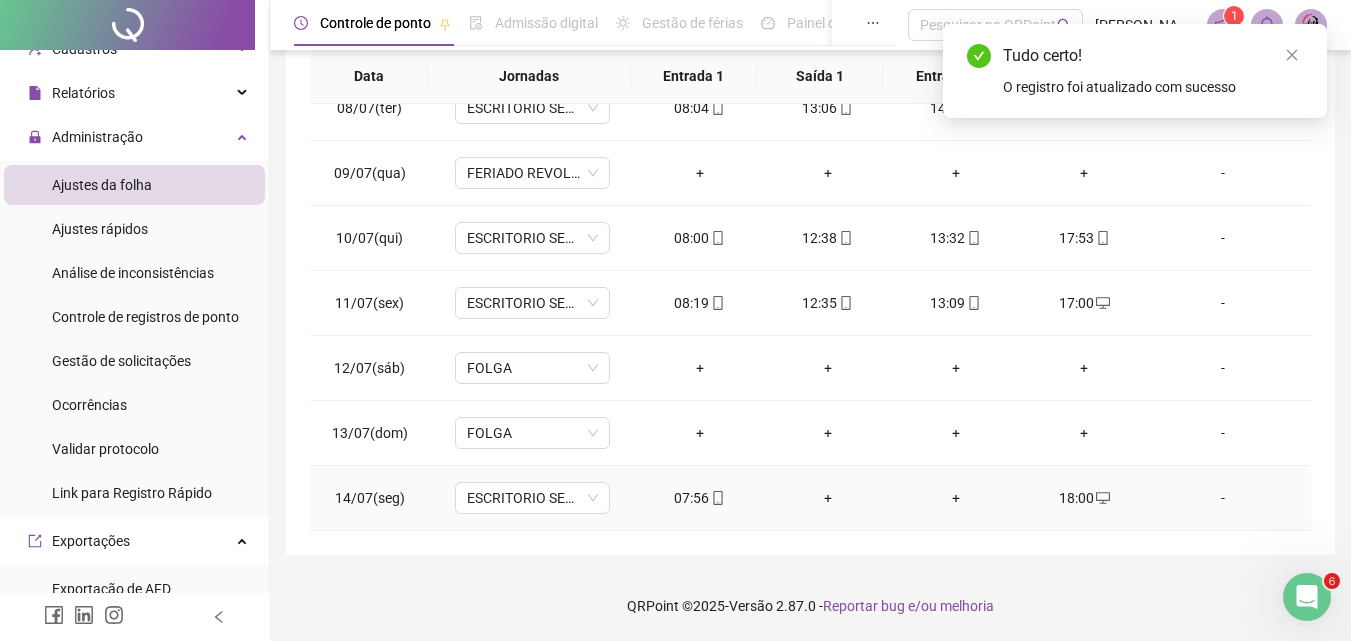 click on "18:00" at bounding box center [1084, 498] 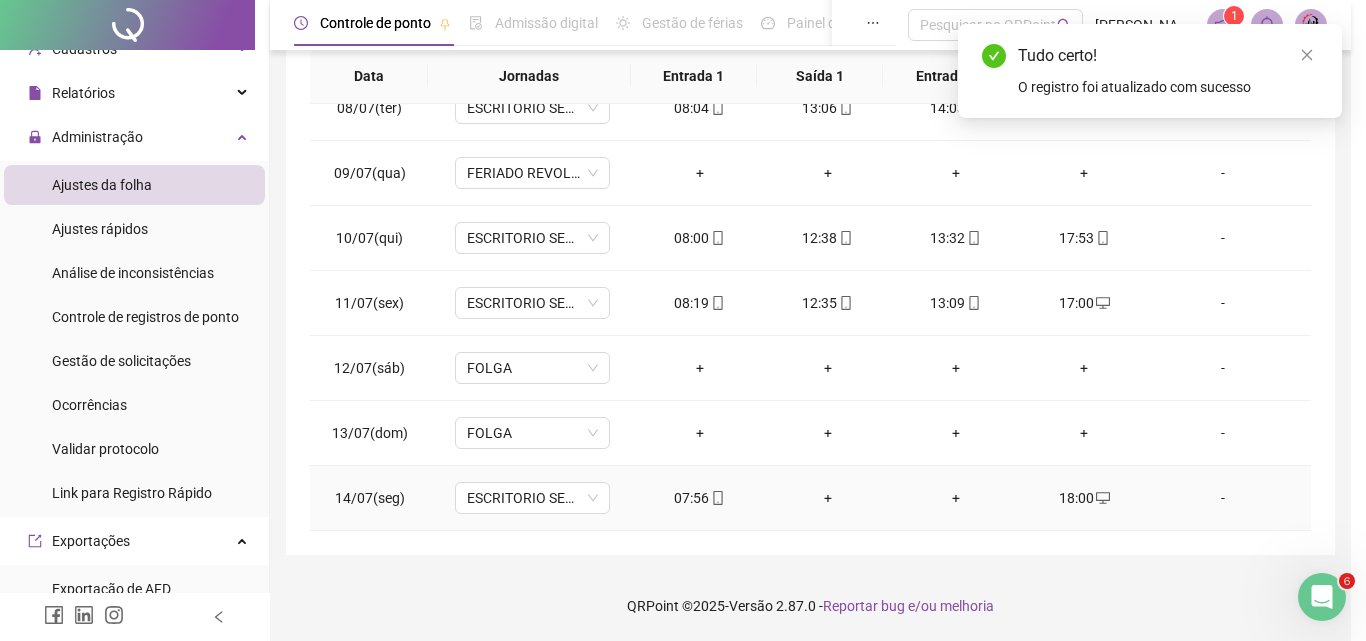 type on "**********" 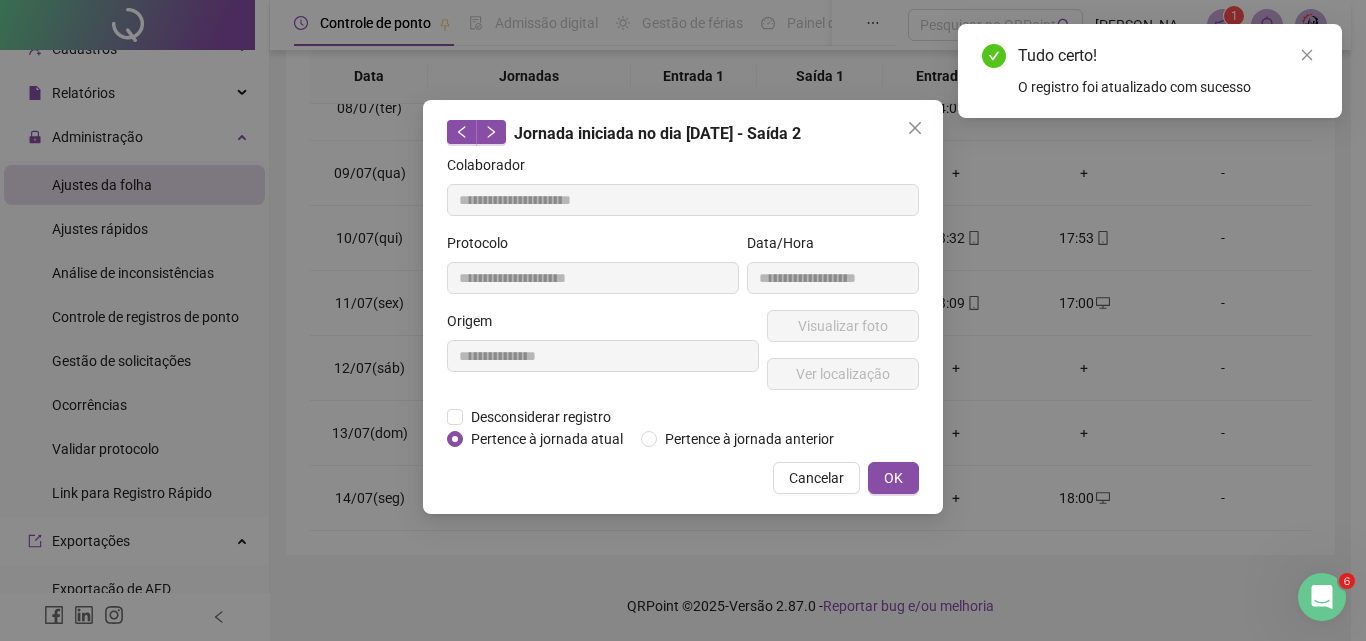 click on "**********" at bounding box center [683, 302] 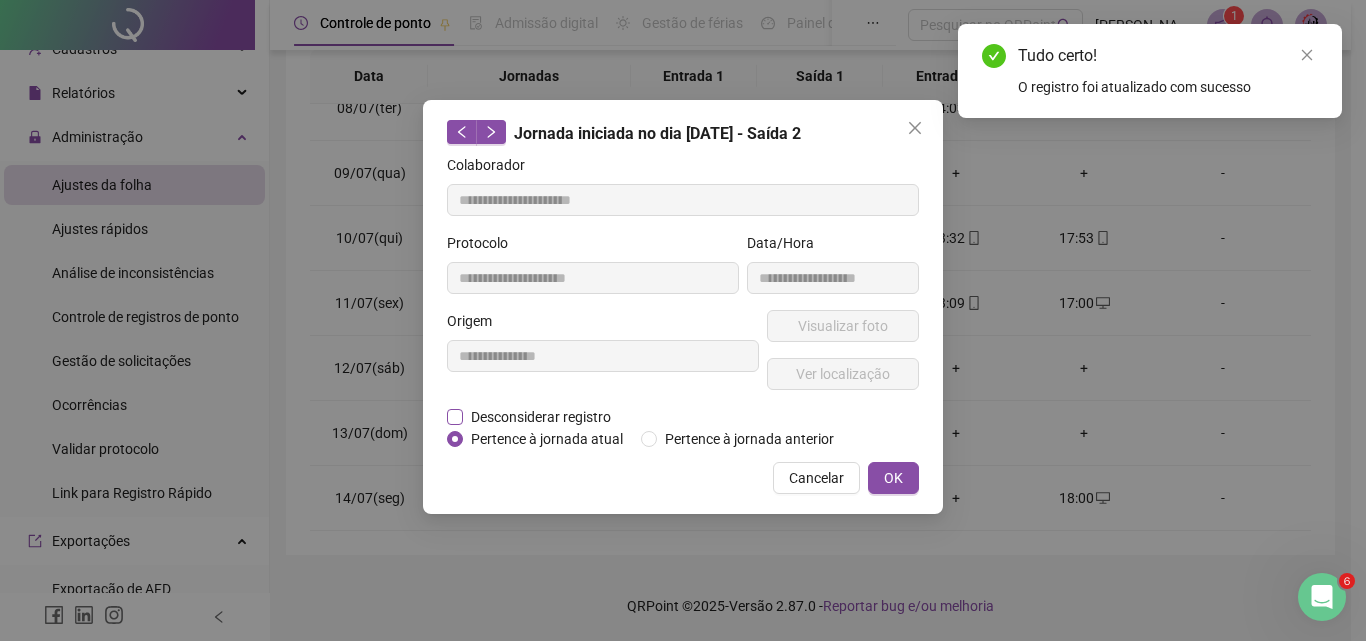 click on "Desconsiderar registro" at bounding box center (541, 417) 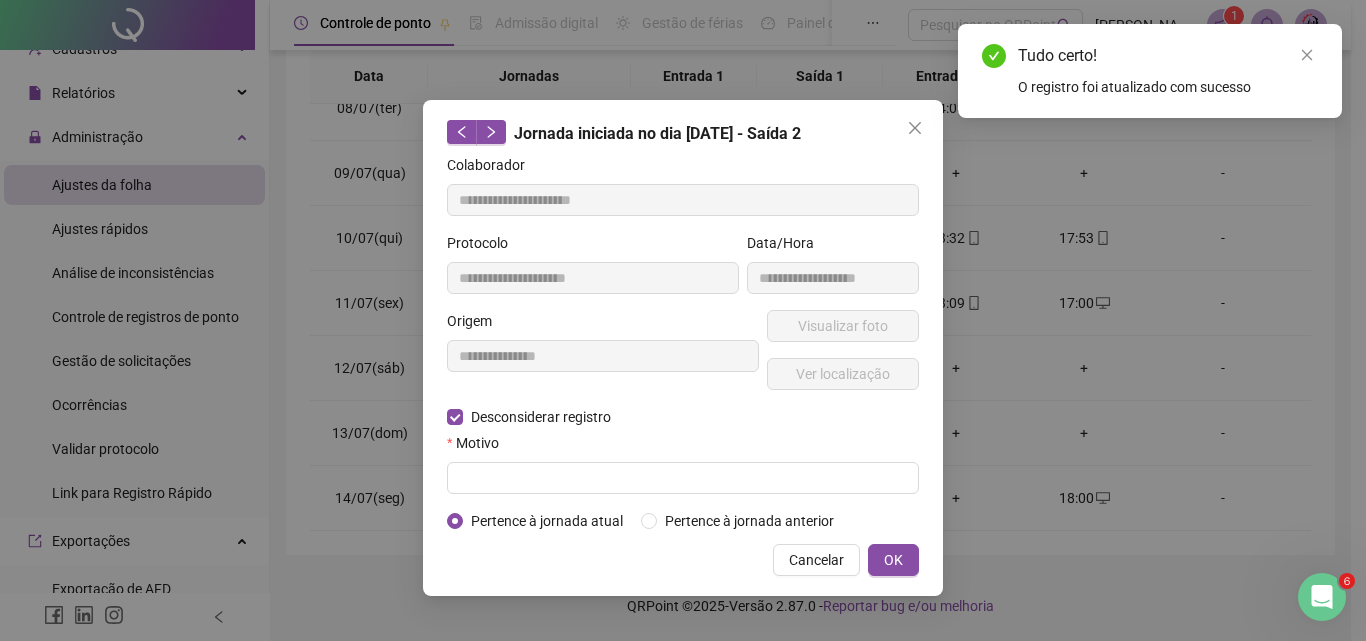 click on "**********" at bounding box center [683, 343] 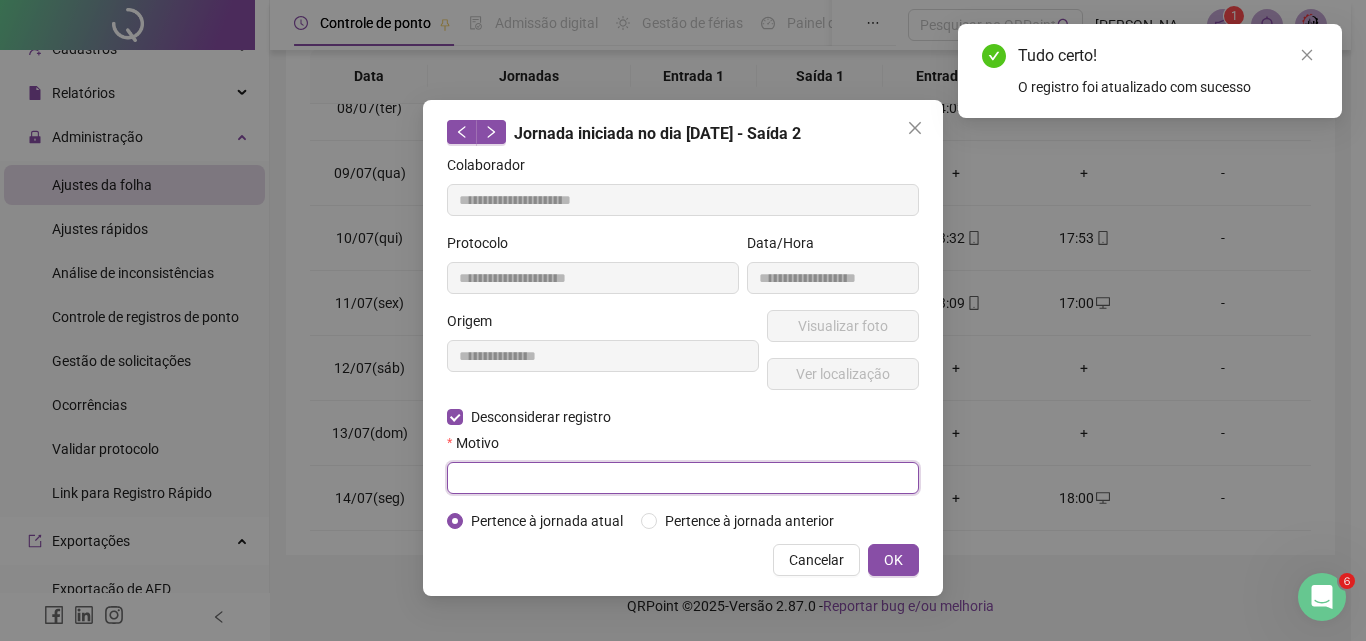 click at bounding box center (683, 478) 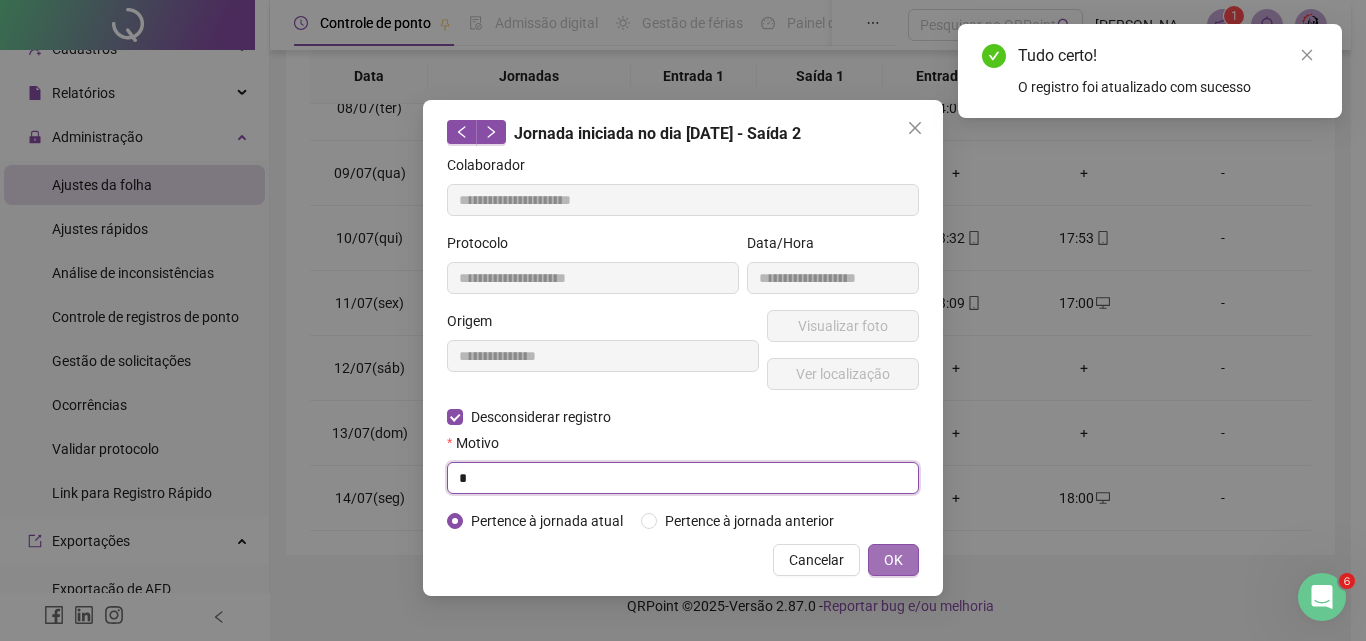 type 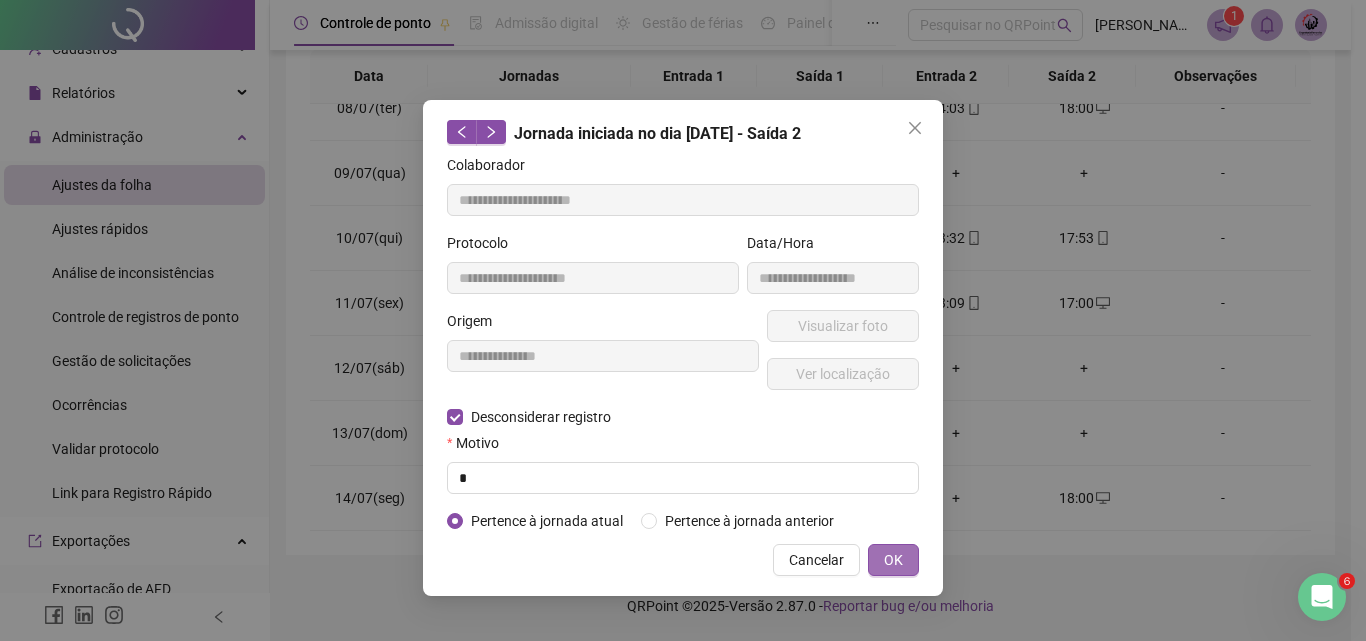 click on "OK" at bounding box center (893, 560) 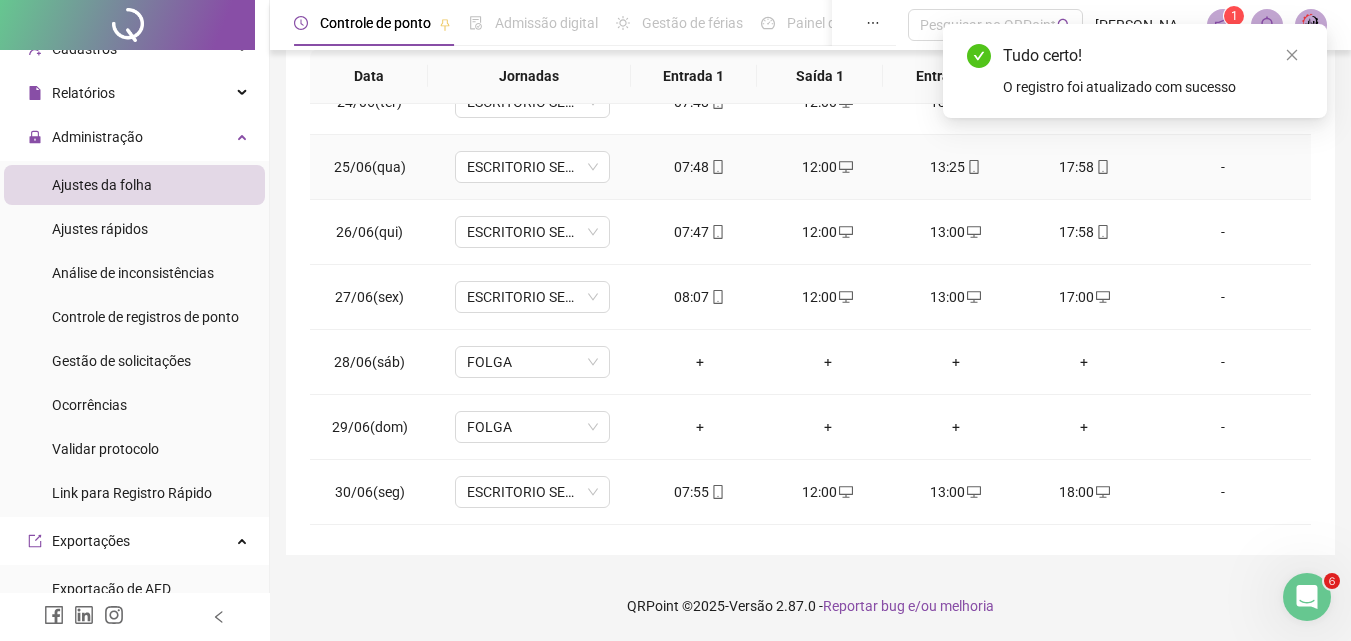 scroll, scrollTop: 0, scrollLeft: 0, axis: both 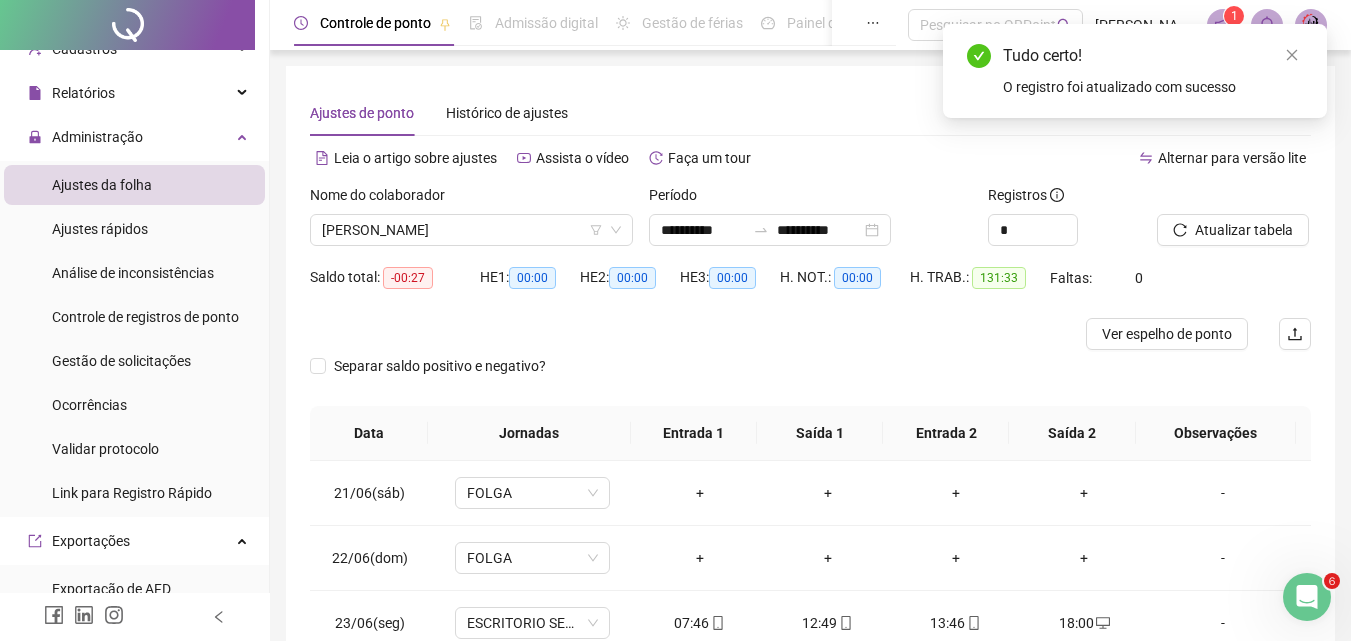click on "Tudo certo!" at bounding box center (1153, 56) 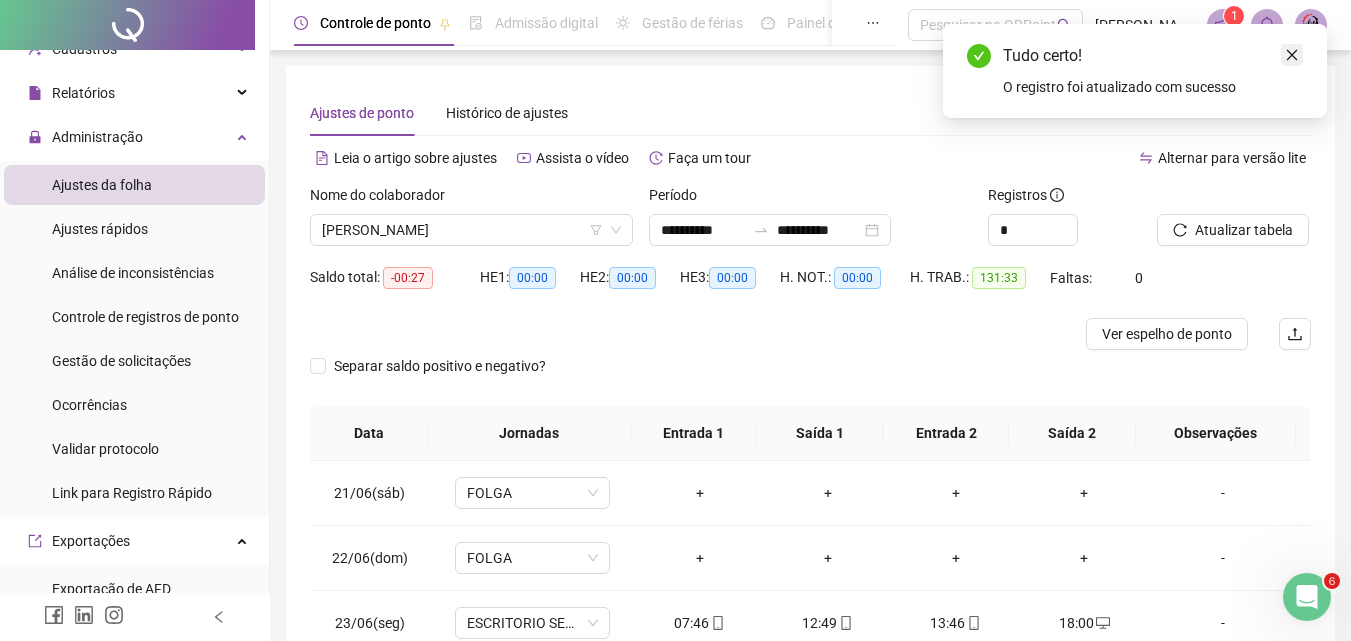 click at bounding box center (1292, 55) 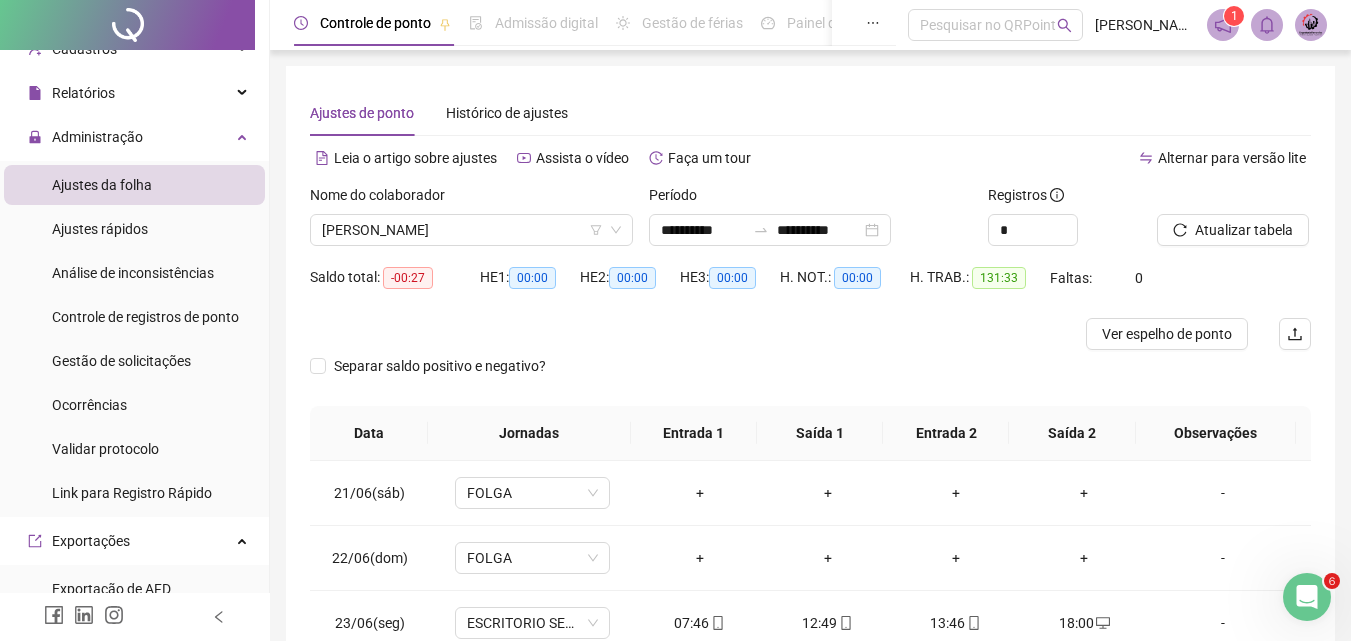click at bounding box center [1209, 199] 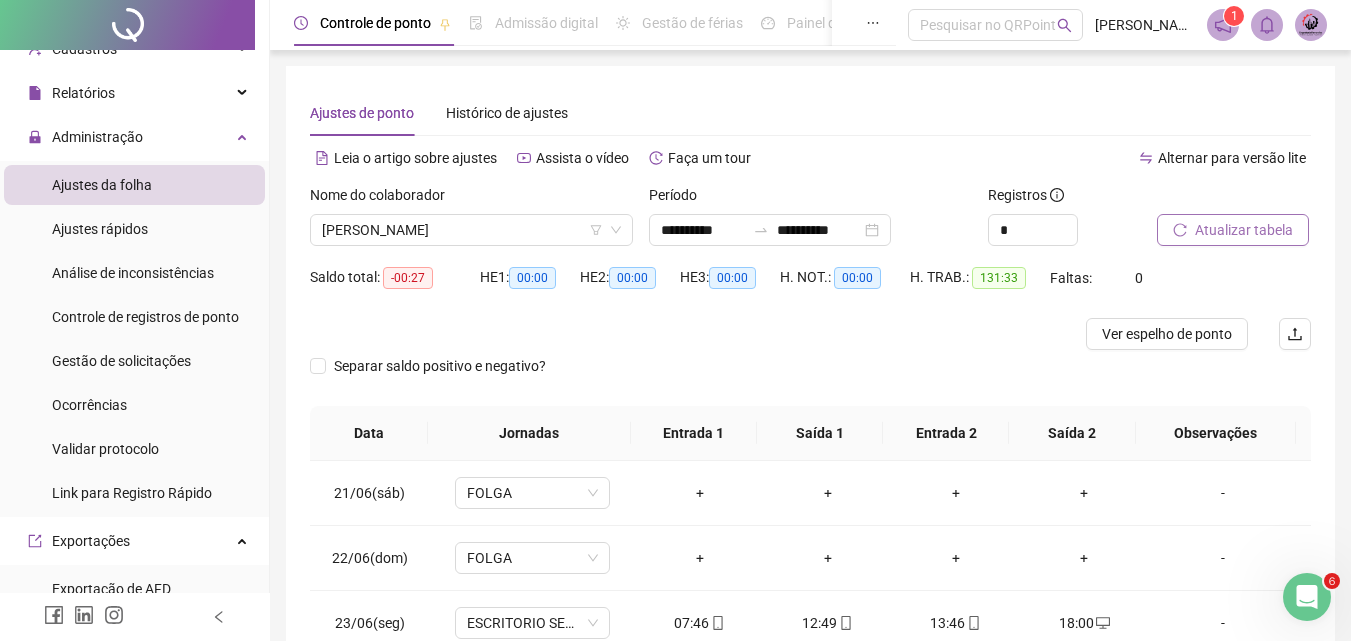 click on "Atualizar tabela" at bounding box center (1244, 230) 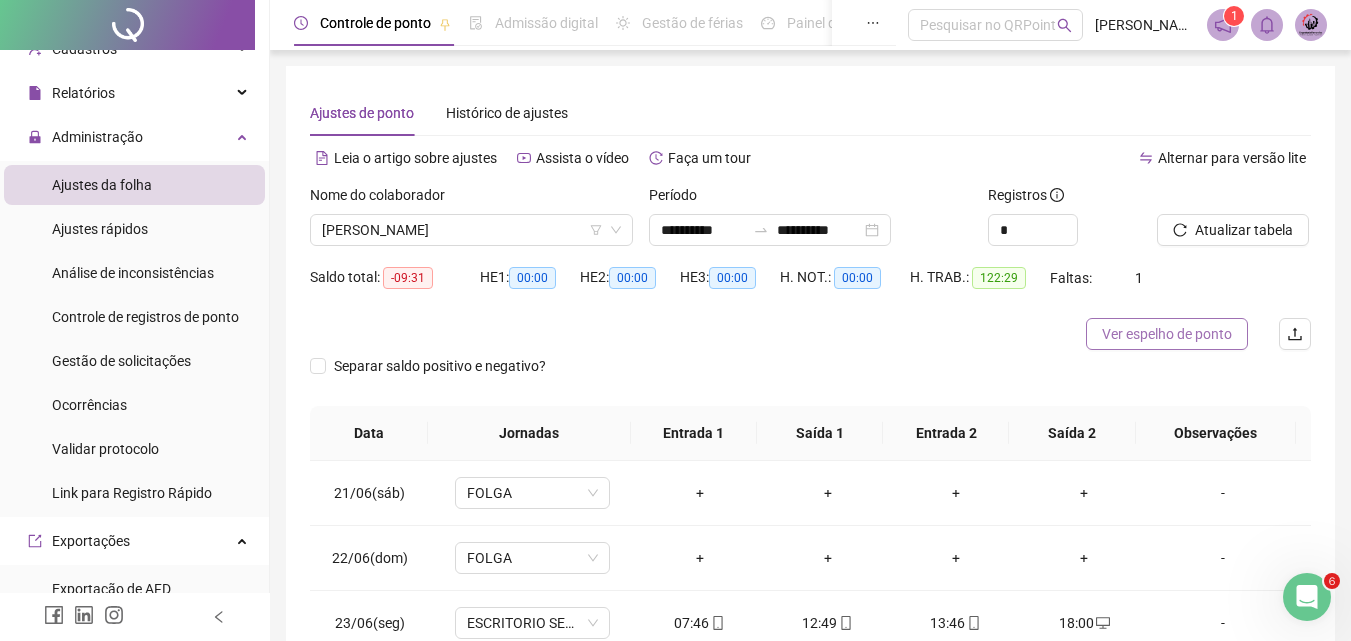 click on "Ver espelho de ponto" at bounding box center [1167, 334] 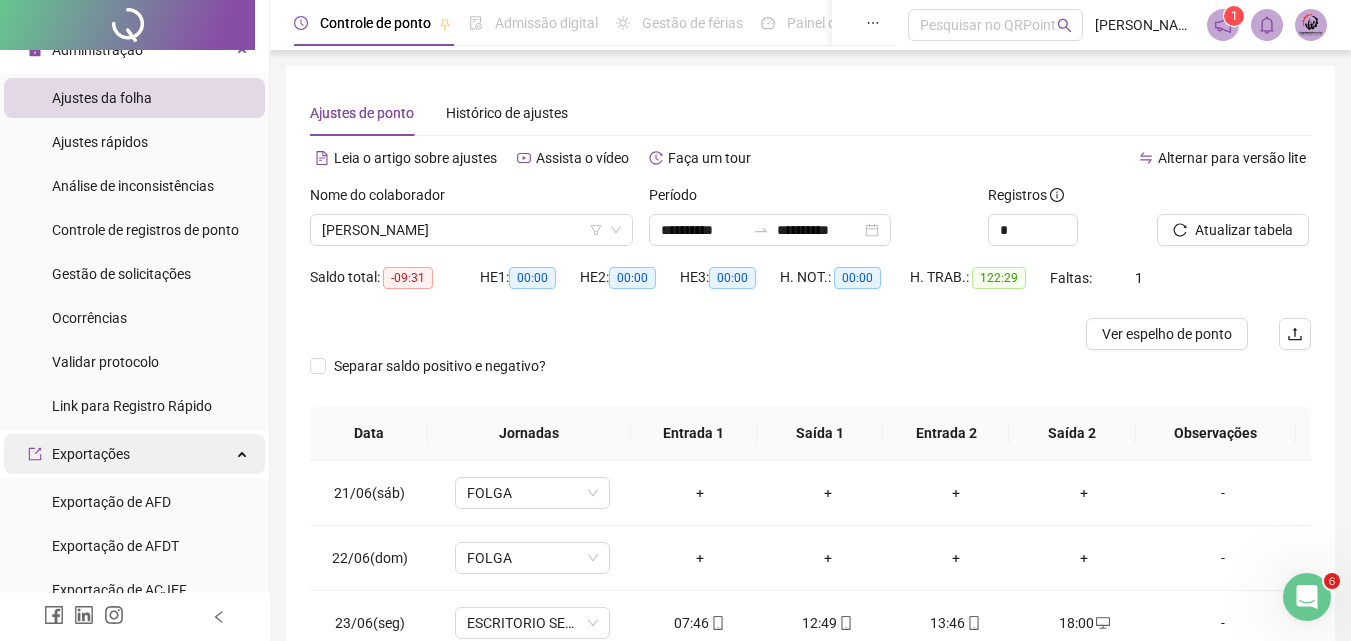 scroll, scrollTop: 169, scrollLeft: 0, axis: vertical 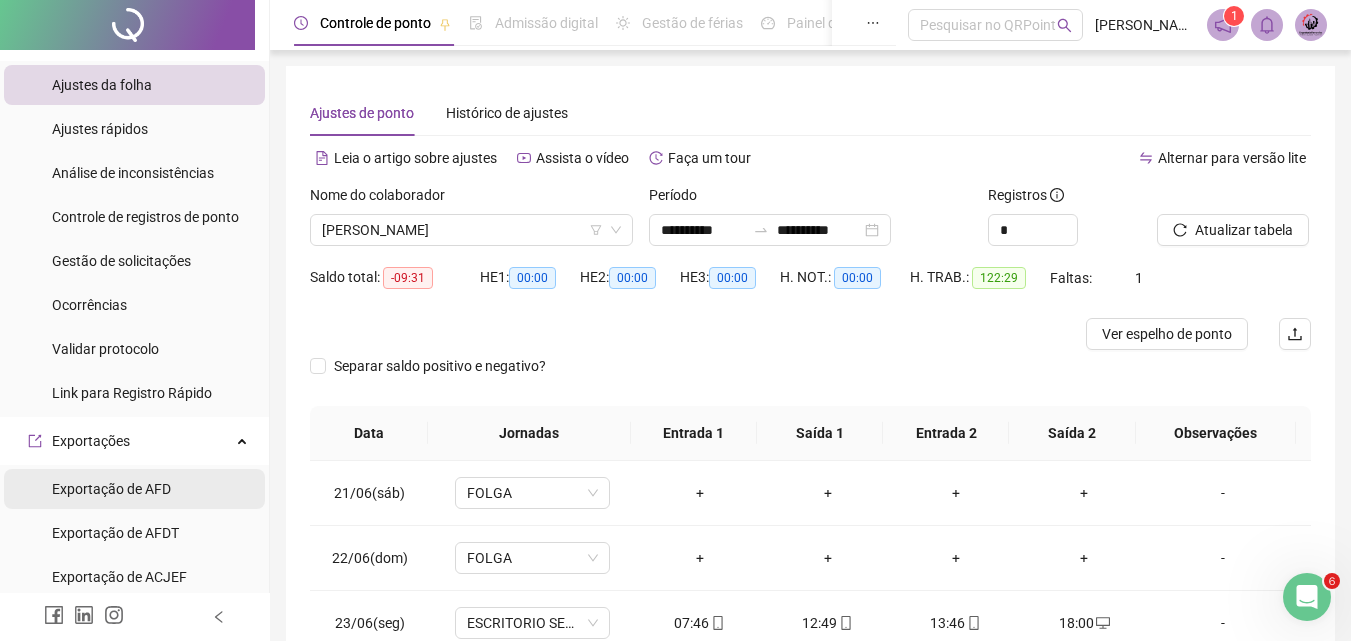 click on "Exportação de AFD" at bounding box center (134, 489) 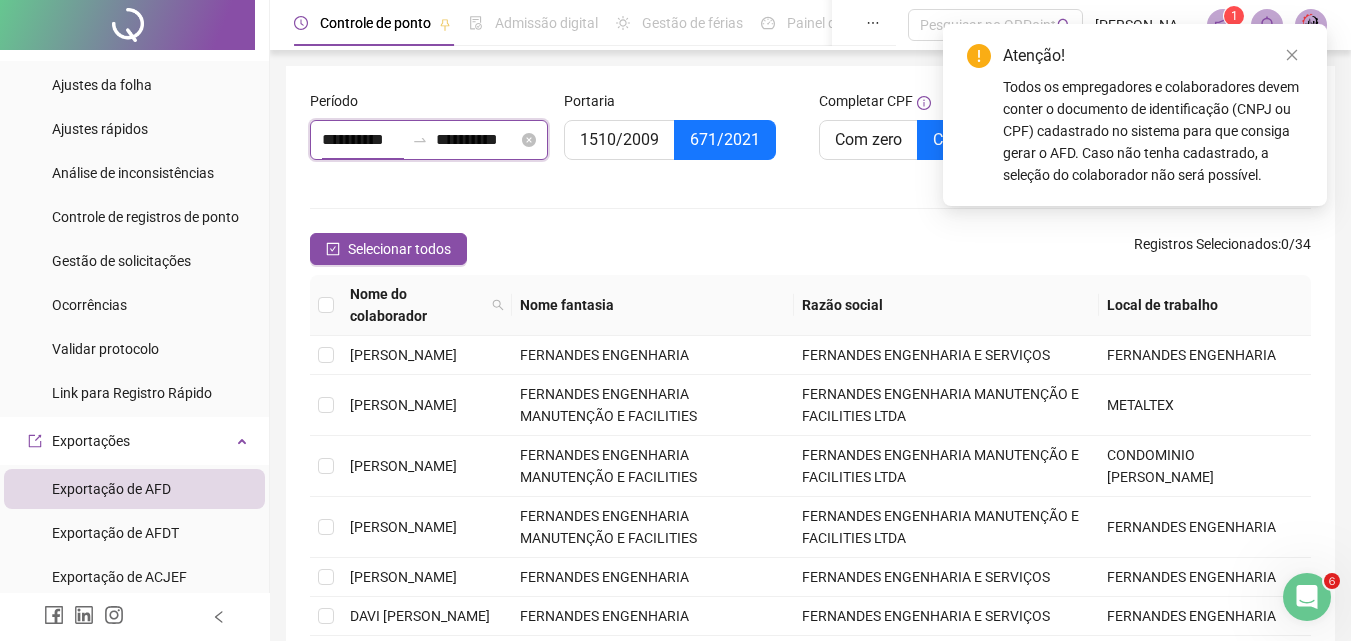 click on "**********" at bounding box center (363, 140) 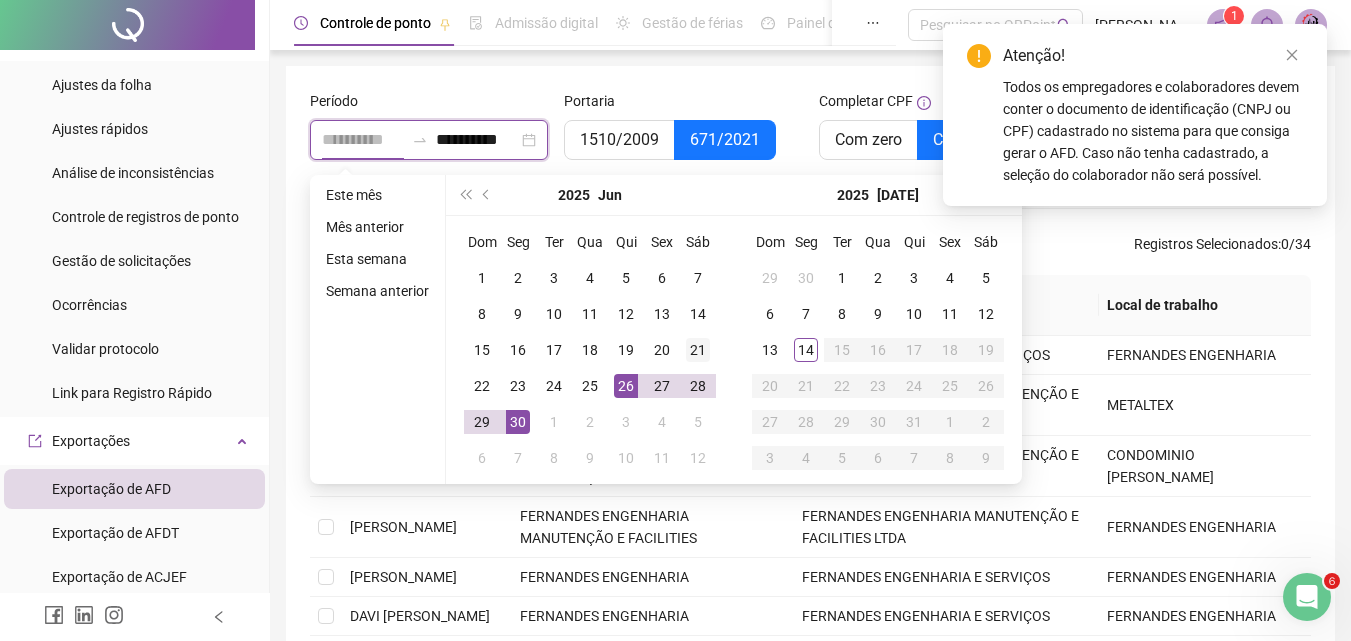 type on "**********" 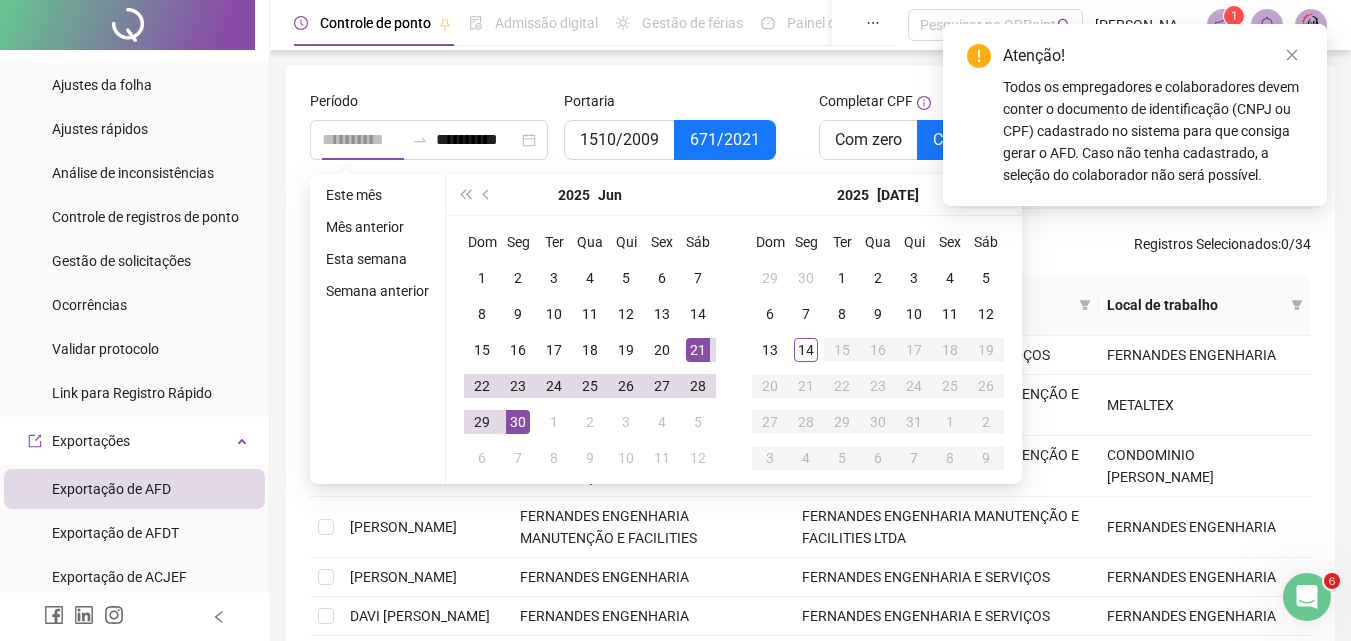click on "21" at bounding box center [698, 350] 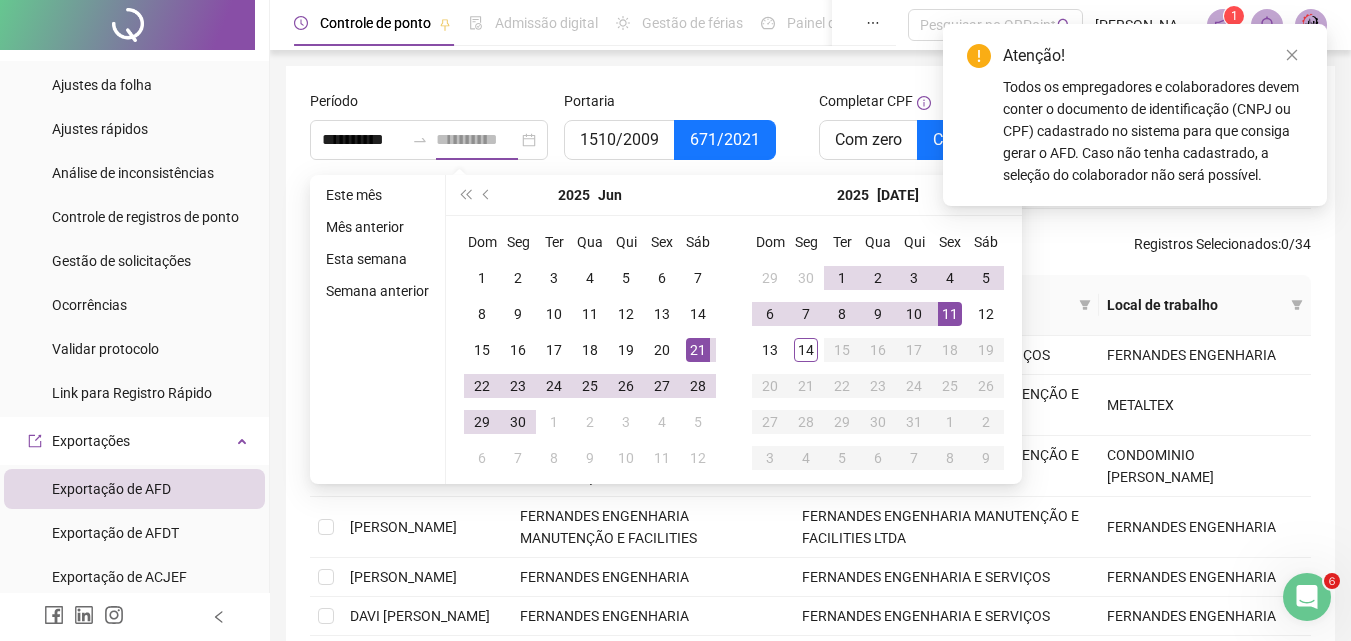 click on "11" at bounding box center (950, 314) 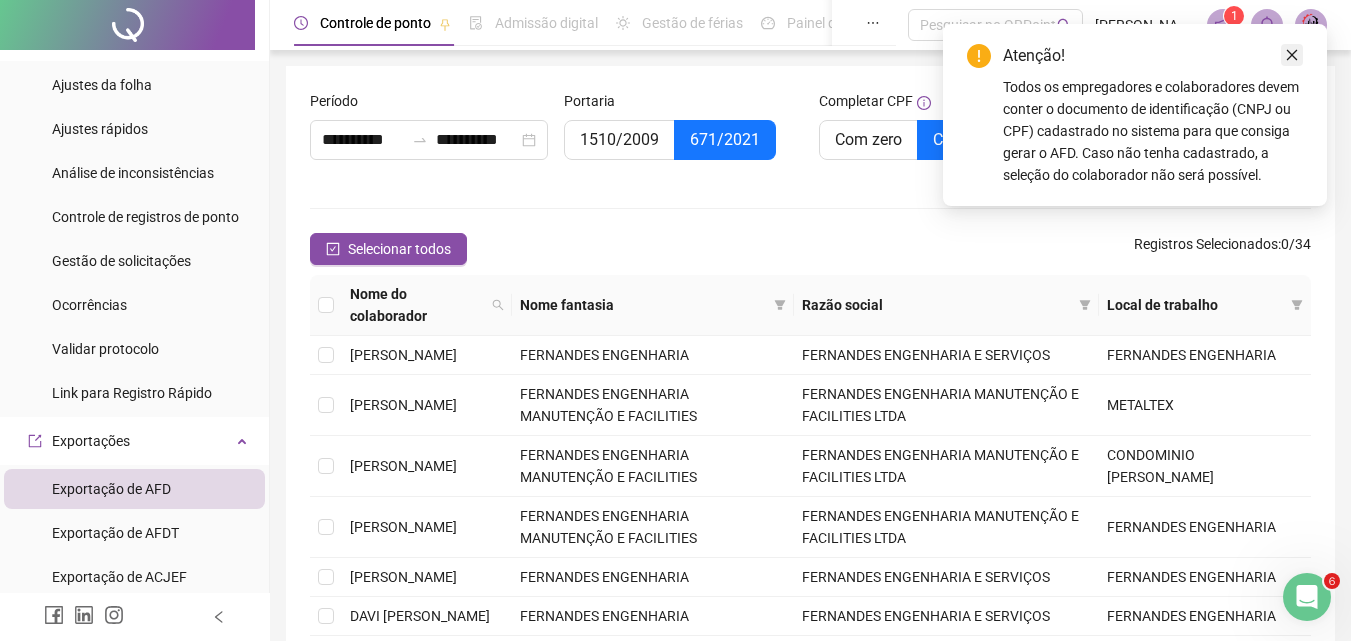 click 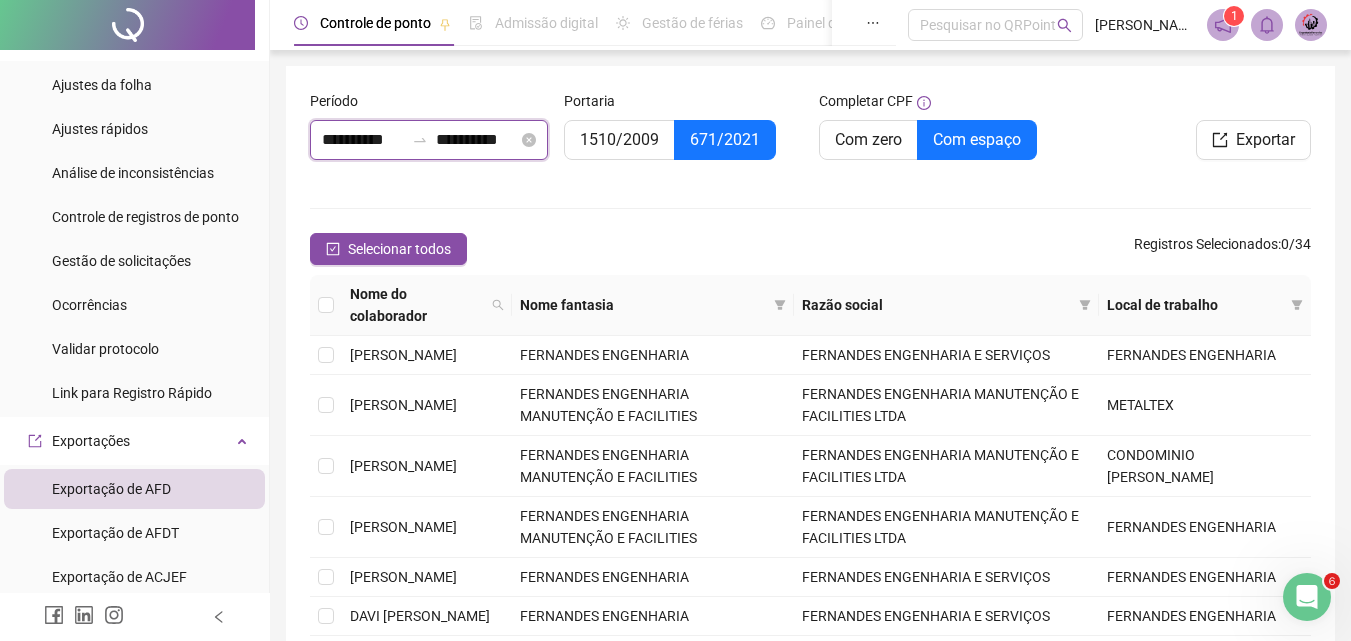 click on "**********" at bounding box center (477, 140) 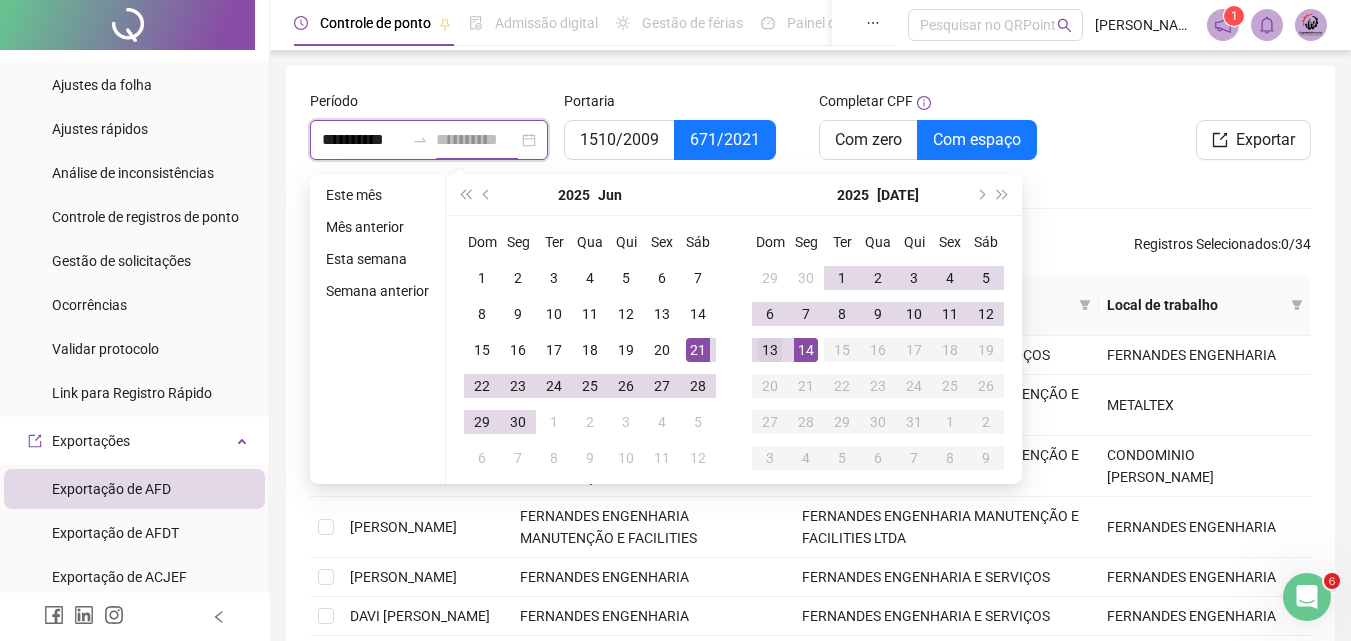 type on "**********" 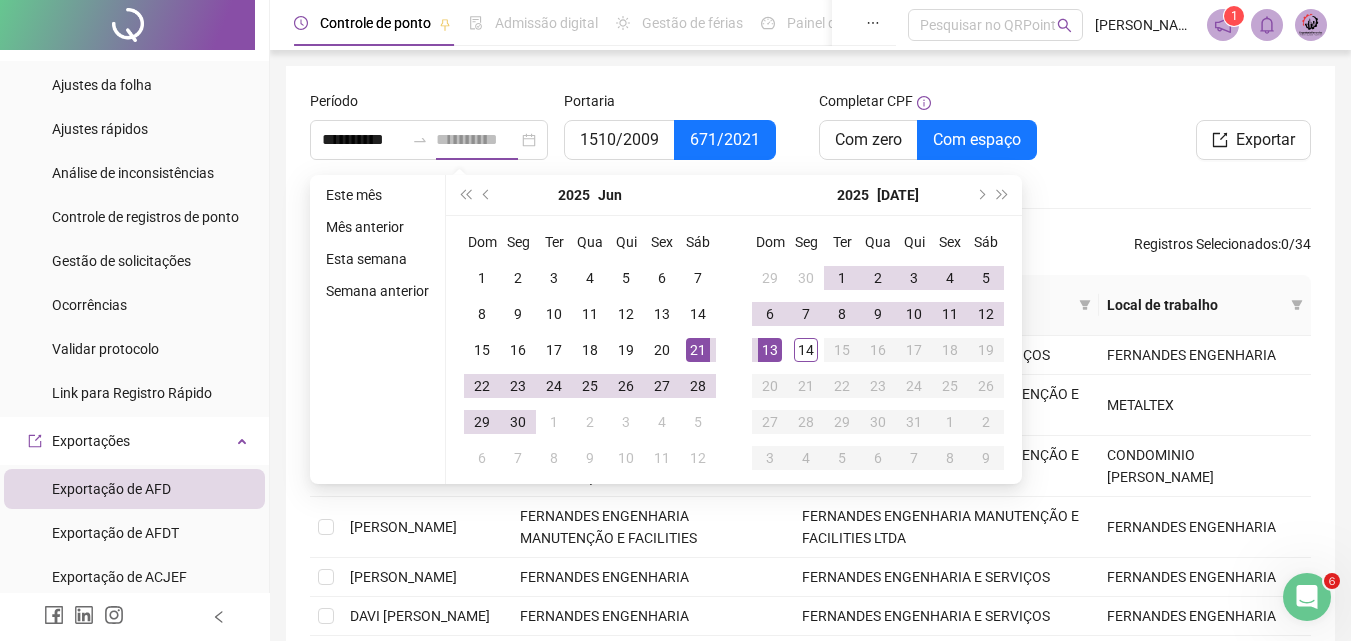 click on "13" at bounding box center (770, 350) 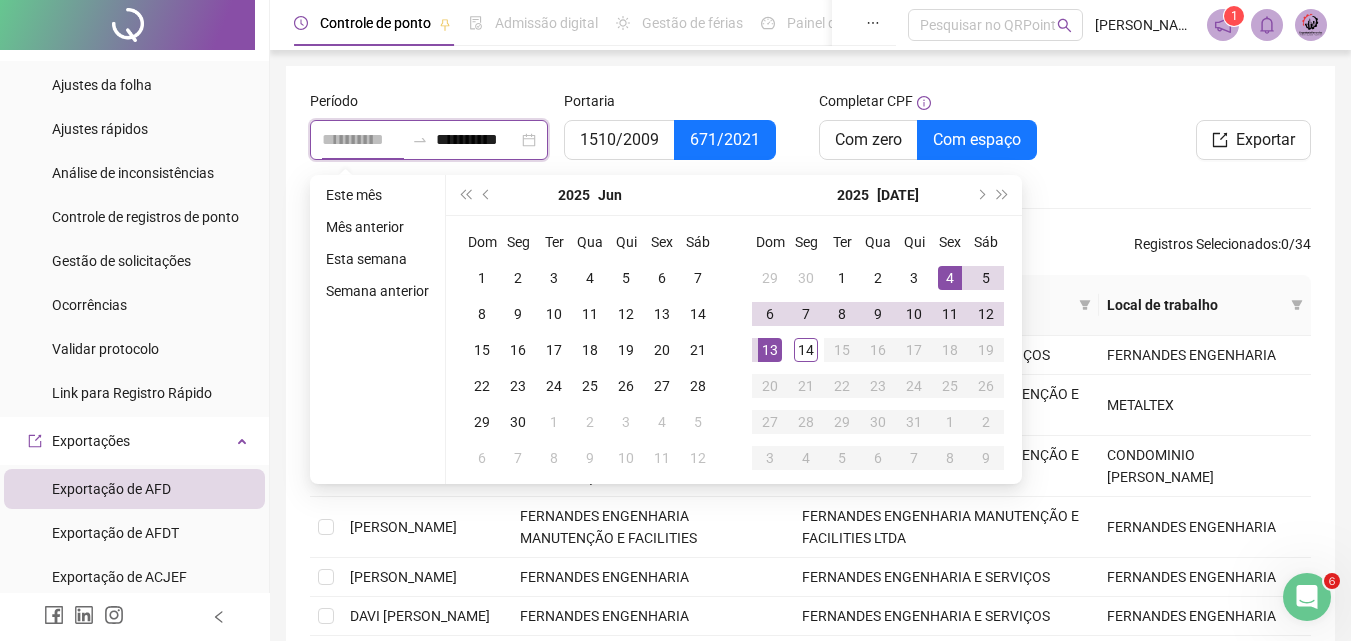 type on "**********" 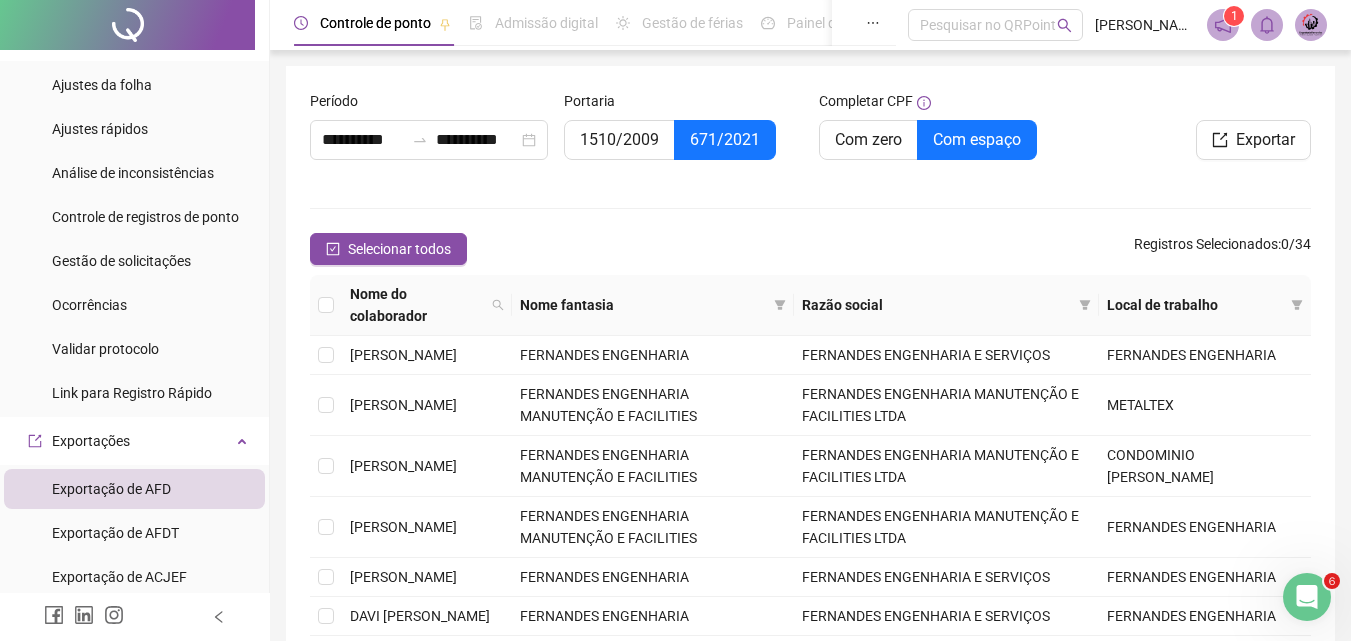click on "Exportar" at bounding box center [1192, 140] 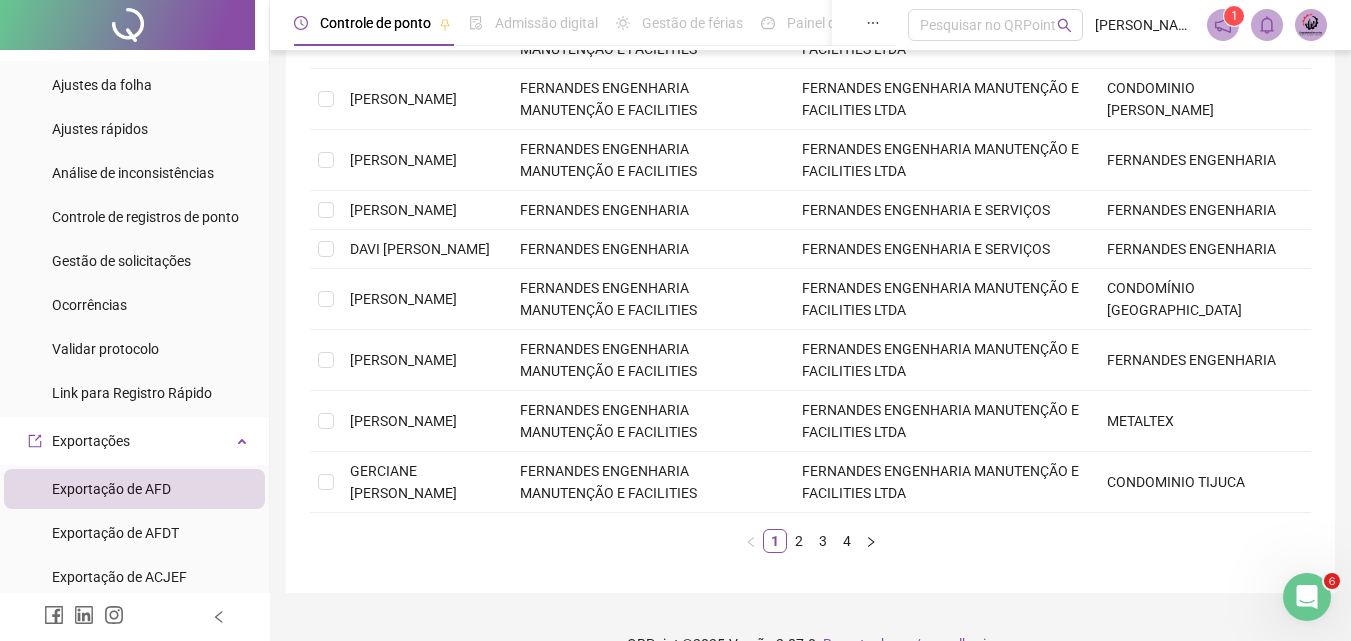 scroll, scrollTop: 383, scrollLeft: 0, axis: vertical 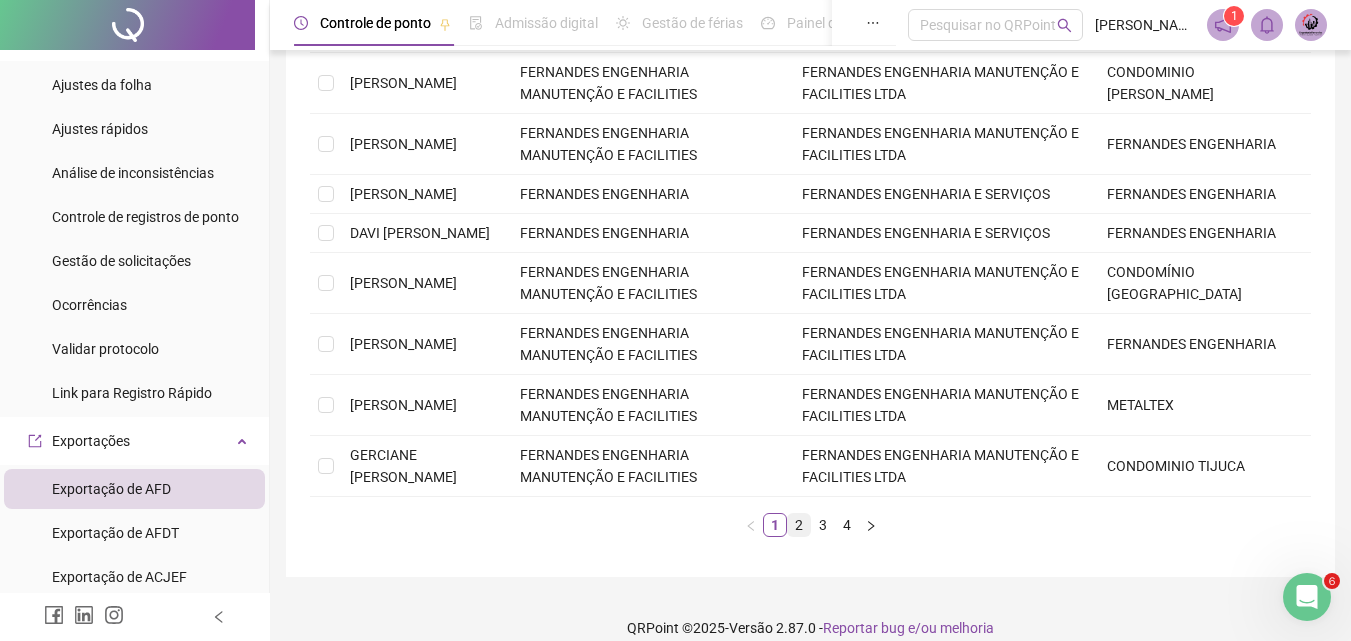 click on "2" at bounding box center (799, 525) 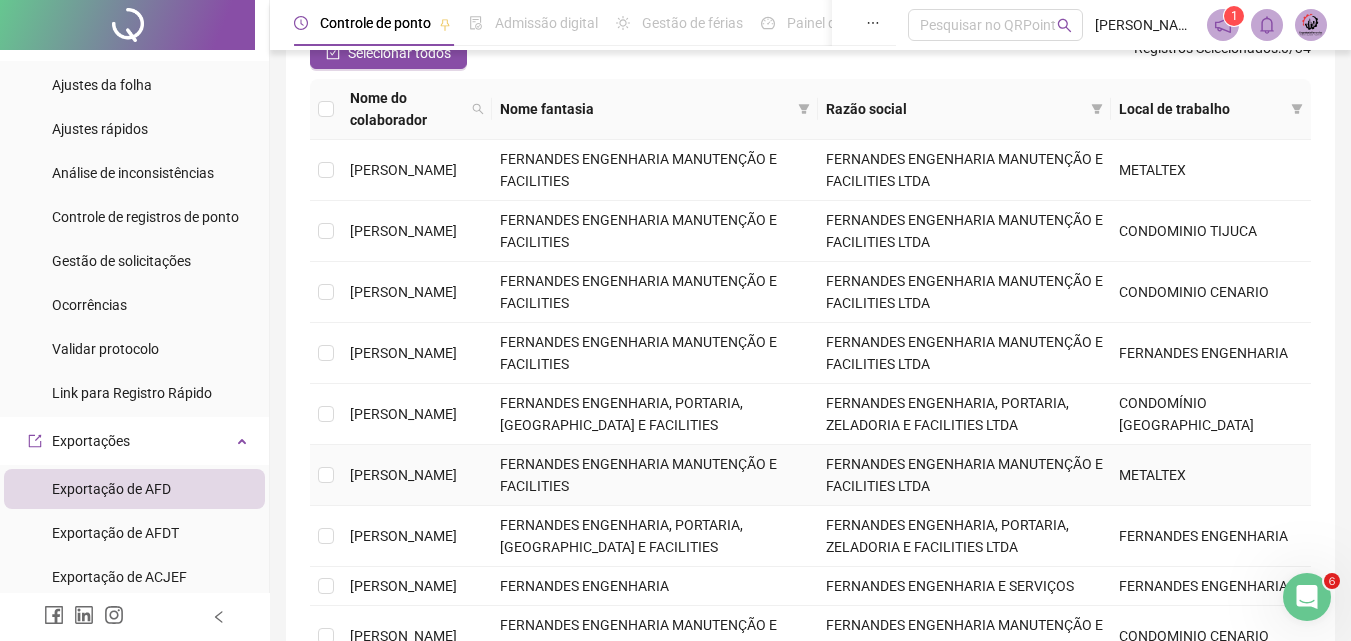 scroll, scrollTop: 183, scrollLeft: 0, axis: vertical 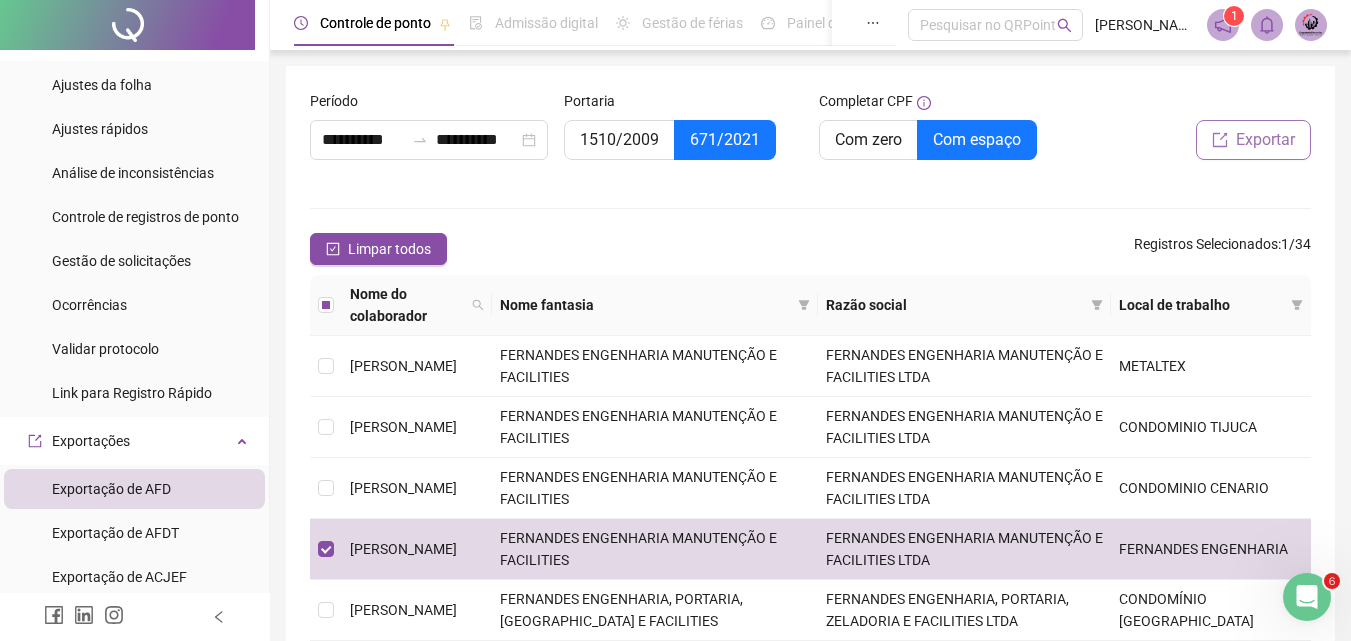 click on "Exportar" at bounding box center (1265, 140) 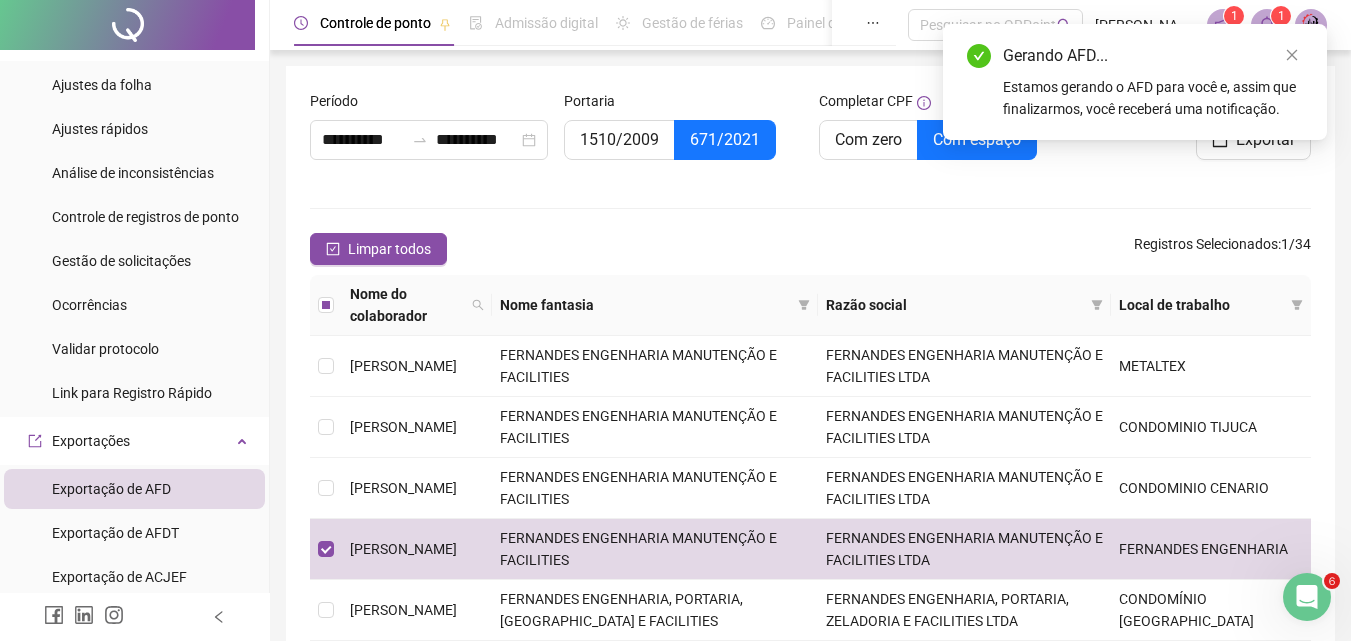 click at bounding box center (1267, 25) 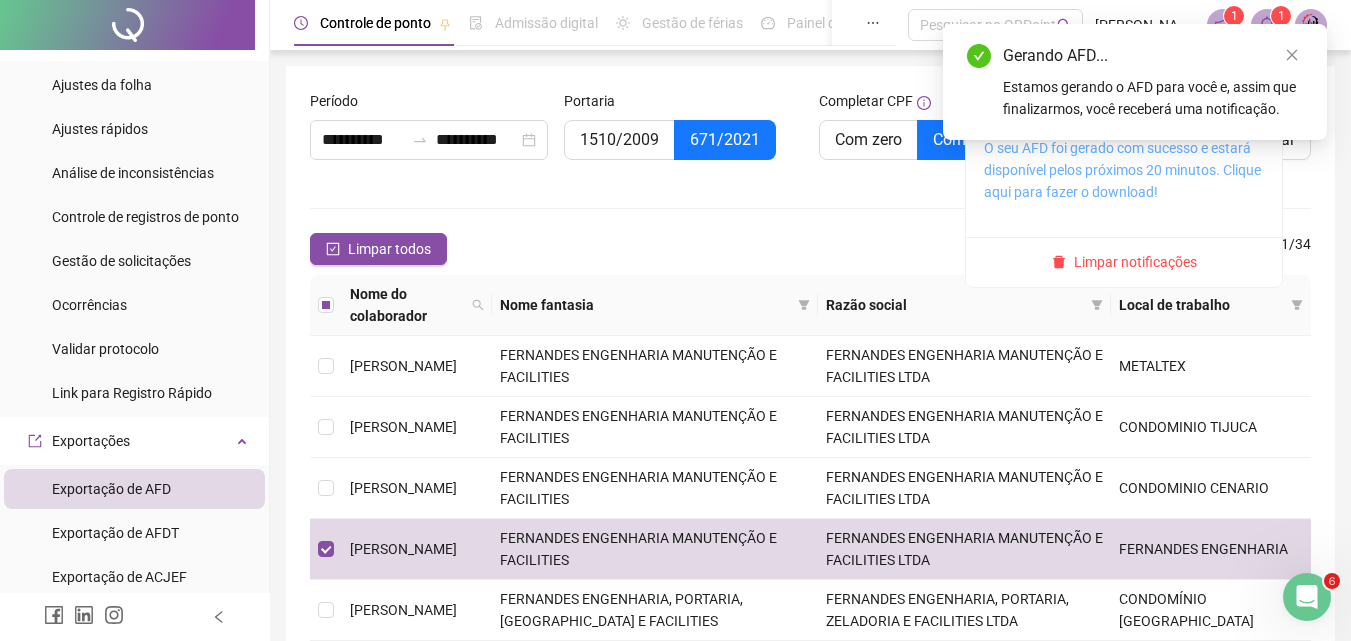 click on "O seu AFD foi gerado com sucesso e estará disponível pelos próximos 20 minutos.
Clique aqui para fazer o download!" at bounding box center (1122, 170) 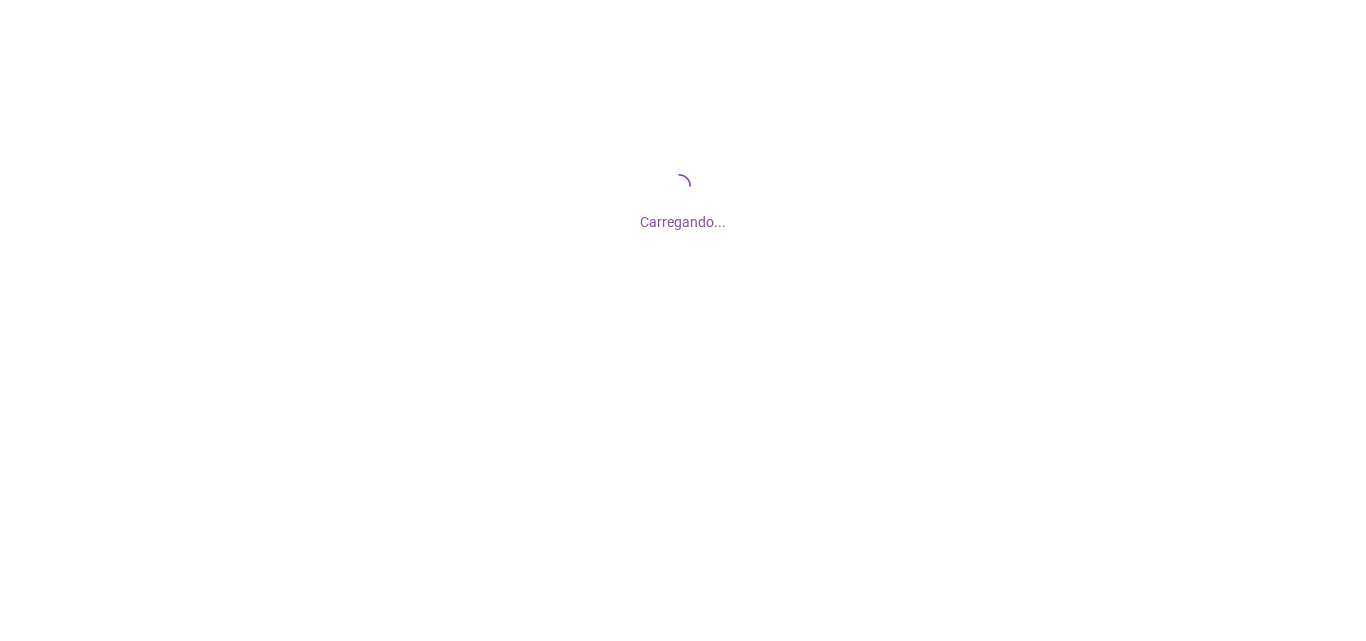 scroll, scrollTop: 0, scrollLeft: 0, axis: both 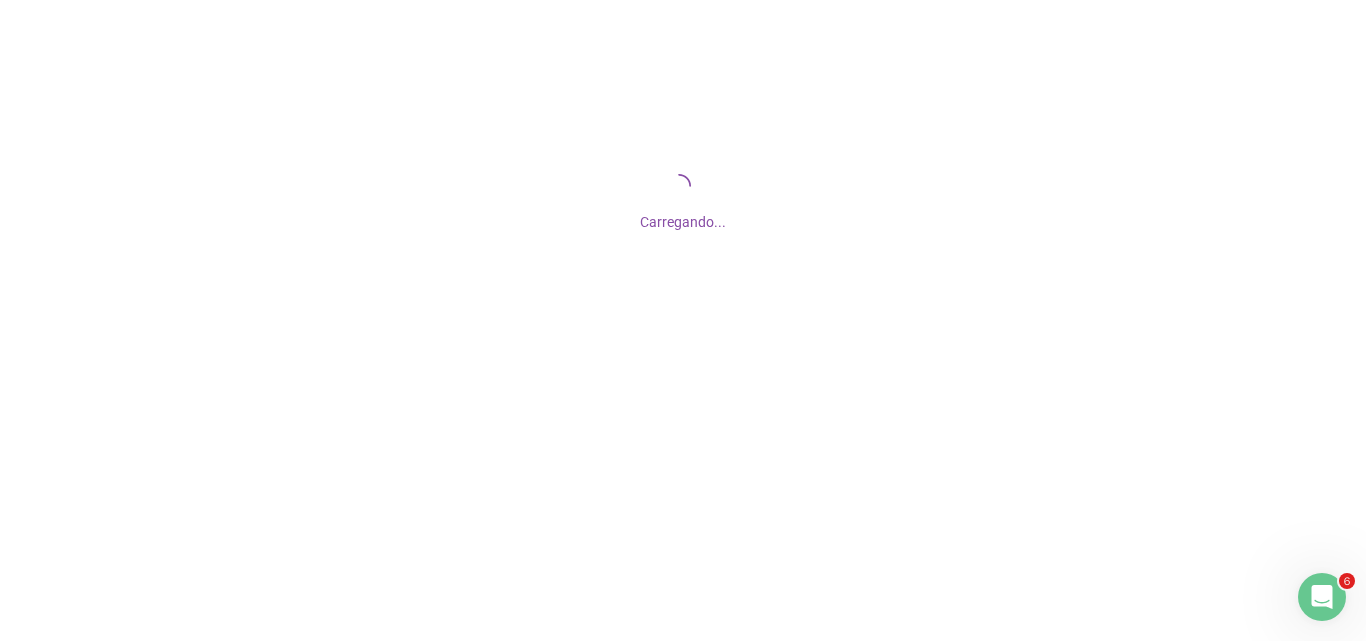 drag, startPoint x: 17, startPoint y: 305, endPoint x: 719, endPoint y: 263, distance: 703.2553 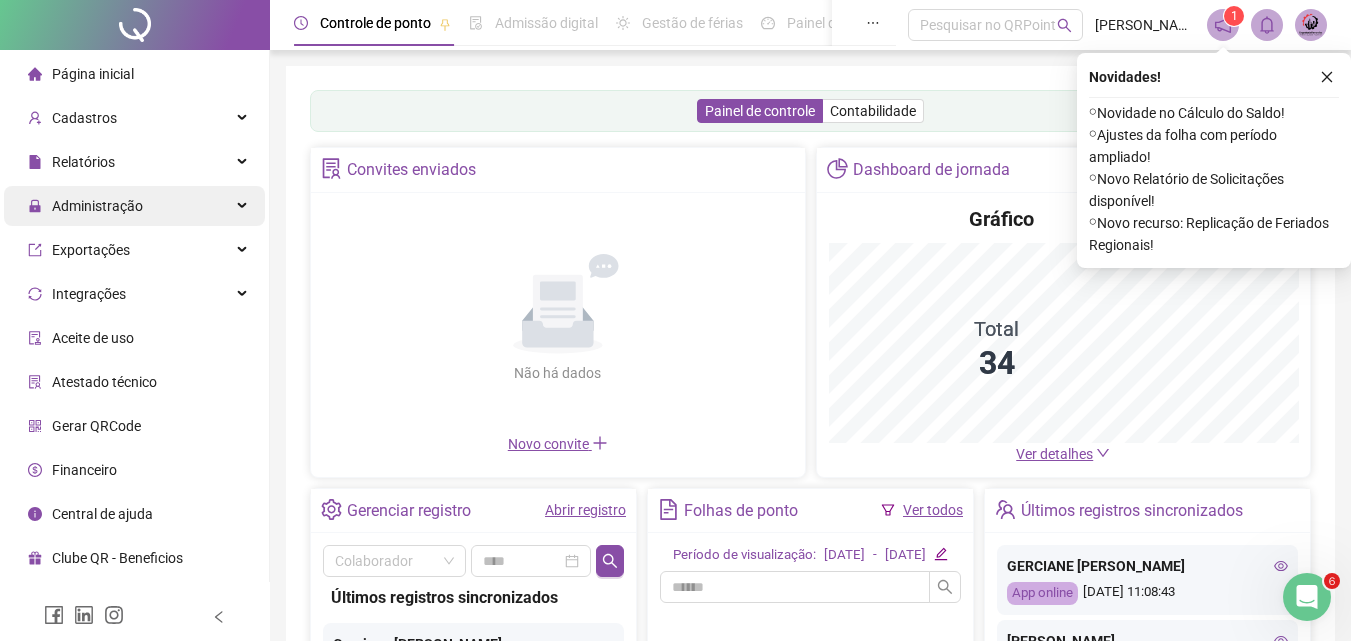 click on "Administração" at bounding box center [85, 206] 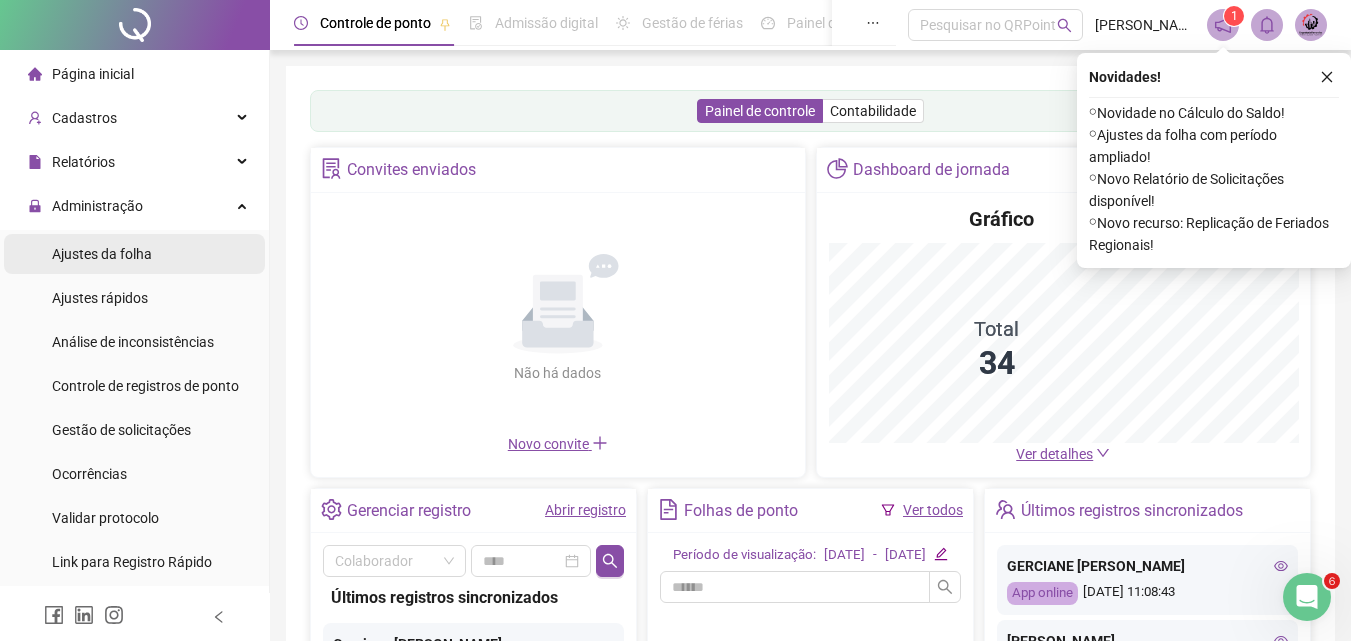 click on "Ajustes da folha" at bounding box center [102, 254] 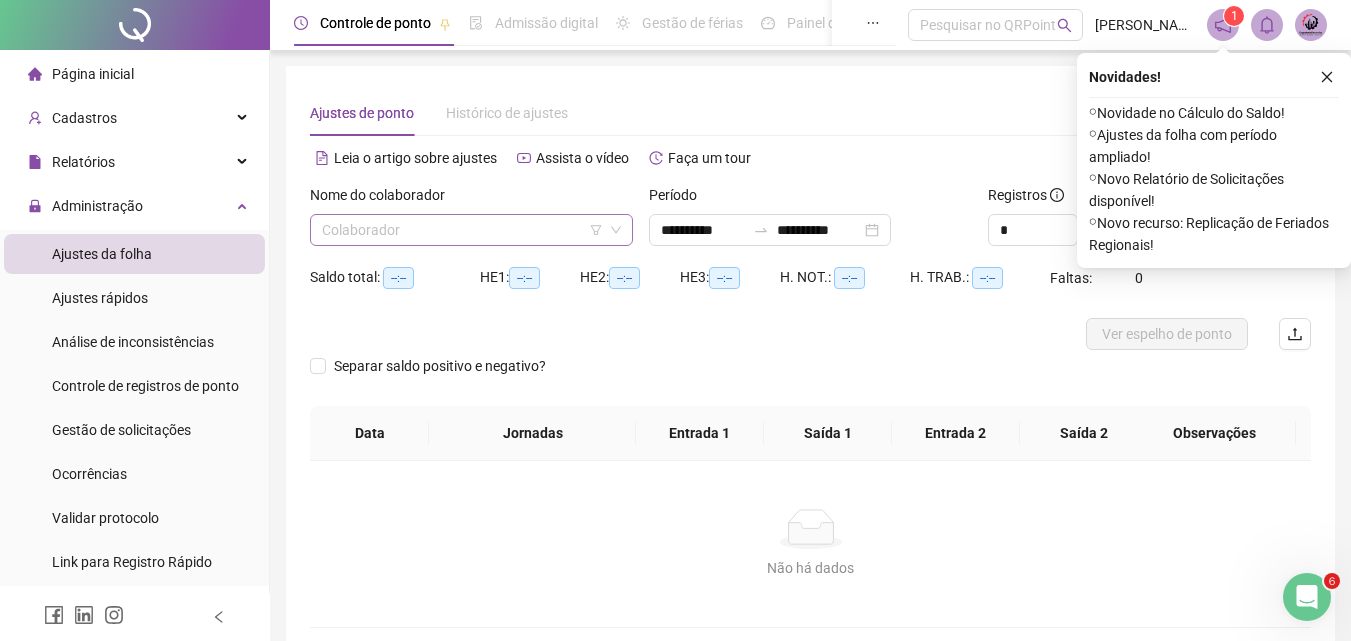 click at bounding box center (465, 230) 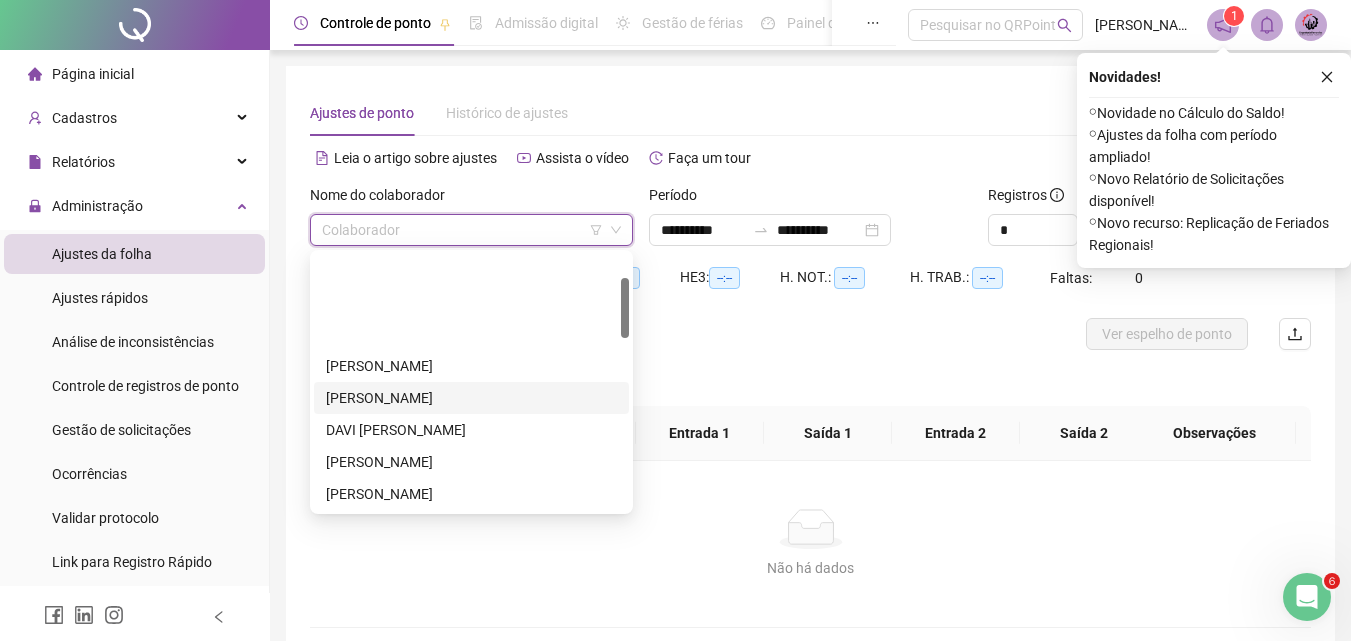 scroll, scrollTop: 200, scrollLeft: 0, axis: vertical 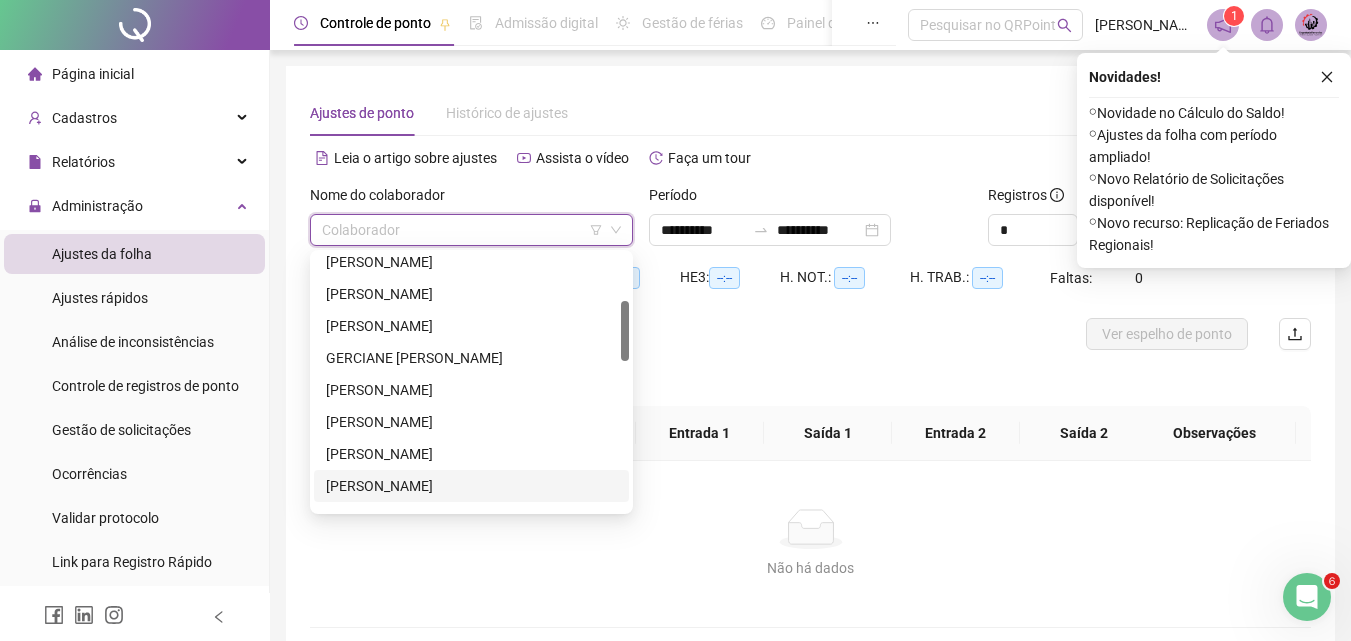 click on "[PERSON_NAME]" at bounding box center [471, 486] 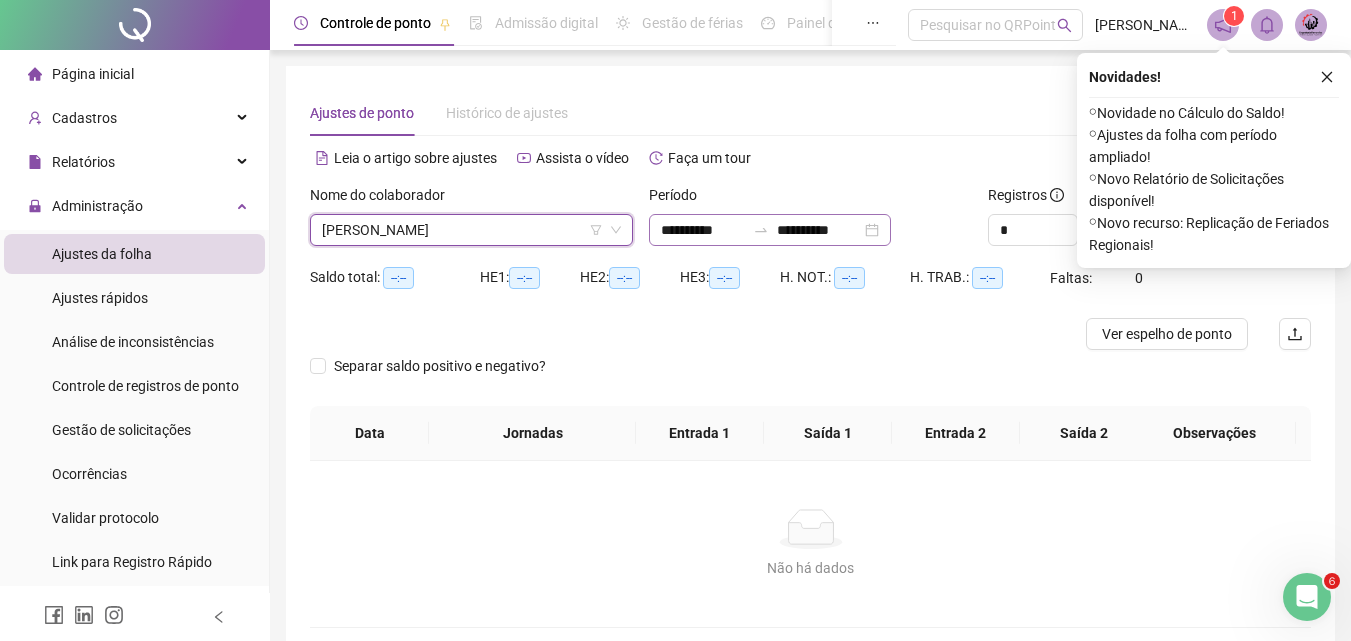 click on "**********" at bounding box center [770, 230] 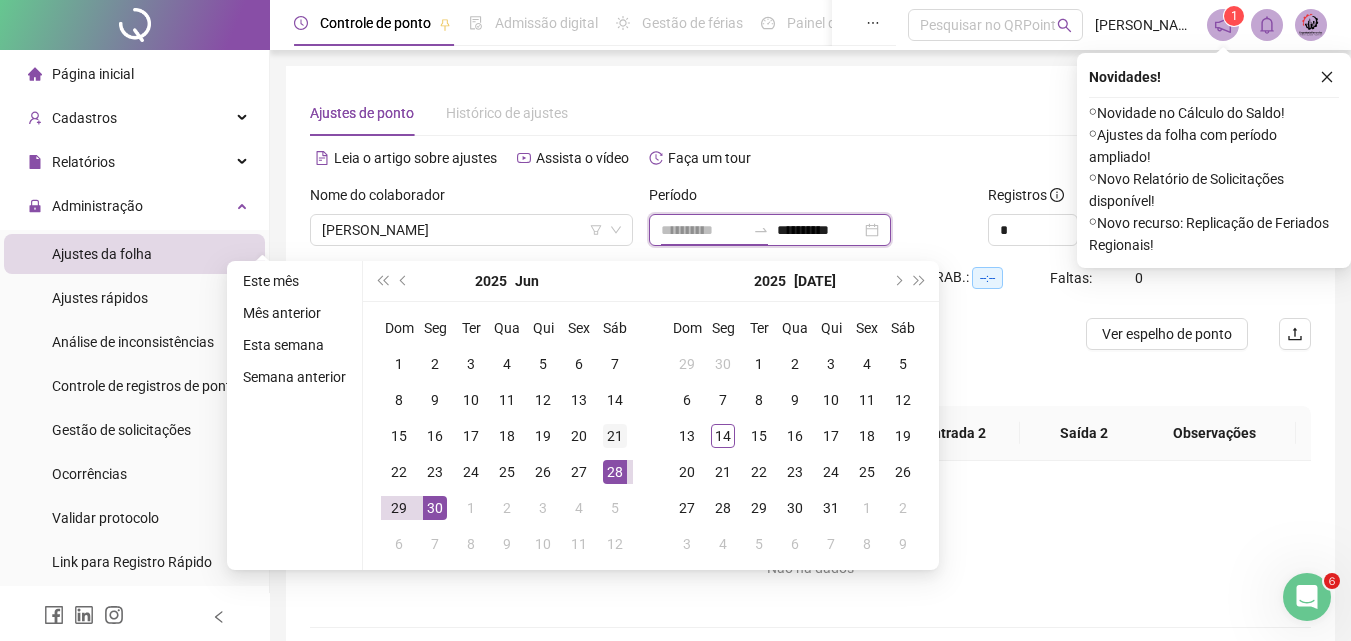 type on "**********" 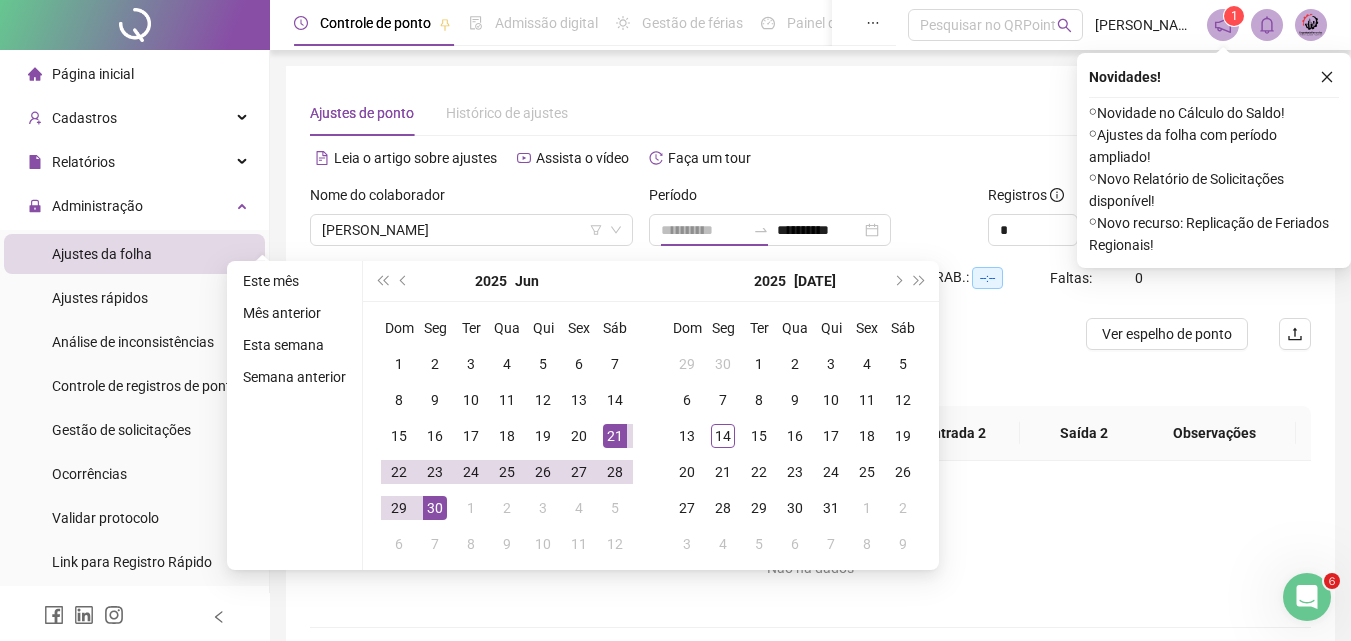 click on "21" at bounding box center [615, 436] 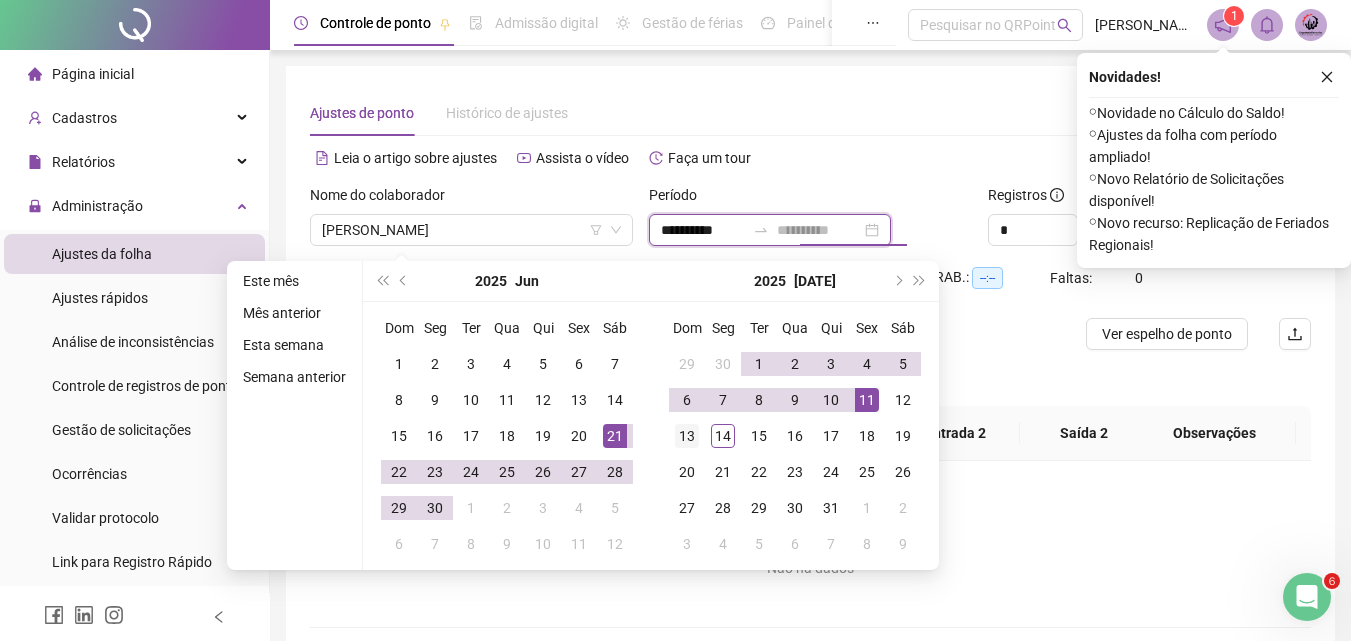 type on "**********" 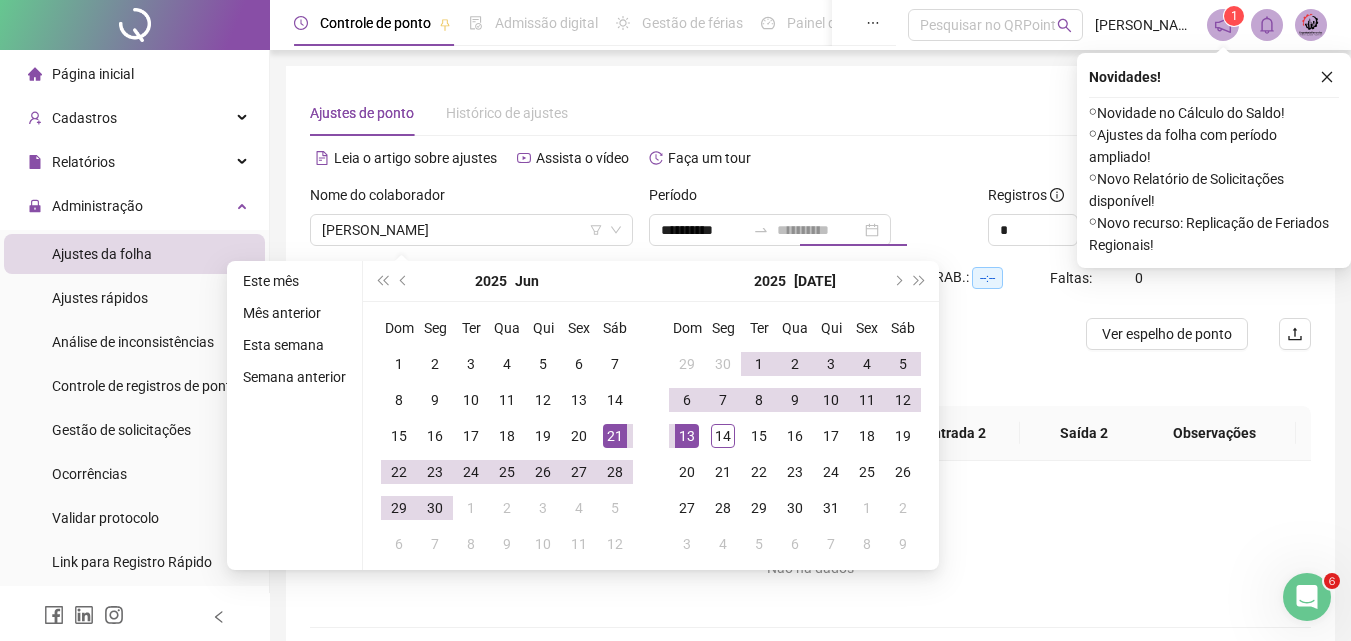 click on "13" at bounding box center (687, 436) 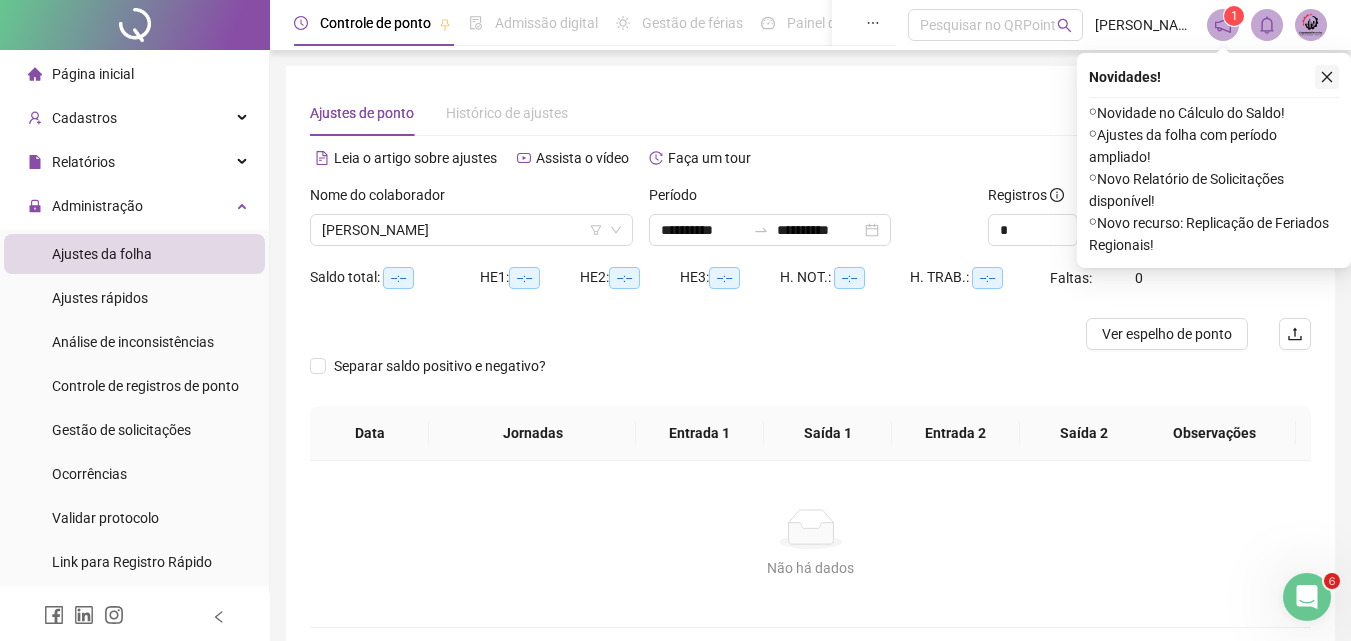 click 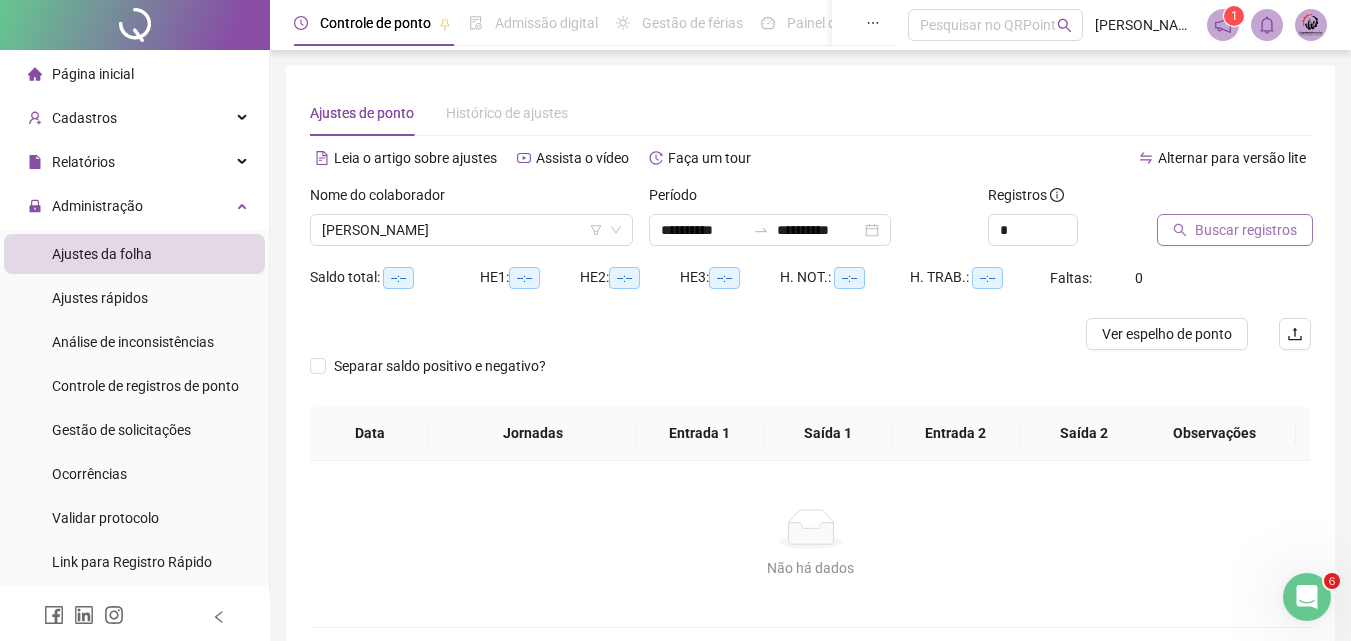 click on "Buscar registros" at bounding box center (1246, 230) 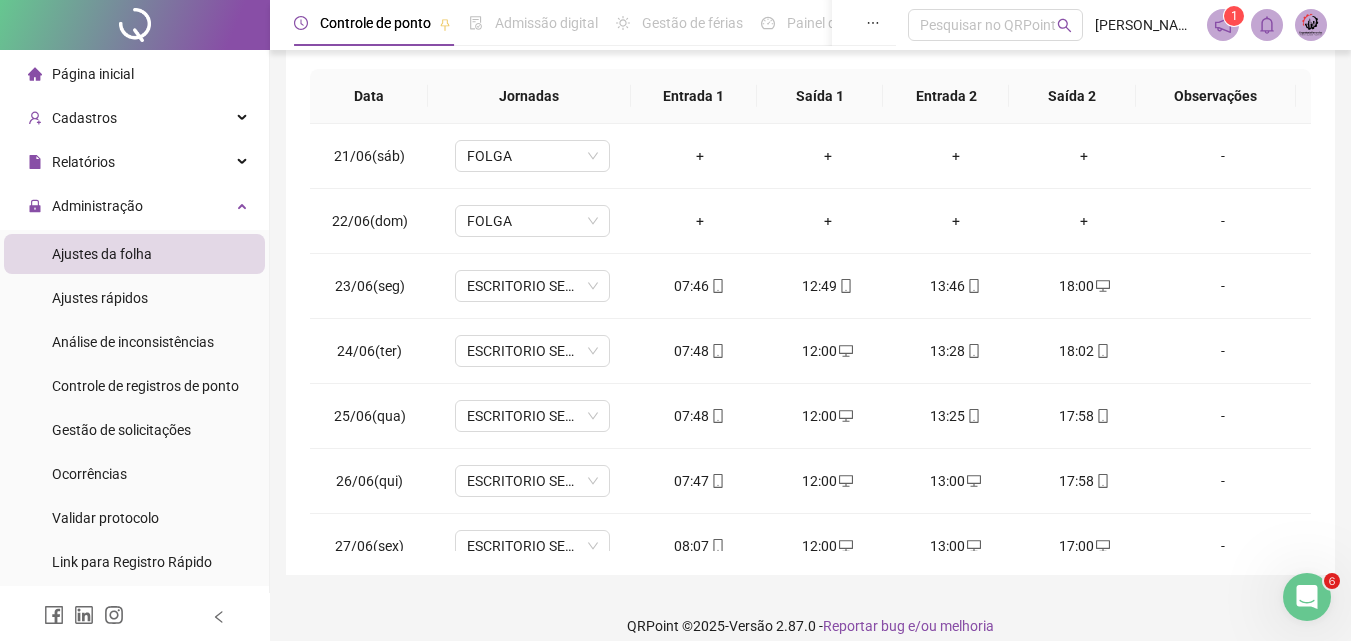 scroll, scrollTop: 357, scrollLeft: 0, axis: vertical 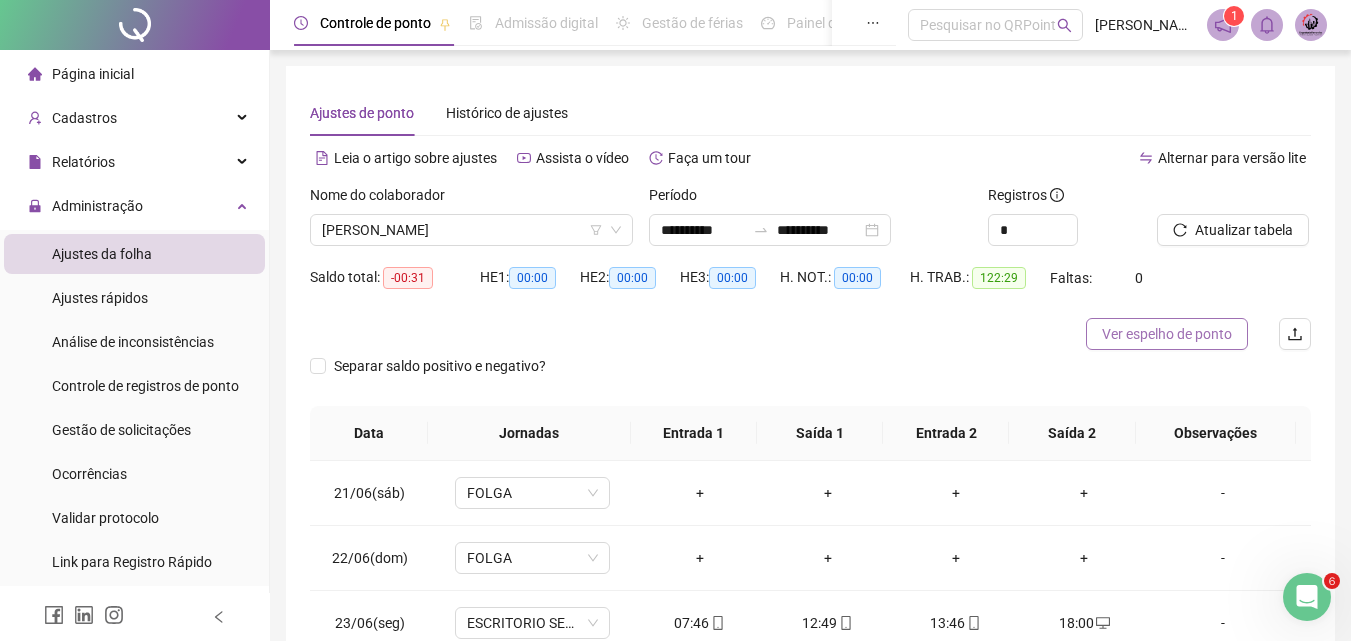 click on "Ver espelho de ponto" at bounding box center (1167, 334) 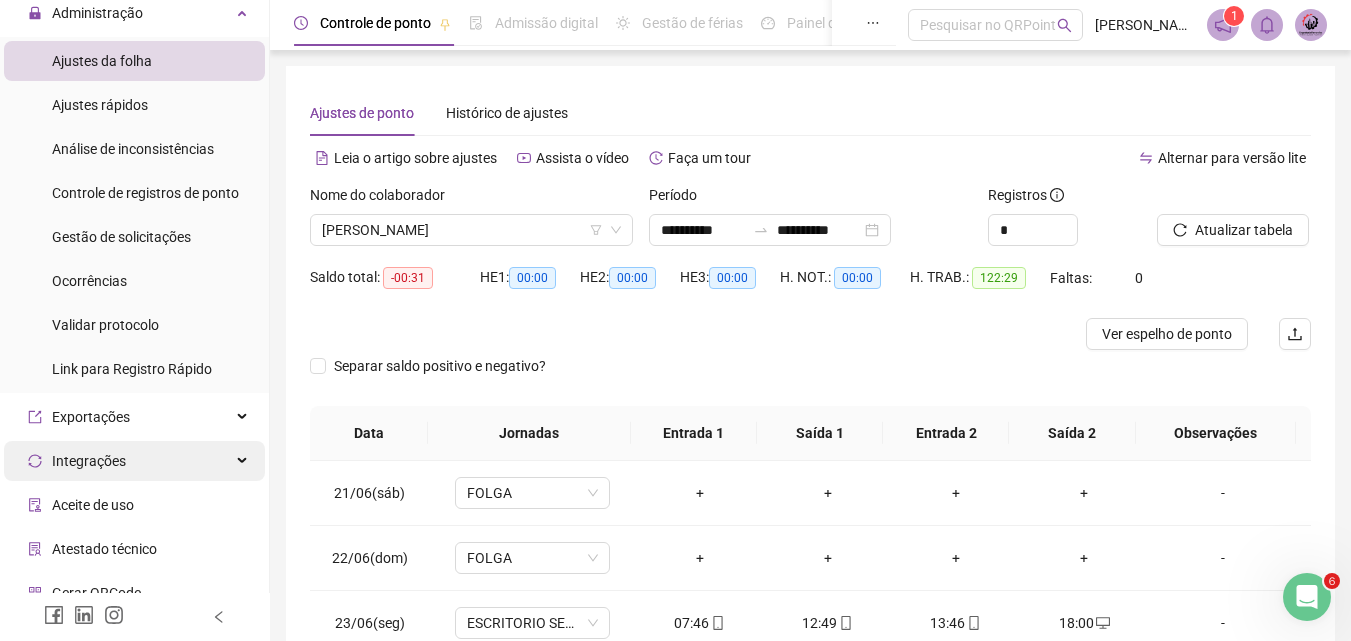 scroll, scrollTop: 200, scrollLeft: 0, axis: vertical 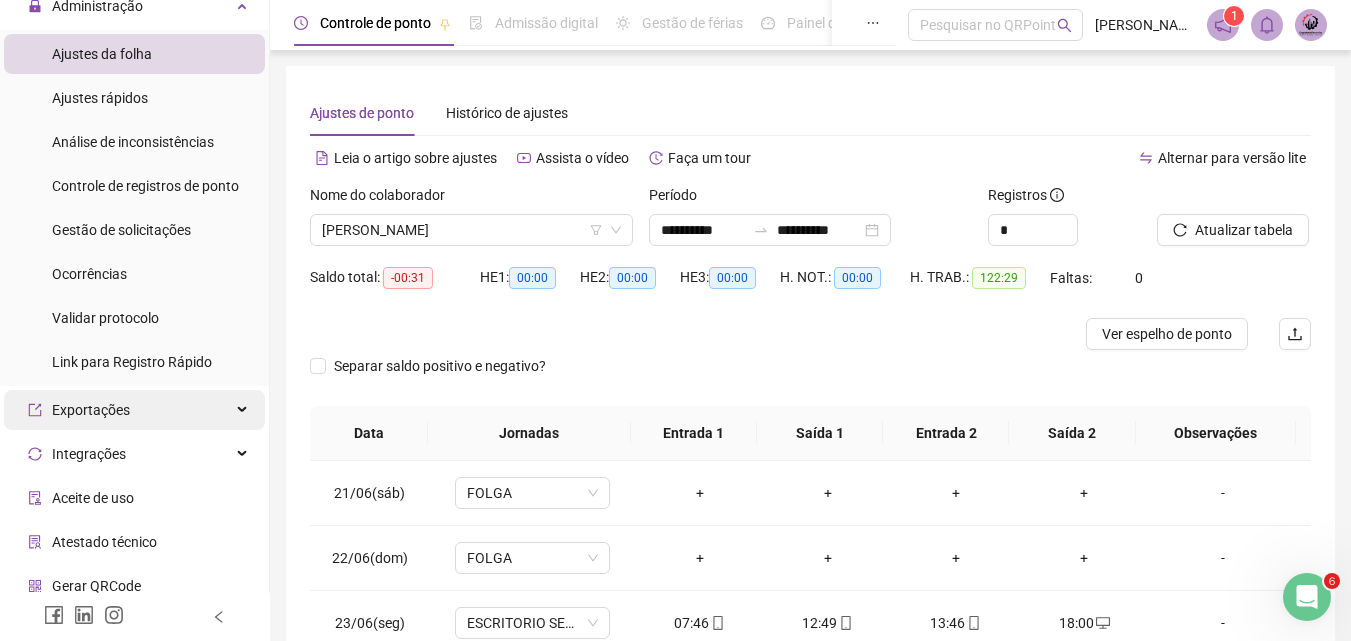 click on "Exportações" at bounding box center (134, 410) 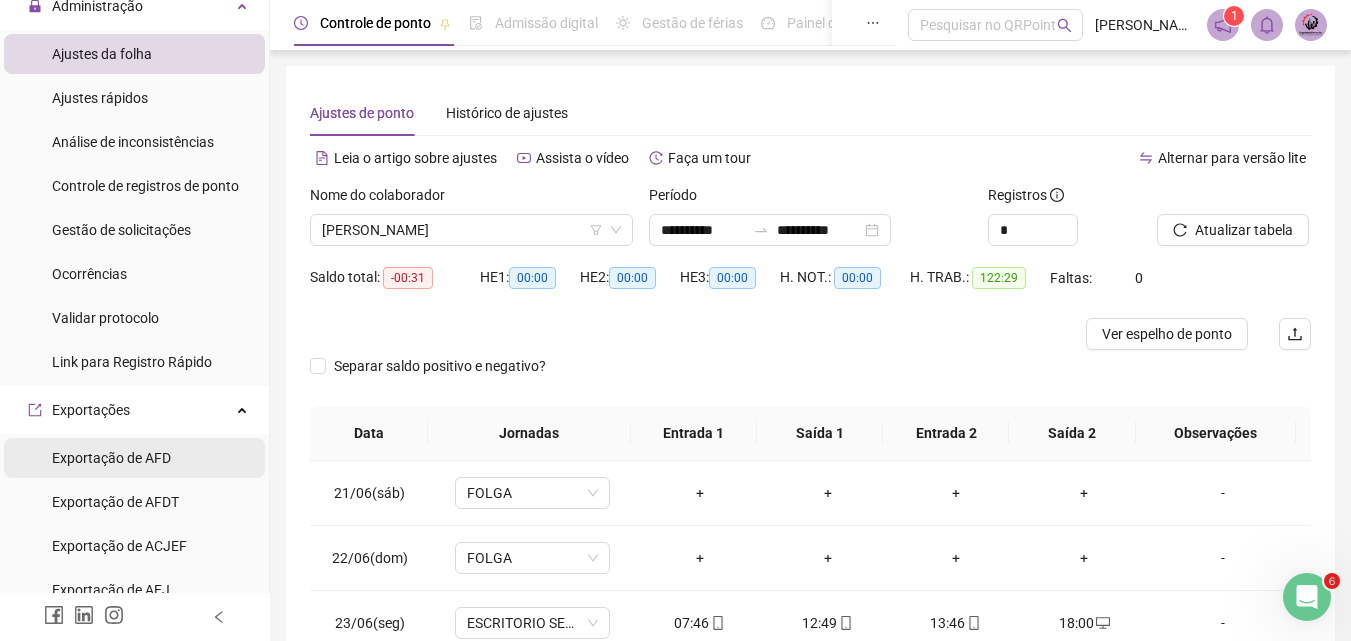 click on "Exportação de AFD" at bounding box center [111, 458] 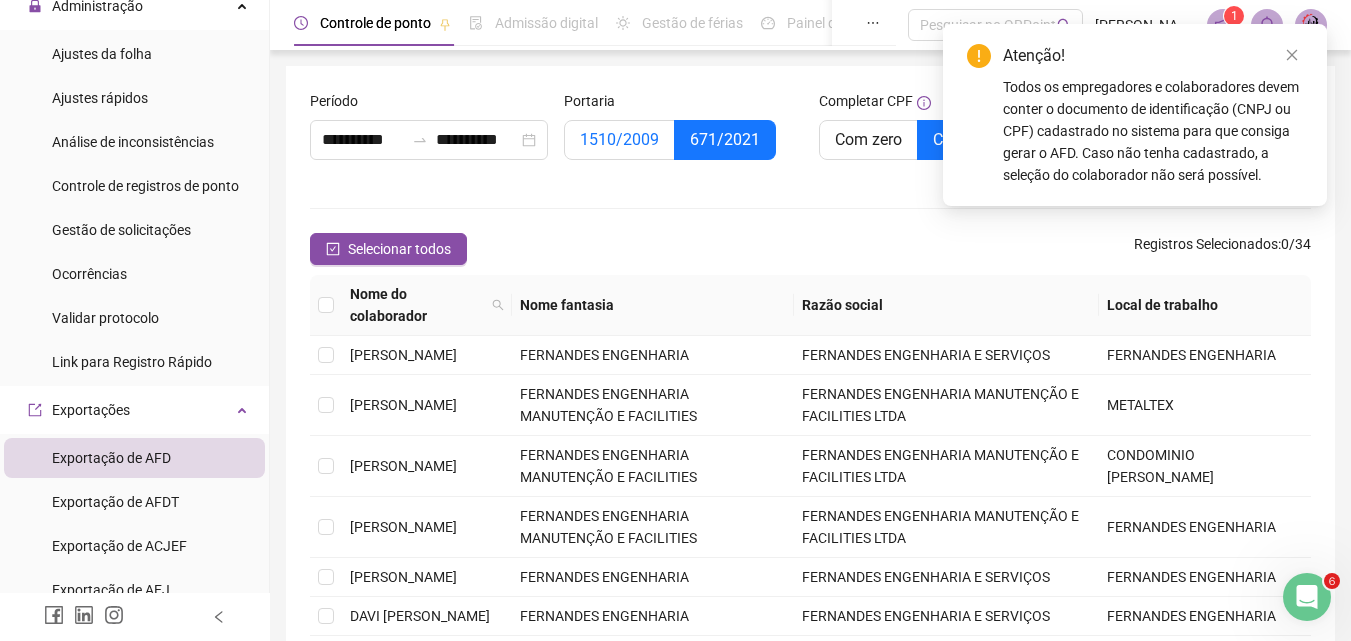 click on "1510/2009" at bounding box center (619, 139) 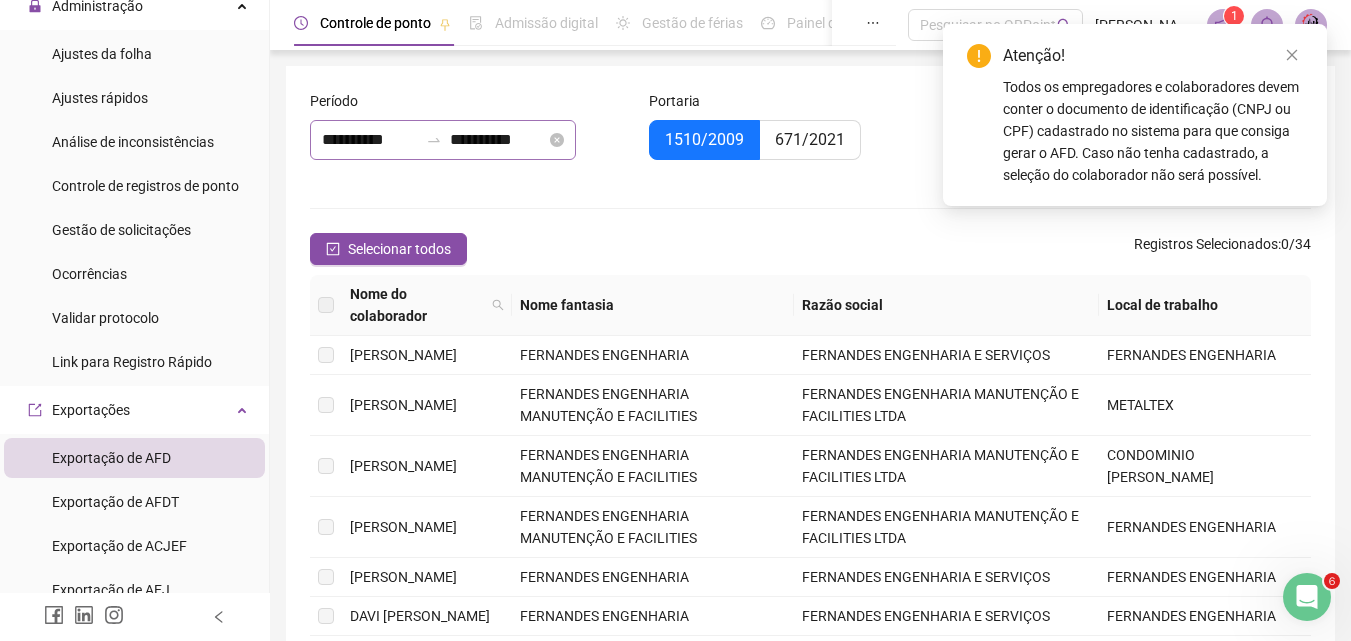 click on "**********" at bounding box center (443, 140) 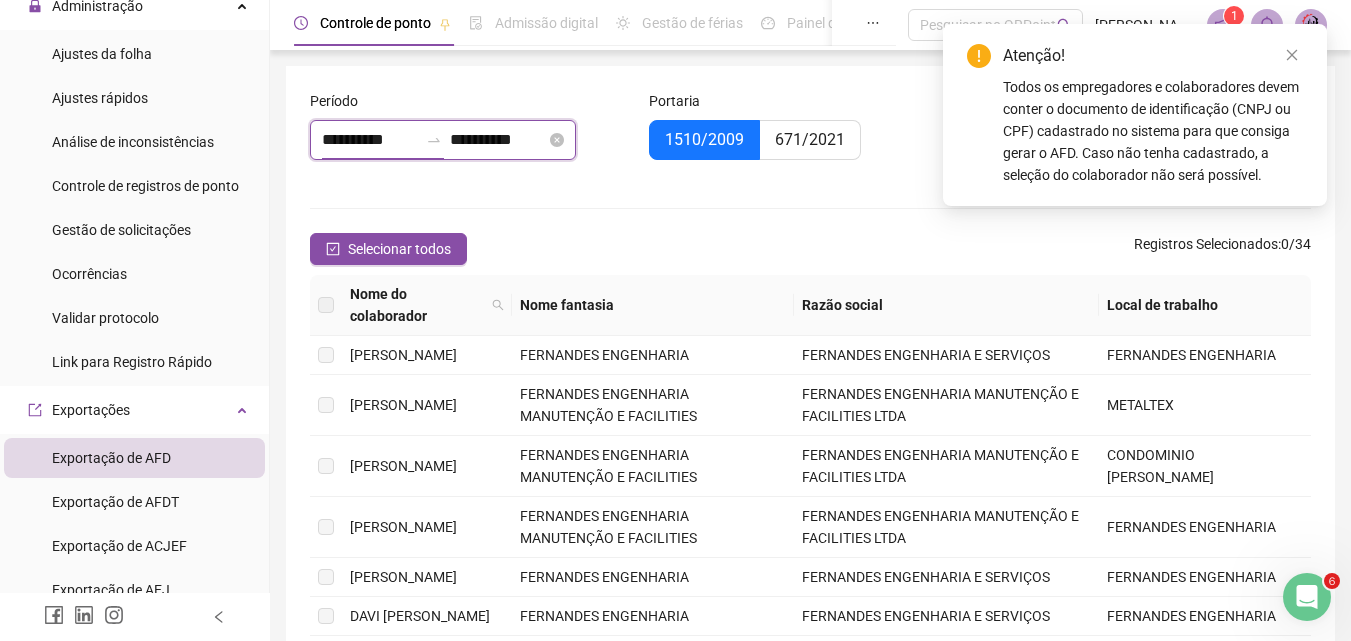click on "**********" at bounding box center (370, 140) 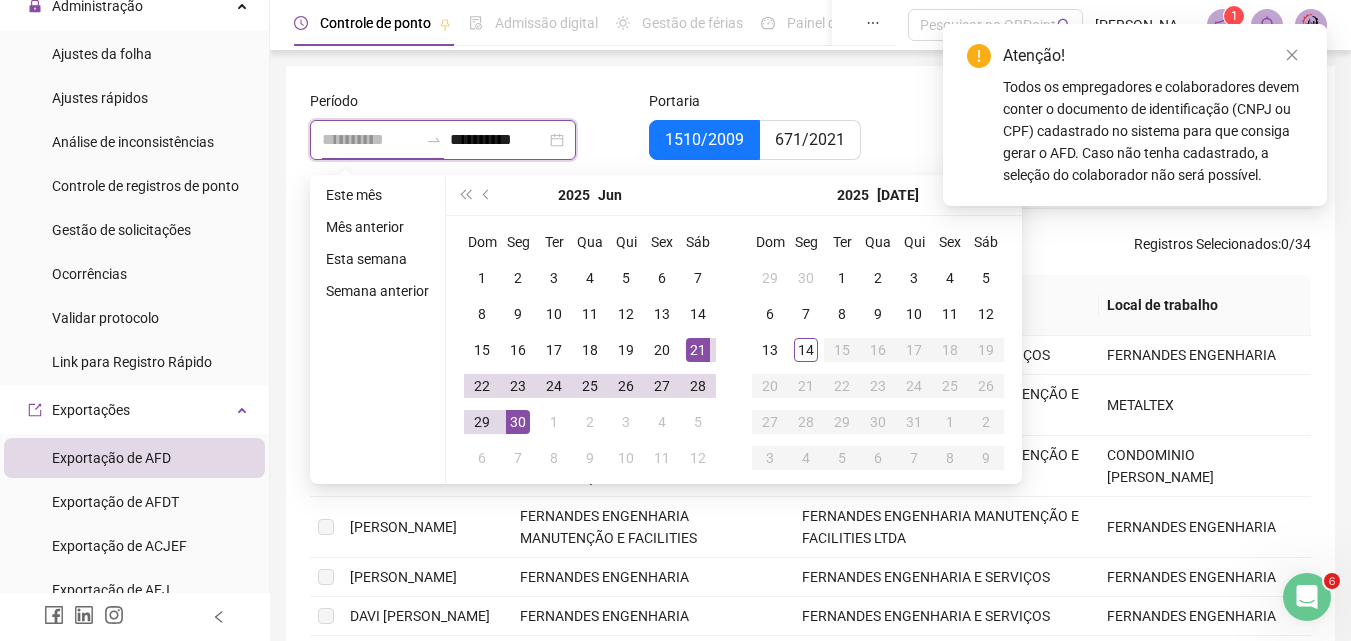type on "**********" 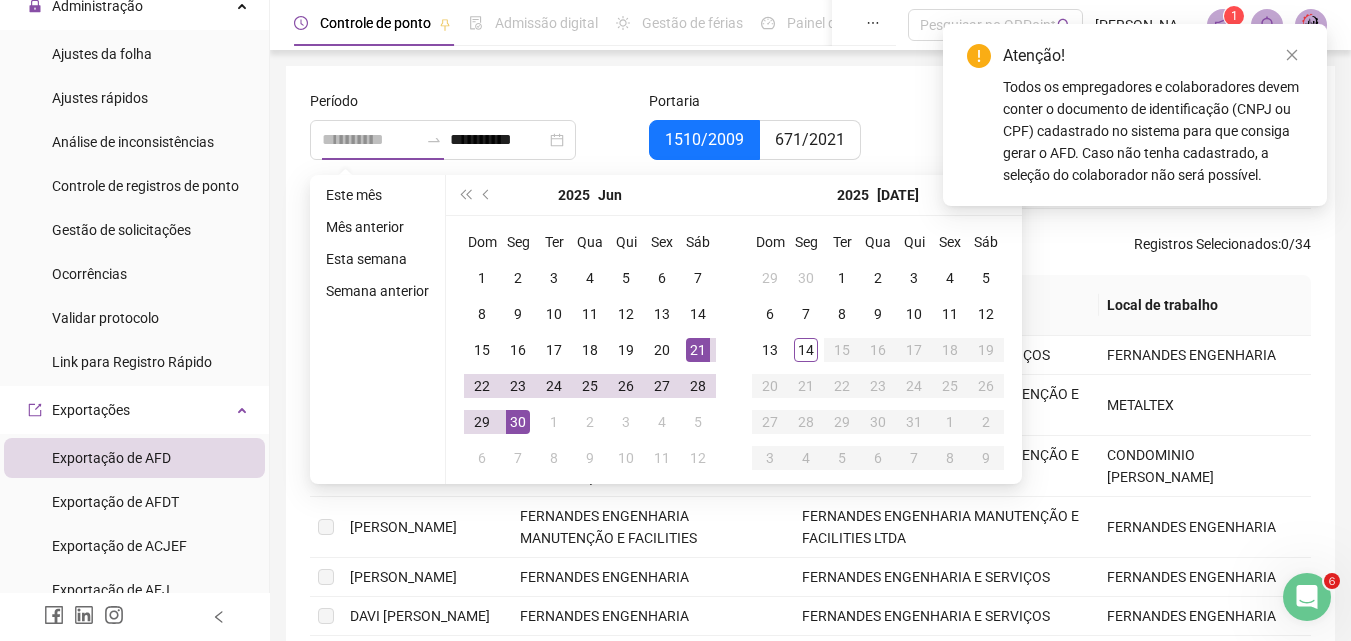 click on "21" at bounding box center (698, 350) 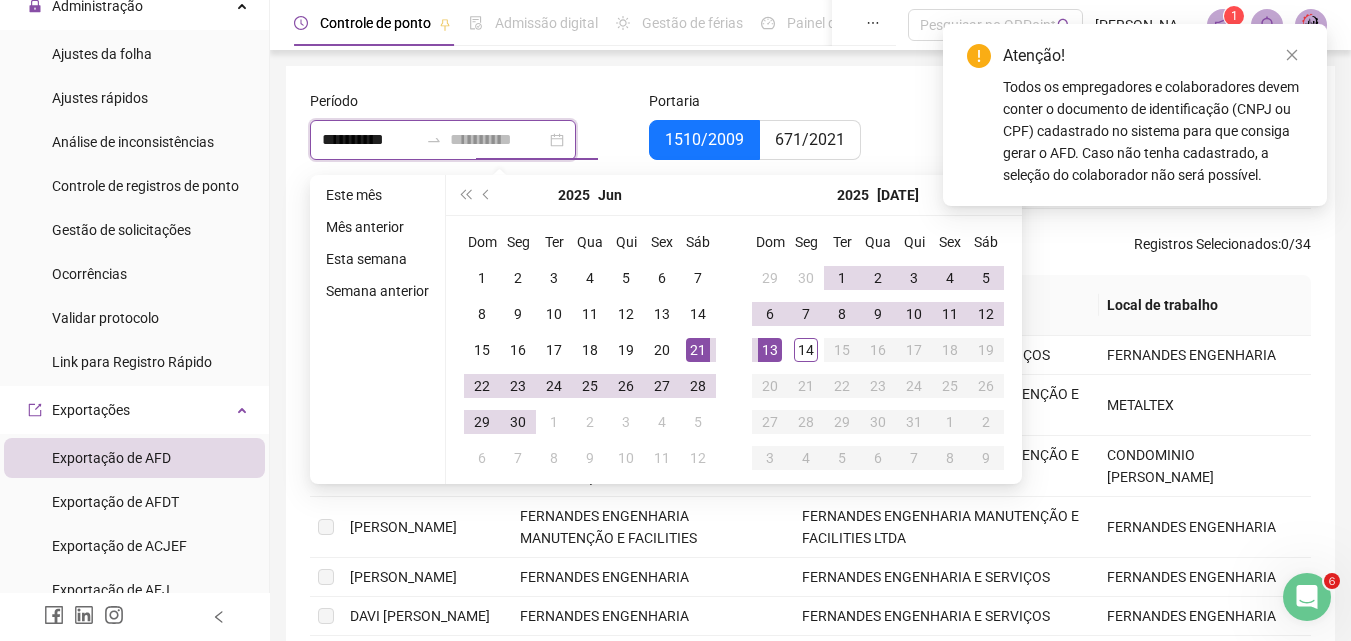type on "**********" 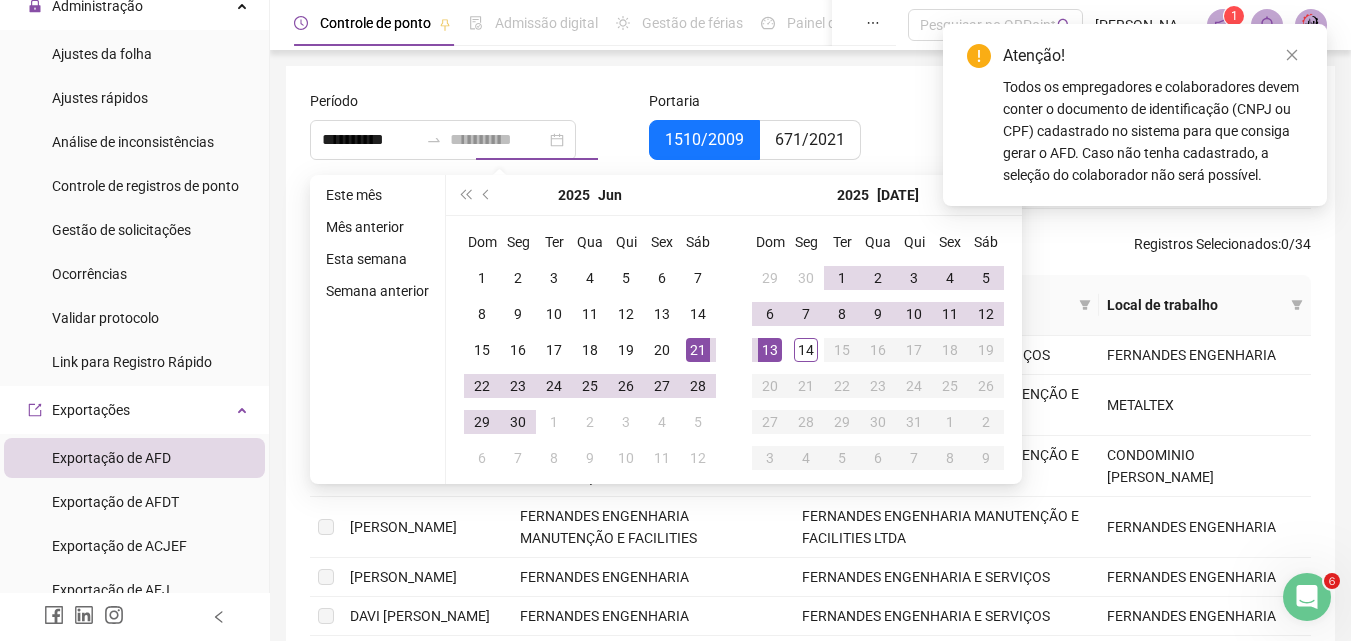 click on "13" at bounding box center [770, 350] 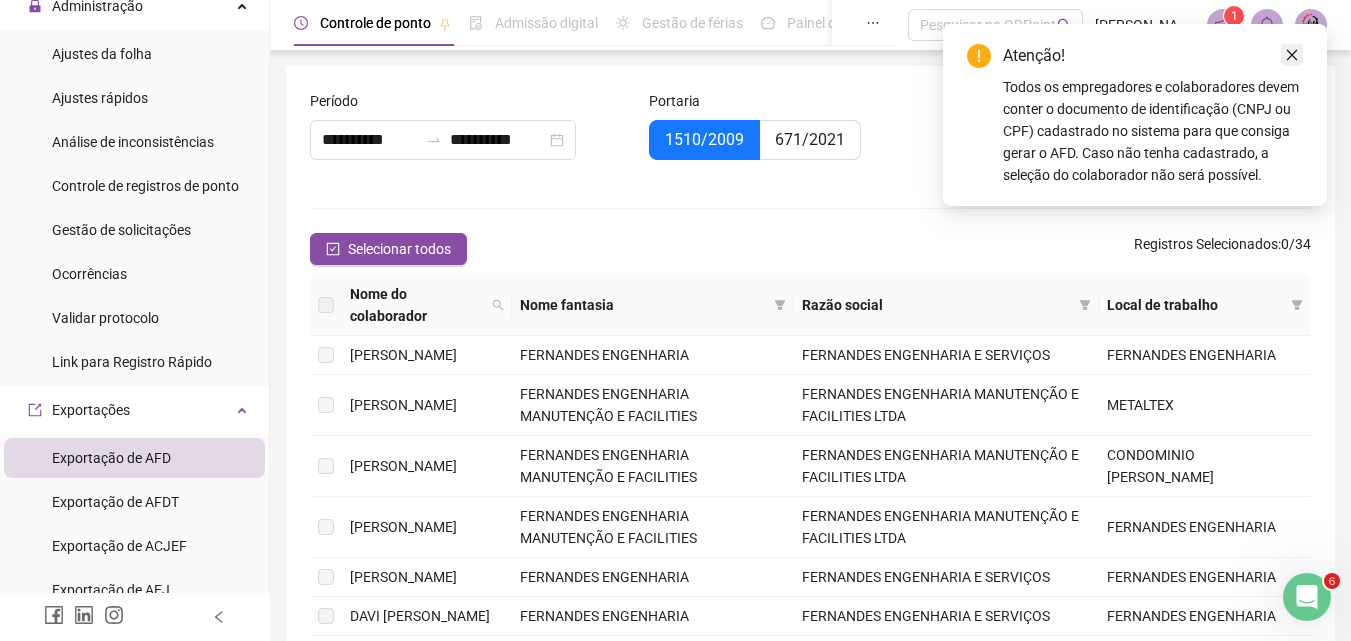 click at bounding box center [1292, 55] 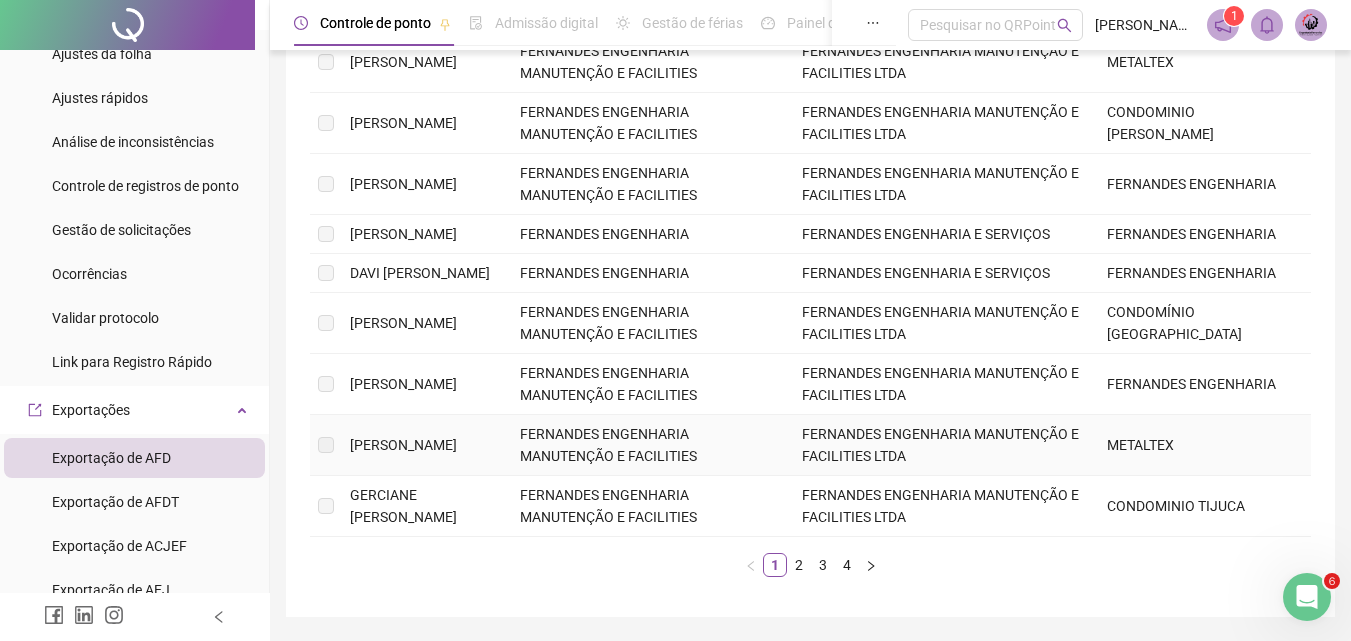 scroll, scrollTop: 383, scrollLeft: 0, axis: vertical 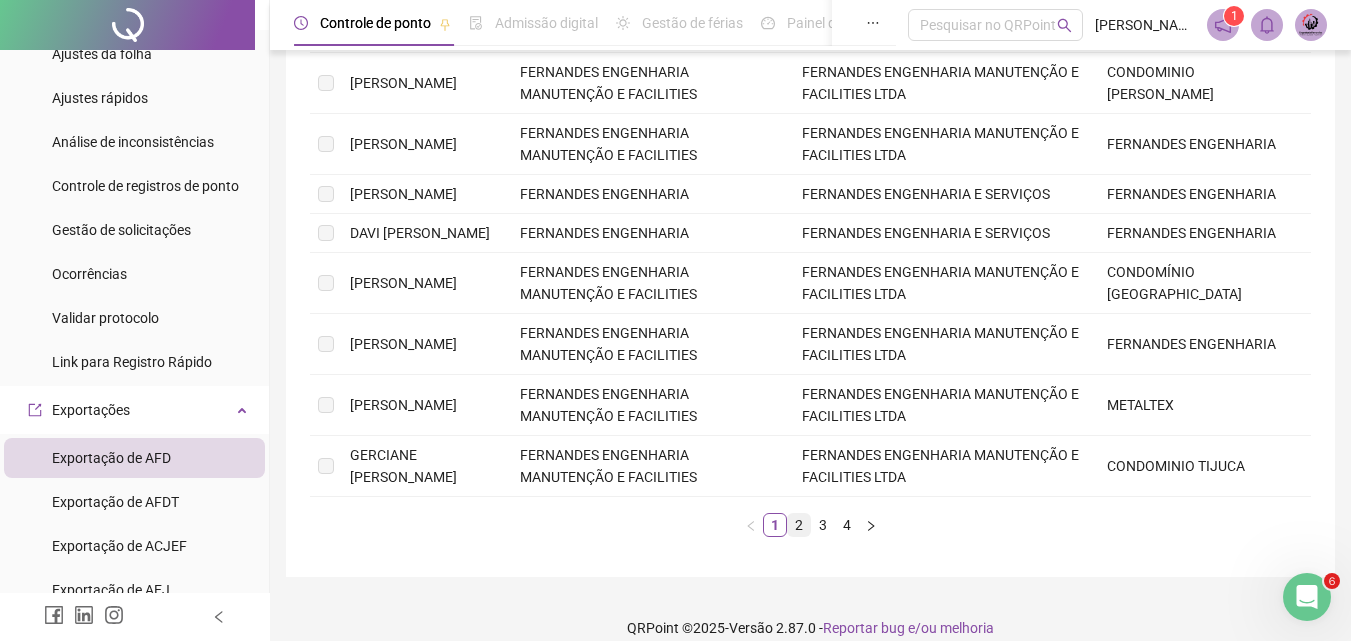 click on "2" at bounding box center (799, 525) 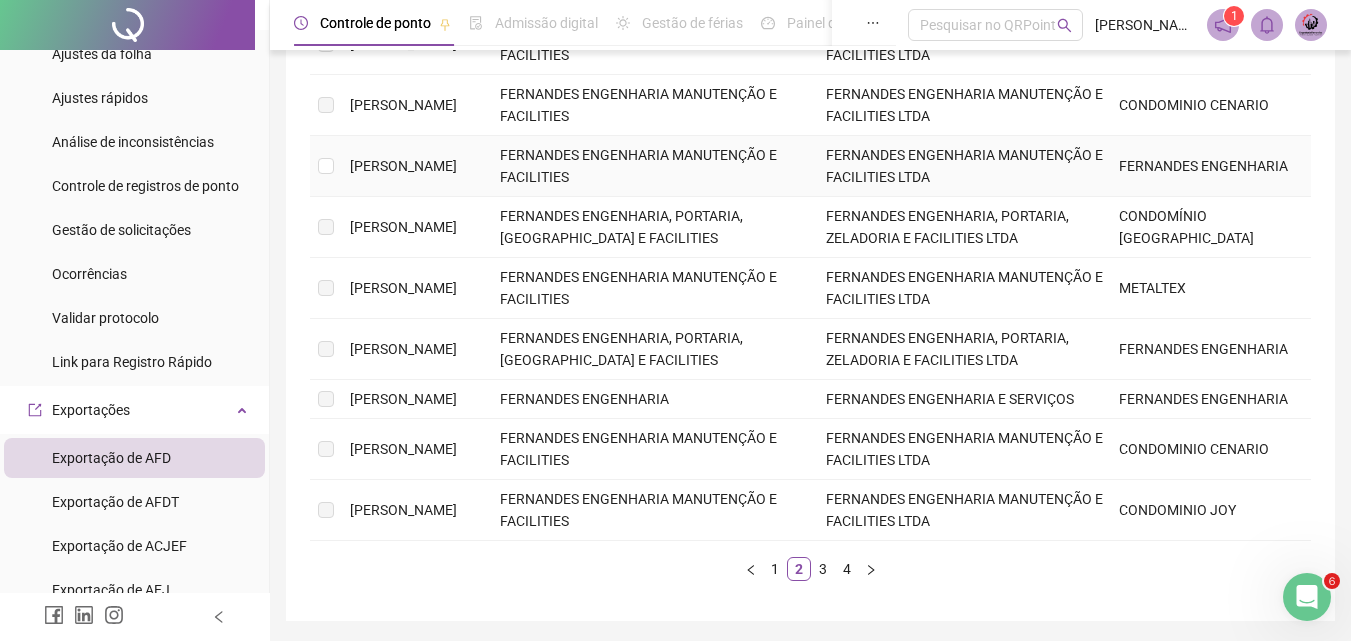 click at bounding box center [326, 166] 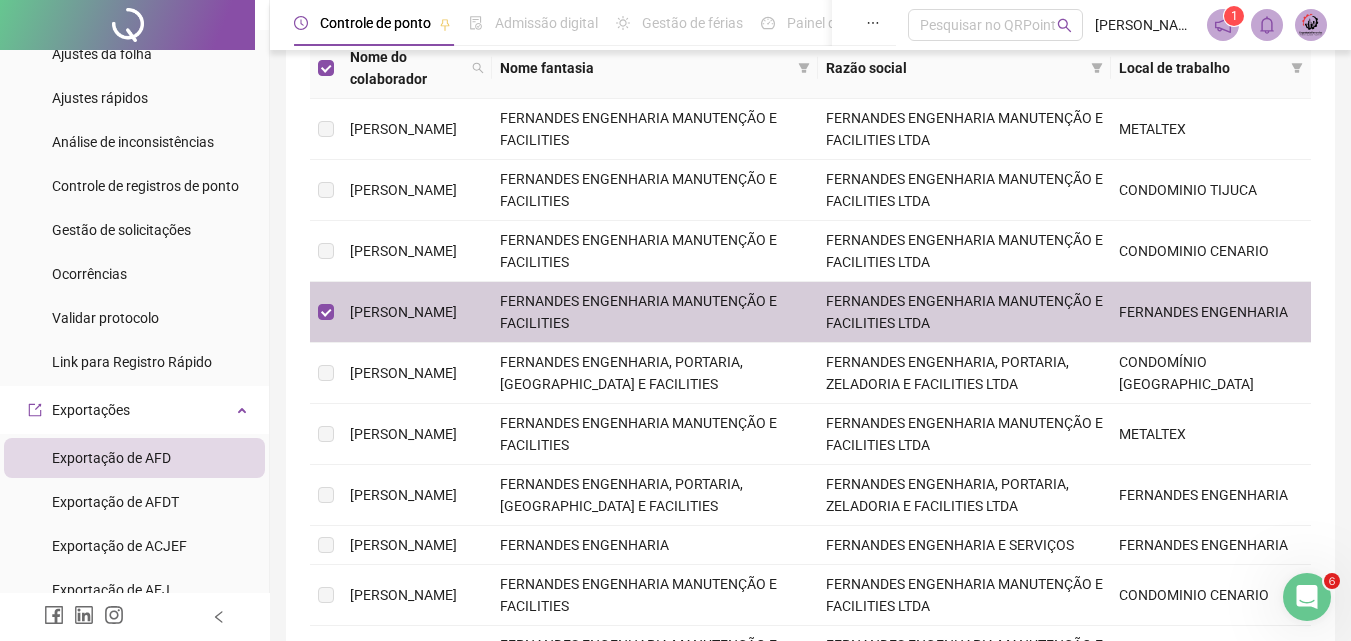 scroll, scrollTop: 0, scrollLeft: 0, axis: both 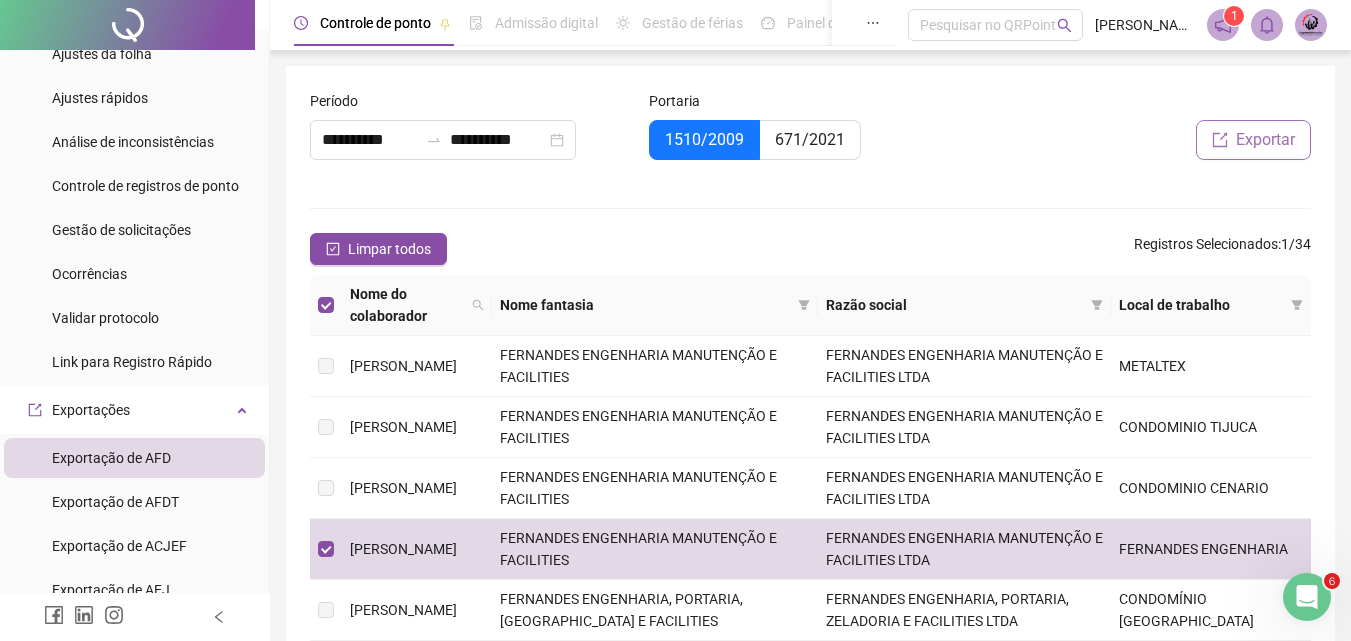 click on "Exportar" at bounding box center (1265, 140) 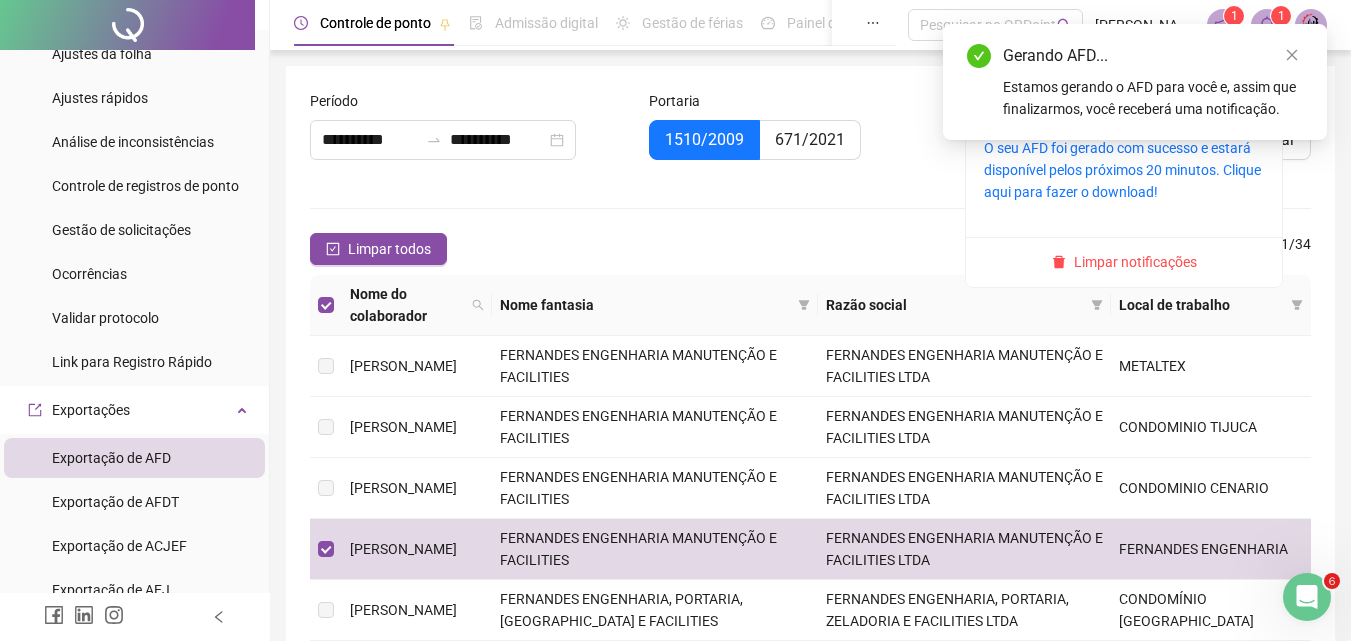 click on "1" at bounding box center [1281, 16] 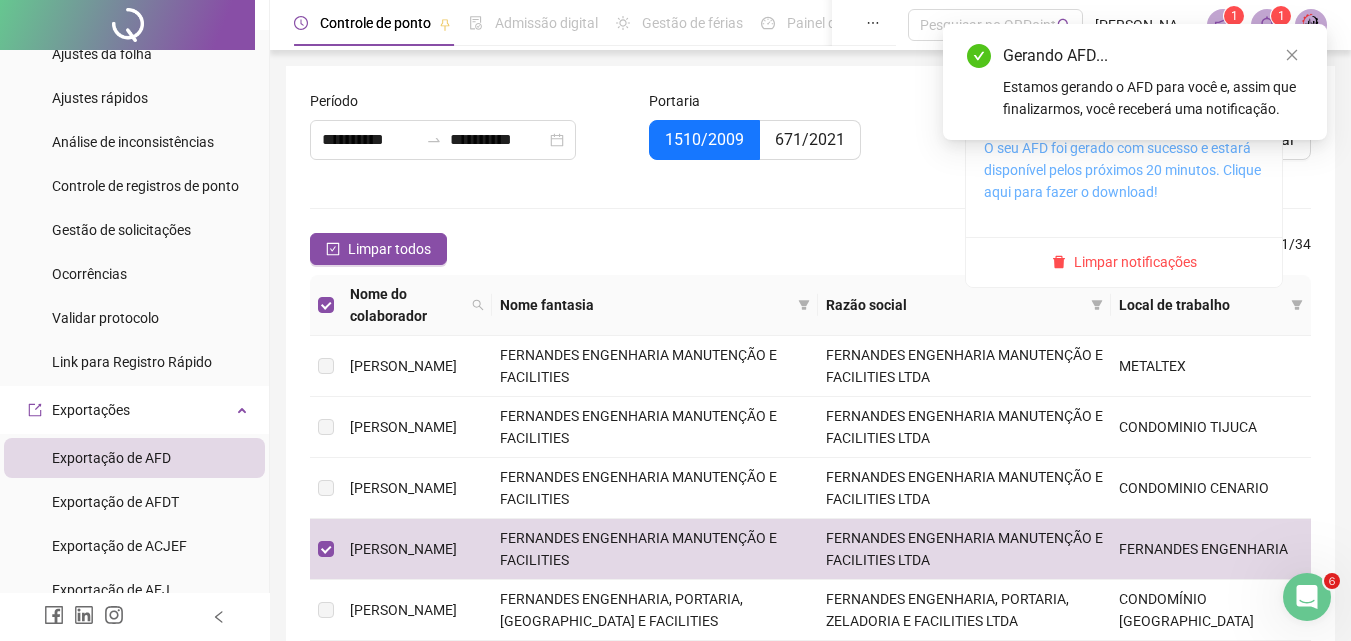 click on "O seu AFD foi gerado com sucesso e estará disponível pelos próximos 20 minutos.
Clique aqui para fazer o download!" at bounding box center [1122, 170] 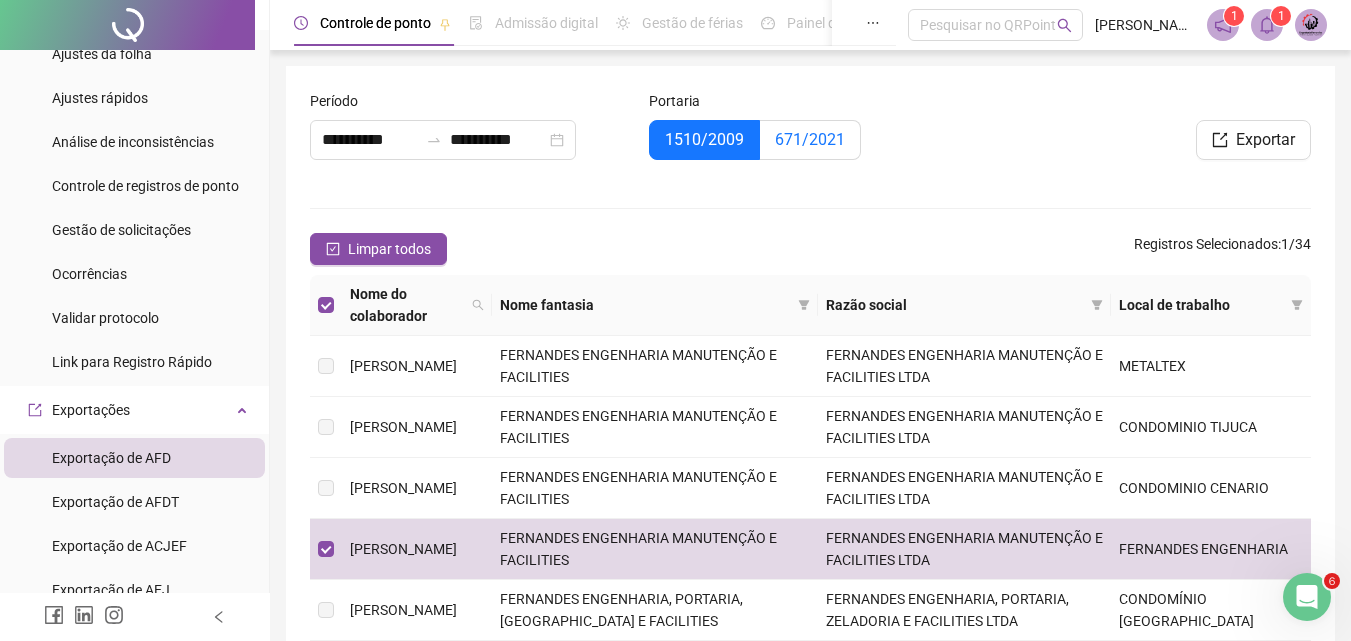 click on "671/2021" at bounding box center (810, 140) 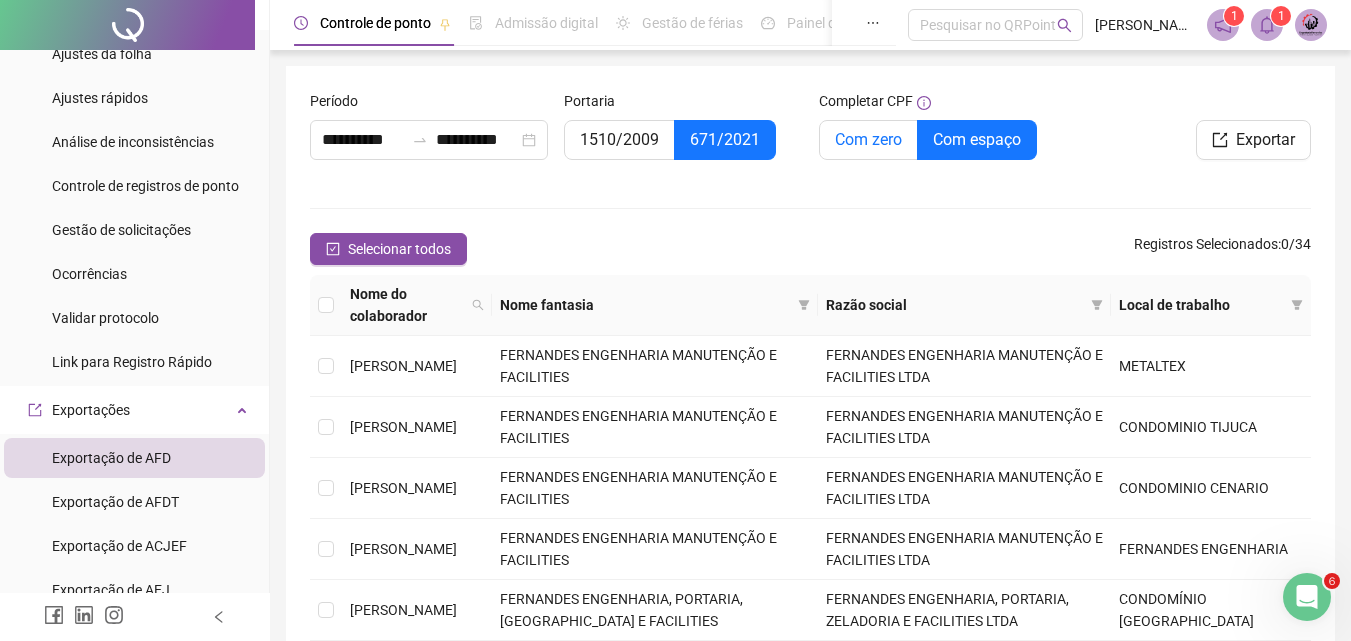 click on "Com zero" at bounding box center (868, 139) 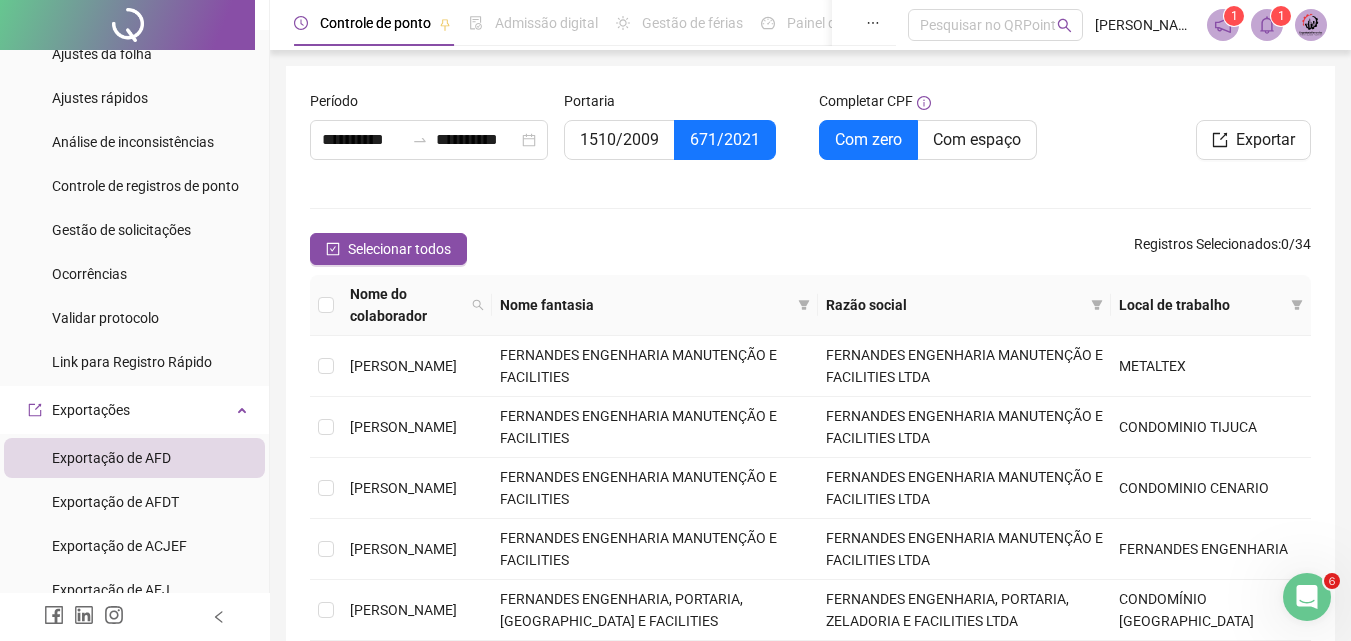 click on "Completar CPF" at bounding box center [938, 105] 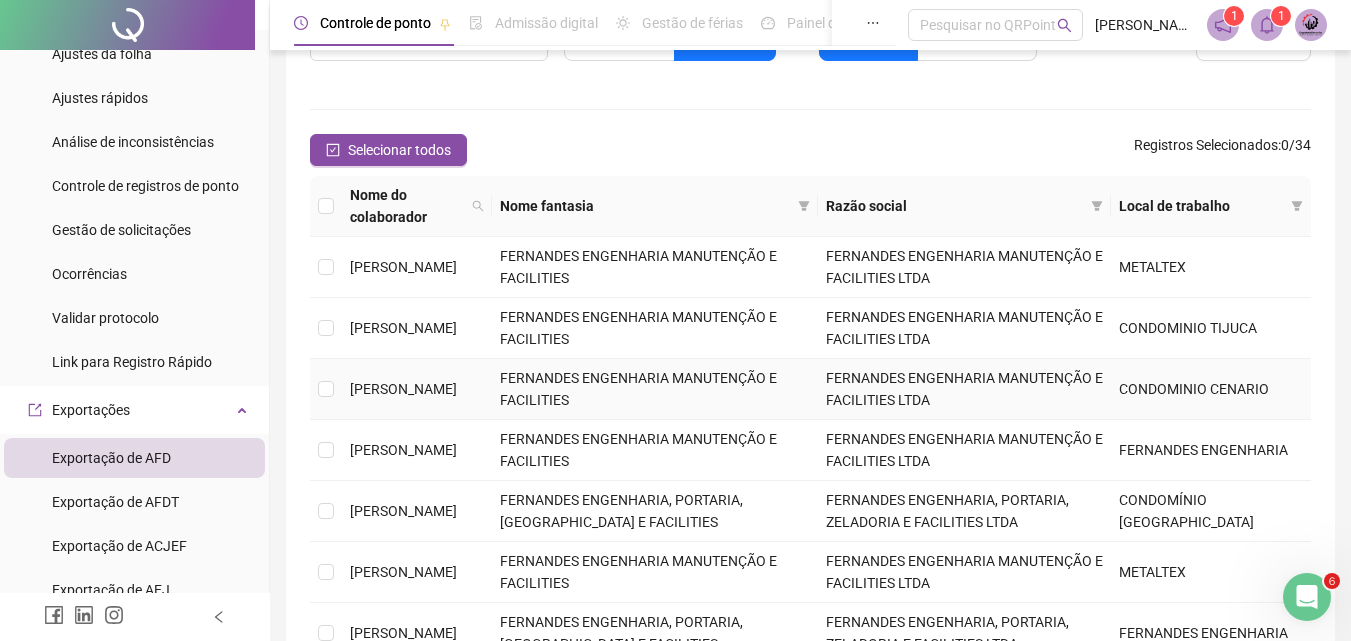 scroll, scrollTop: 100, scrollLeft: 0, axis: vertical 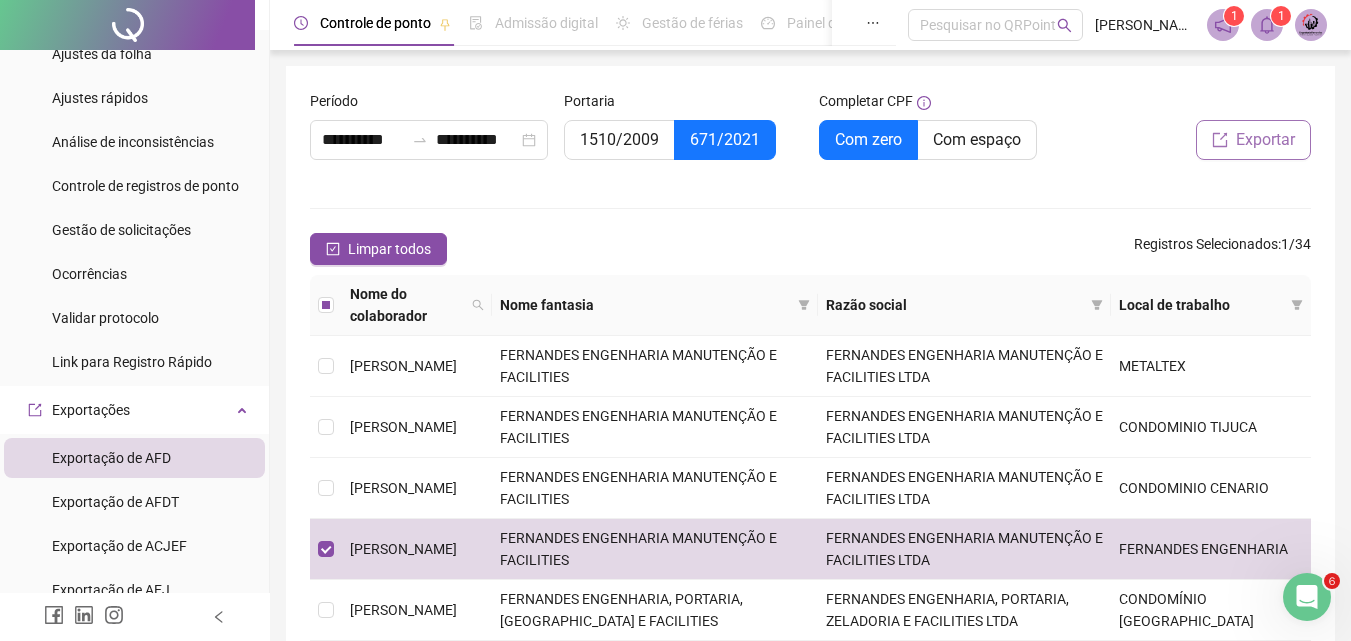 click 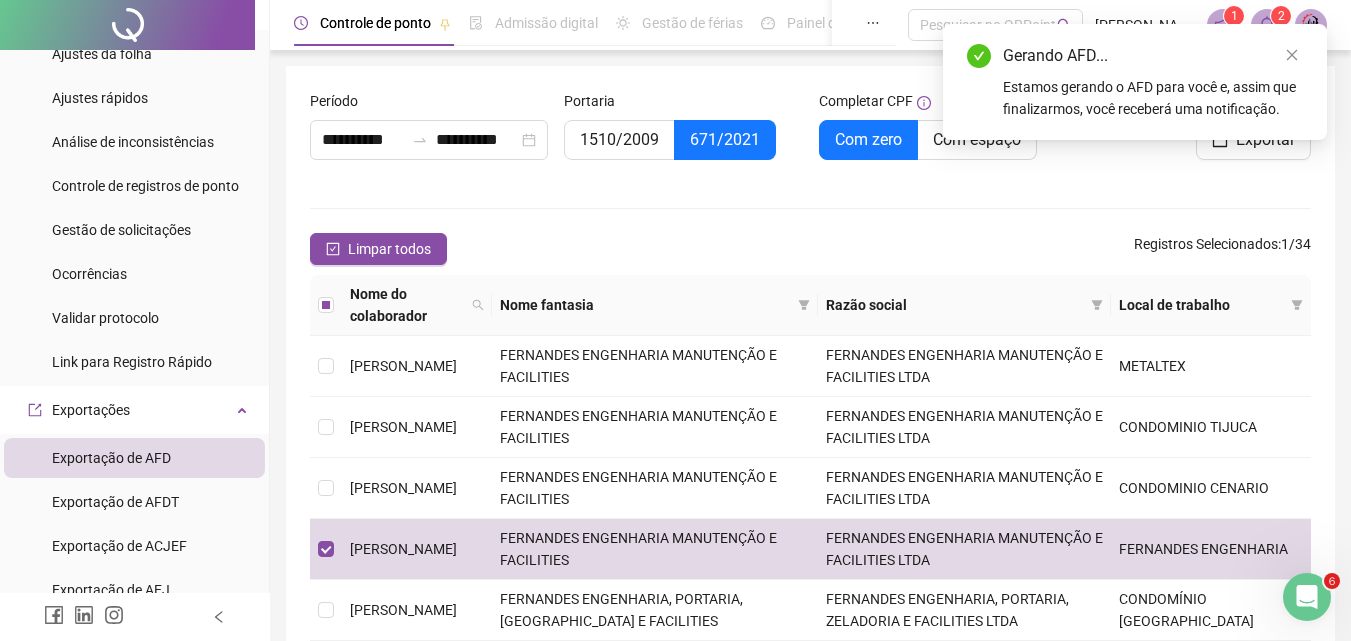 click on "Controle de ponto Admissão digital Gestão de férias Painel do DP Folha de pagamento   Pesquisar no QRPoint PAULA RAMOS - Fernandes Engenharia e Serviços 1 2" at bounding box center (810, 25) 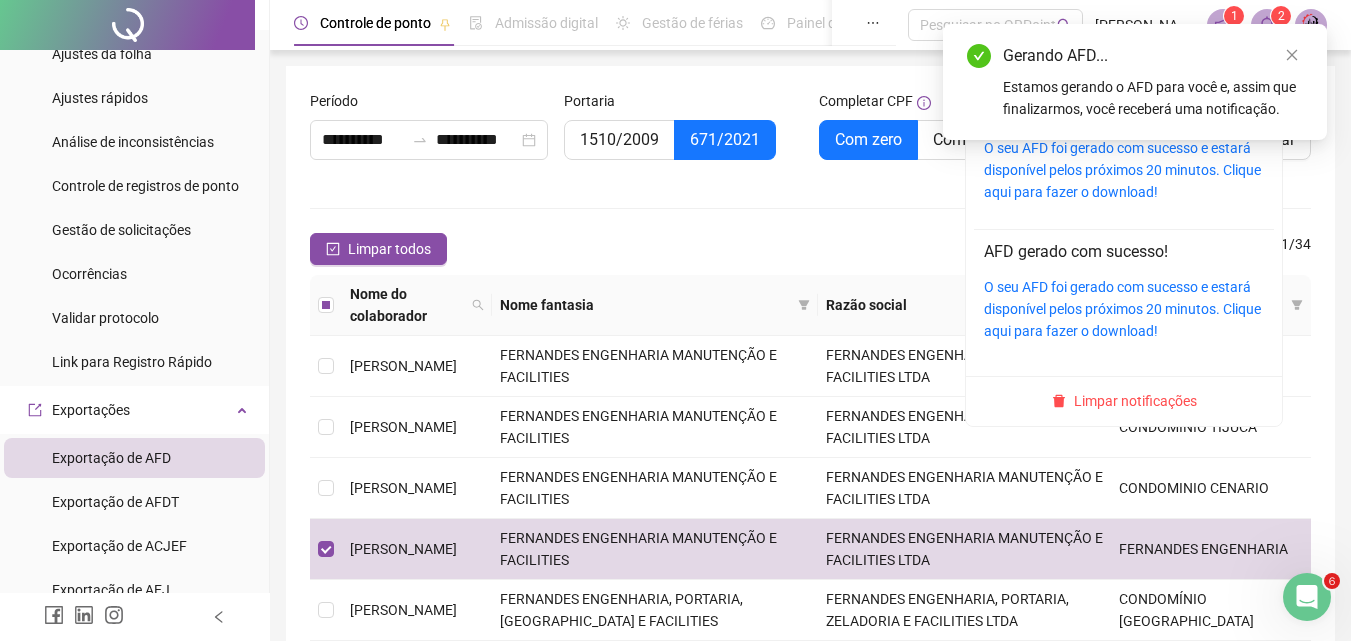 click on "2" at bounding box center [1281, 16] 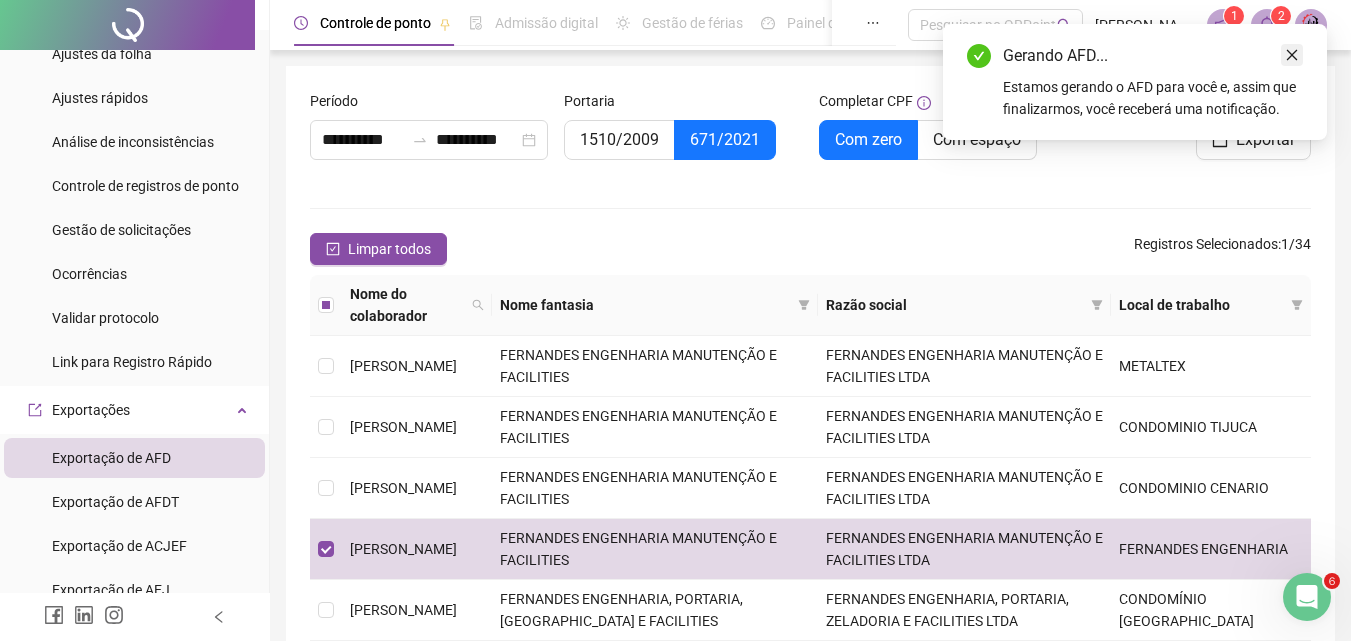 click 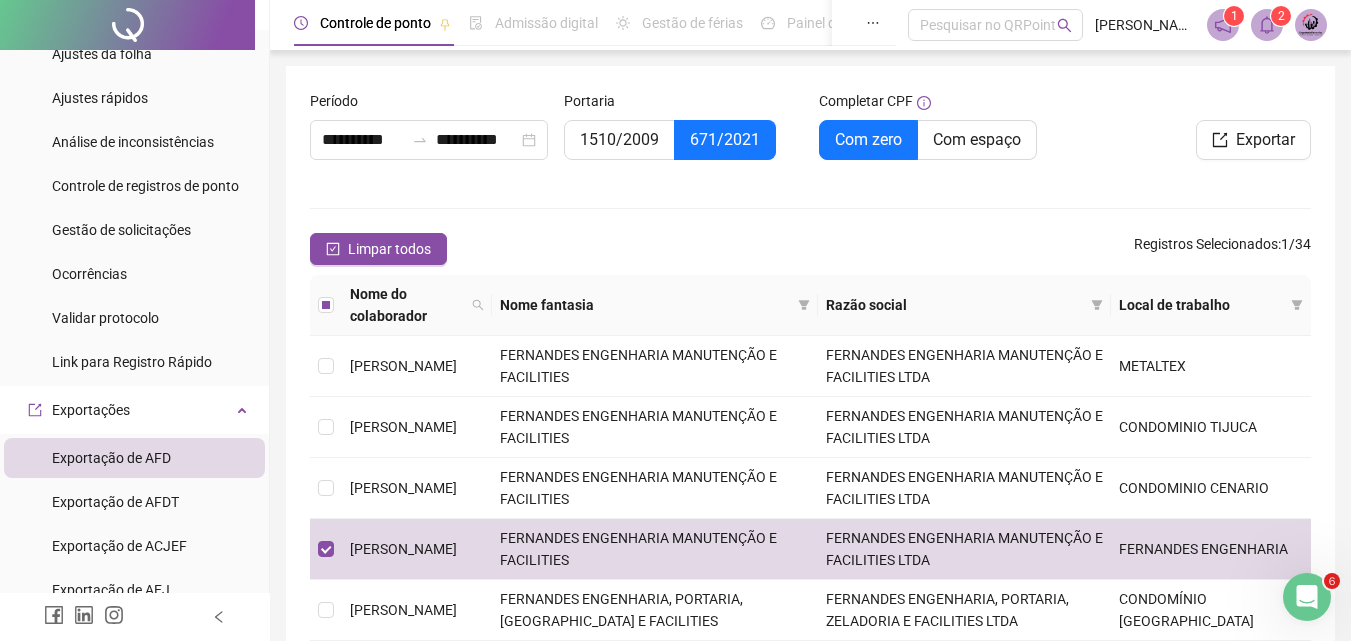 click on "Controle de ponto Admissão digital Gestão de férias Painel do DP Folha de pagamento   Pesquisar no QRPoint PAULA RAMOS - Fernandes Engenharia e Serviços 1 2" at bounding box center [810, 25] 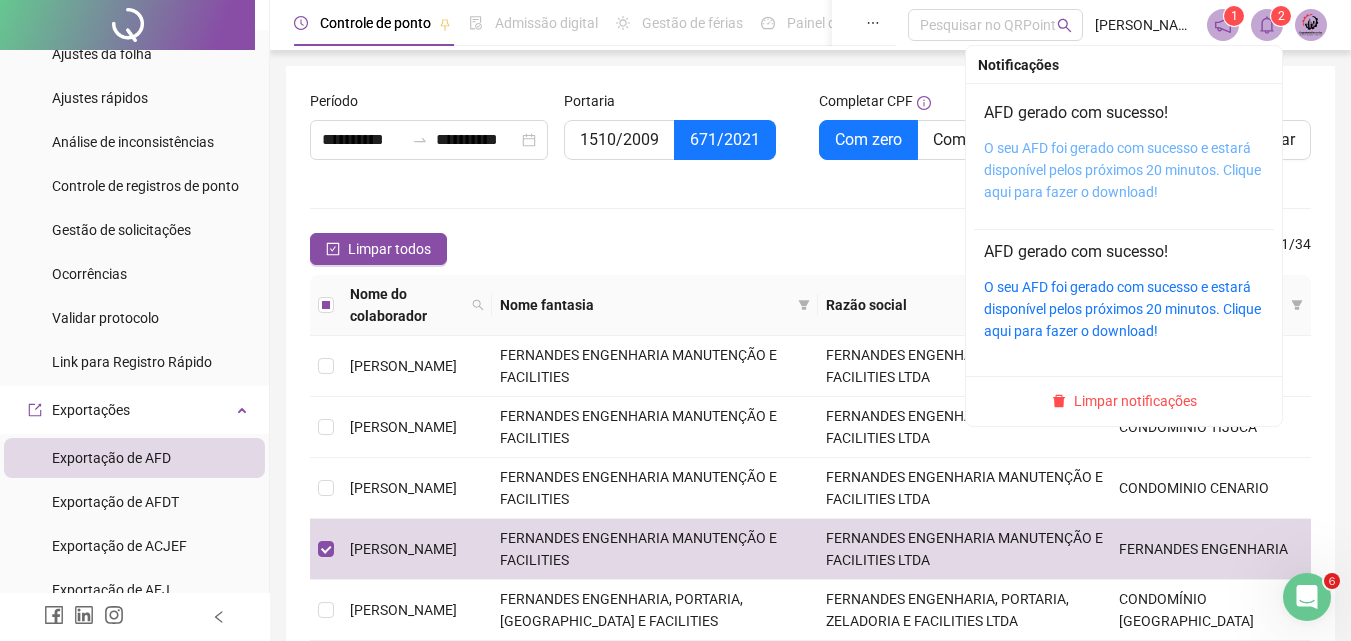 click on "O seu AFD foi gerado com sucesso e estará disponível pelos próximos 20 minutos.
Clique aqui para fazer o download!" at bounding box center (1122, 170) 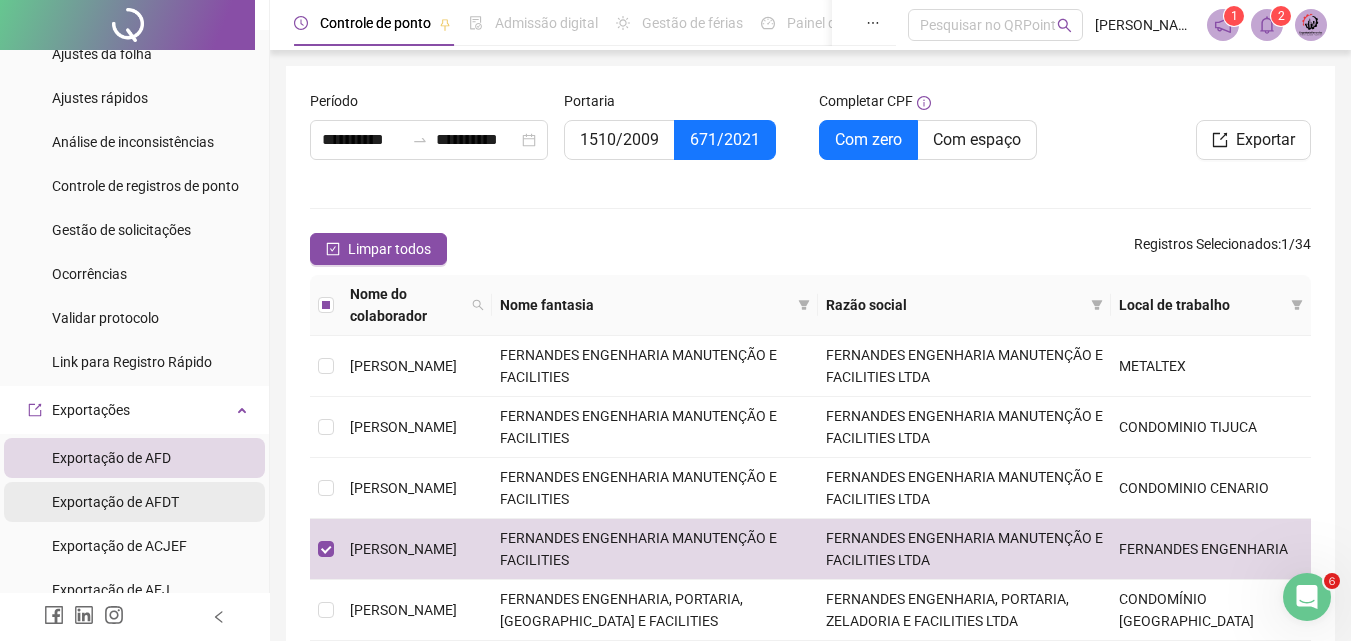 click on "Exportação de AFDT" at bounding box center [115, 502] 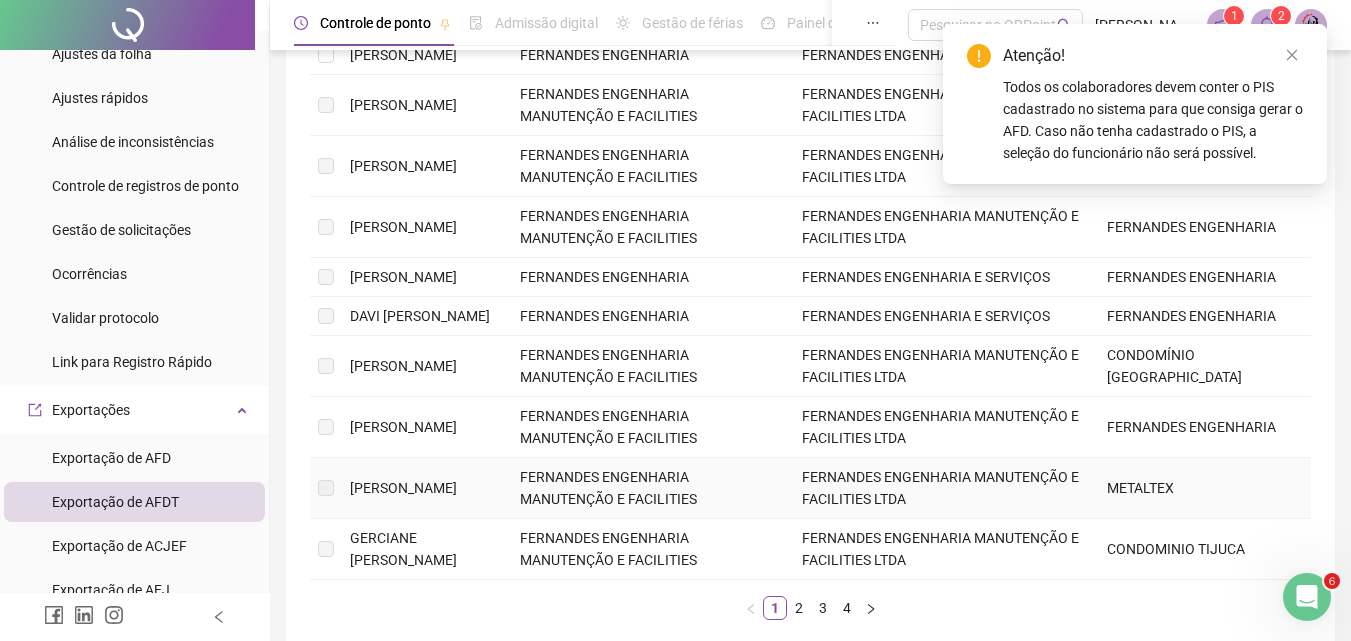 scroll, scrollTop: 383, scrollLeft: 0, axis: vertical 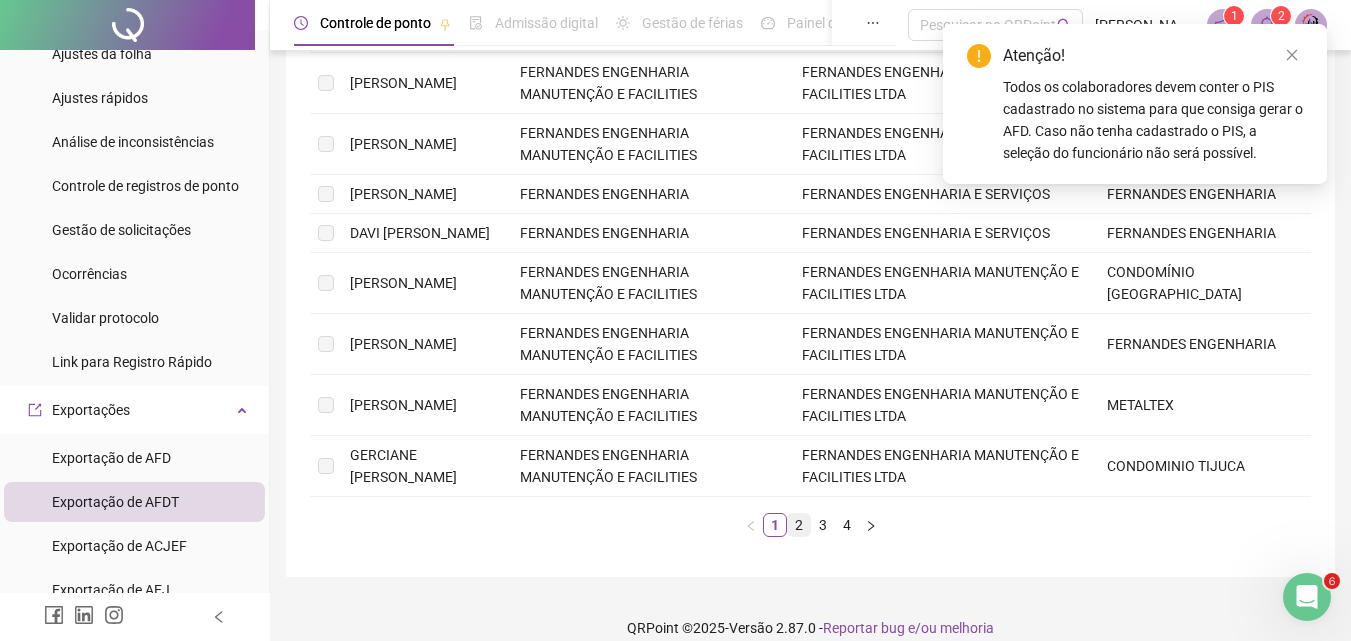 click on "2" at bounding box center (799, 525) 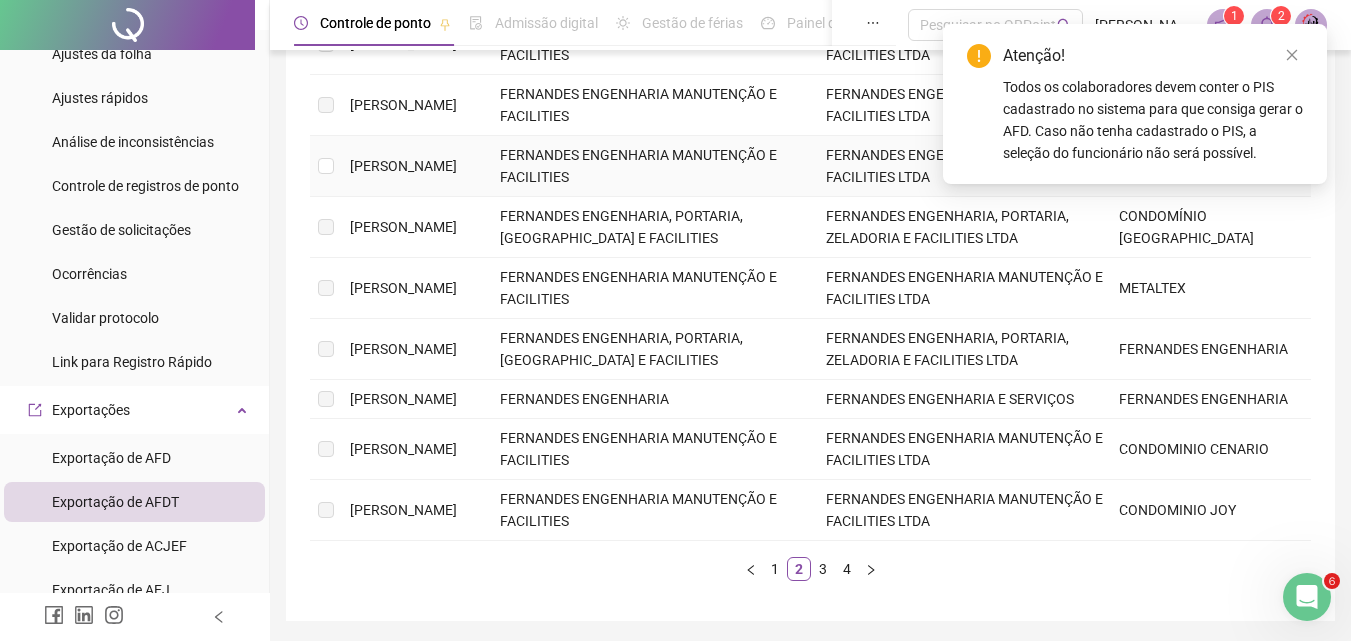 click at bounding box center [326, 166] 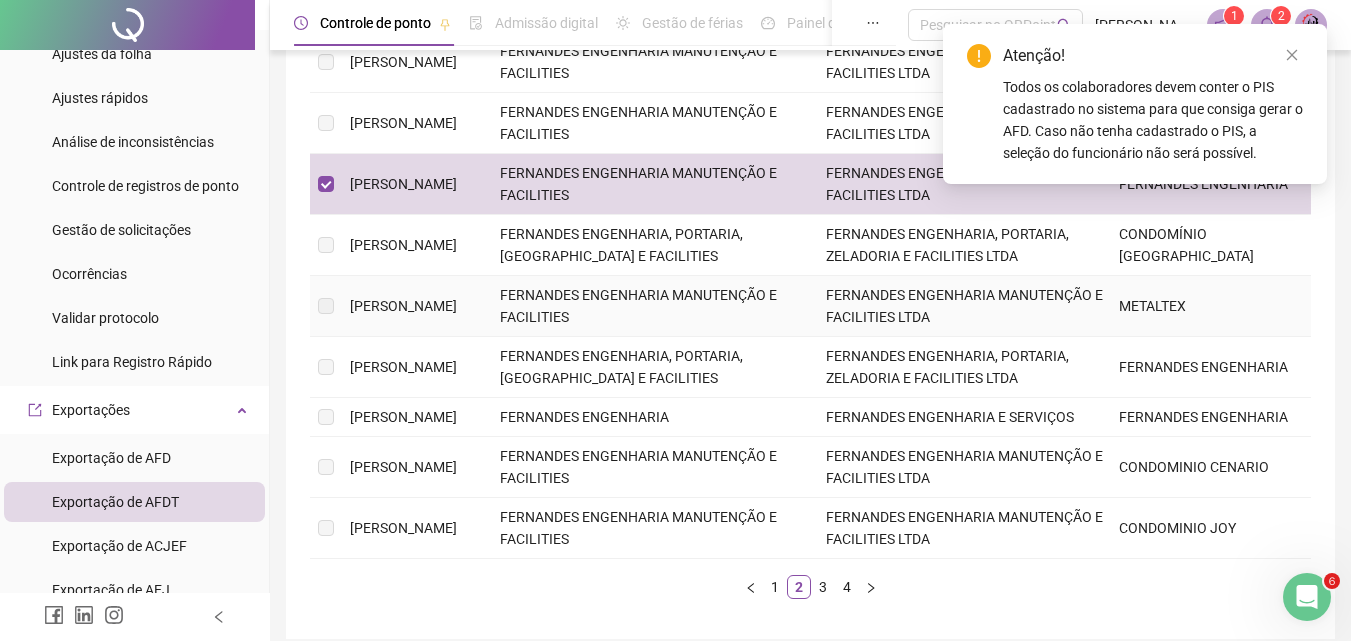 scroll, scrollTop: 0, scrollLeft: 0, axis: both 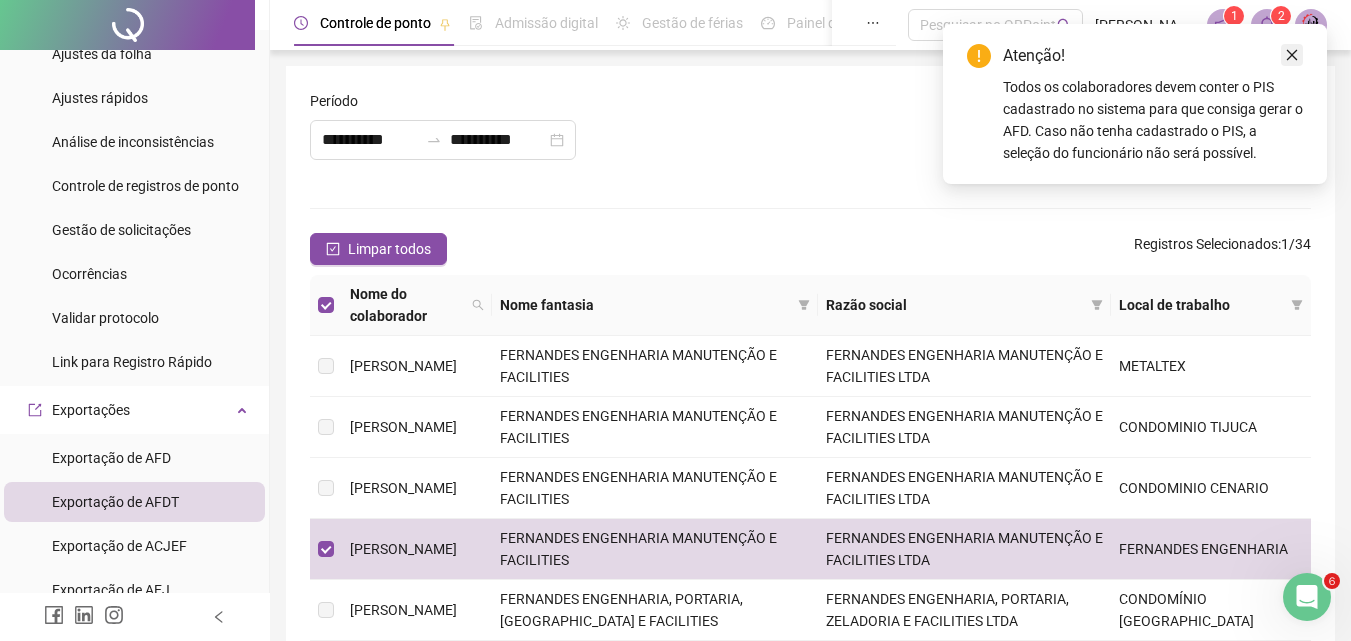 click at bounding box center (1292, 55) 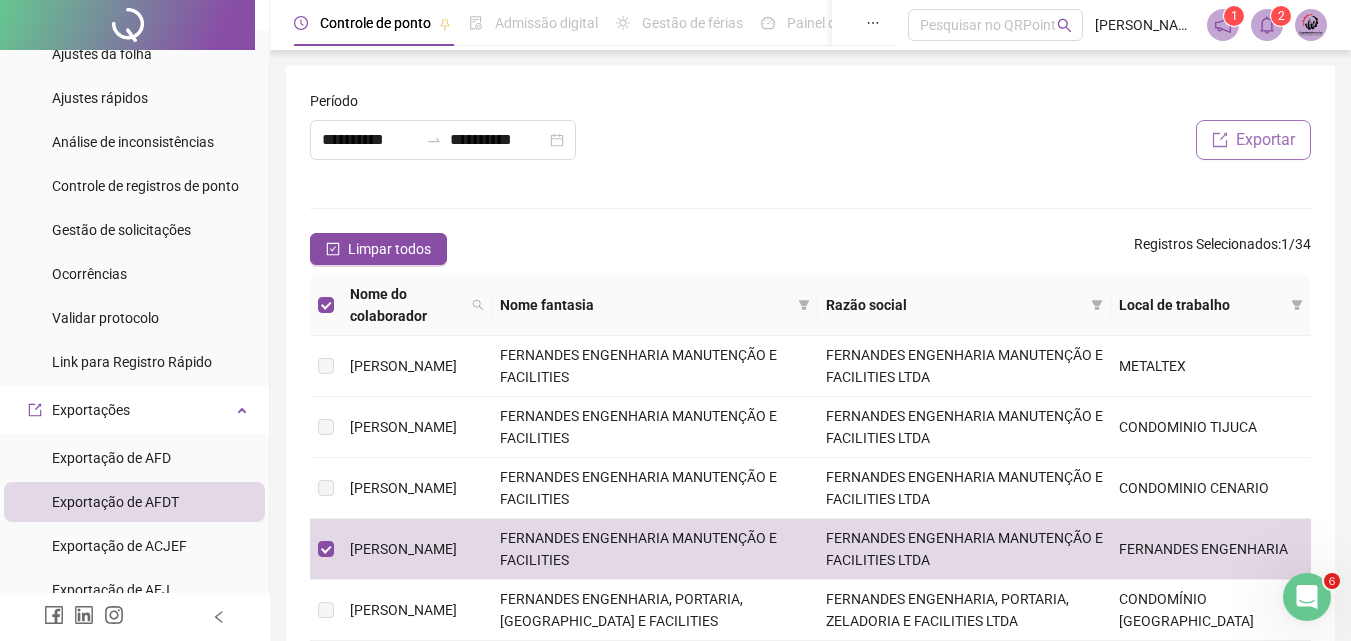 click on "Exportar" at bounding box center (1253, 140) 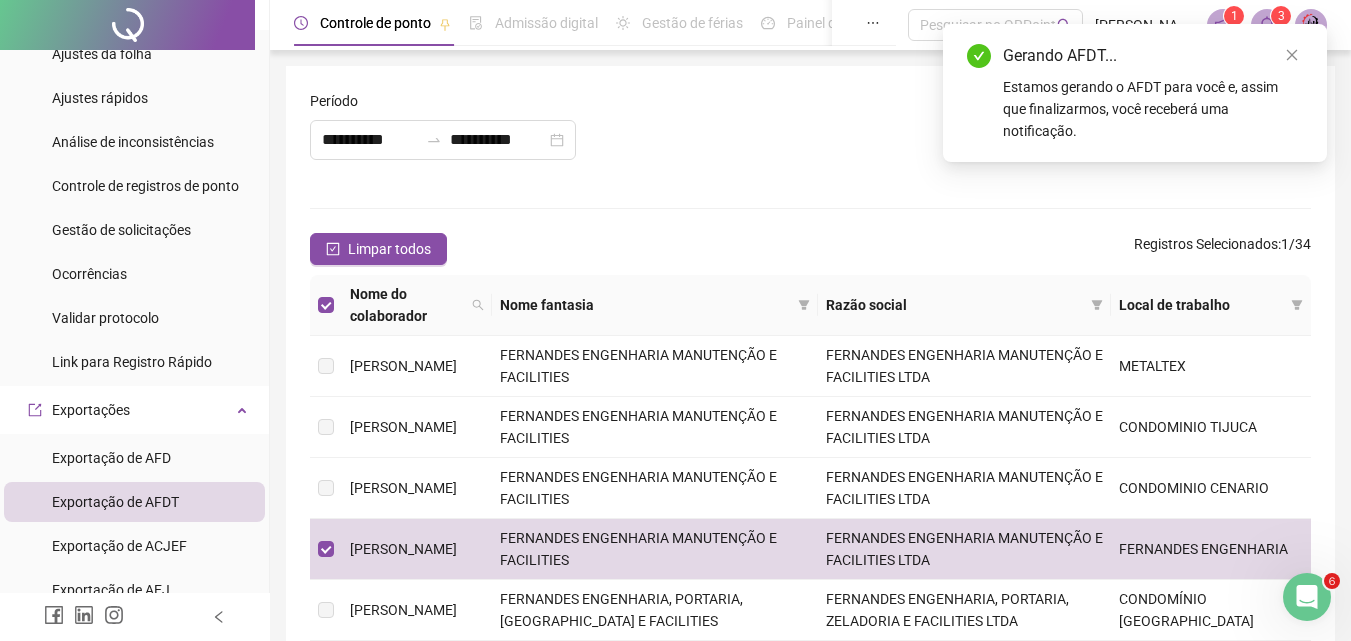 click on "Controle de ponto Admissão digital Gestão de férias Painel do DP Folha de pagamento   Pesquisar no QRPoint PAULA RAMOS - Fernandes Engenharia e Serviços 1 3" at bounding box center (810, 25) 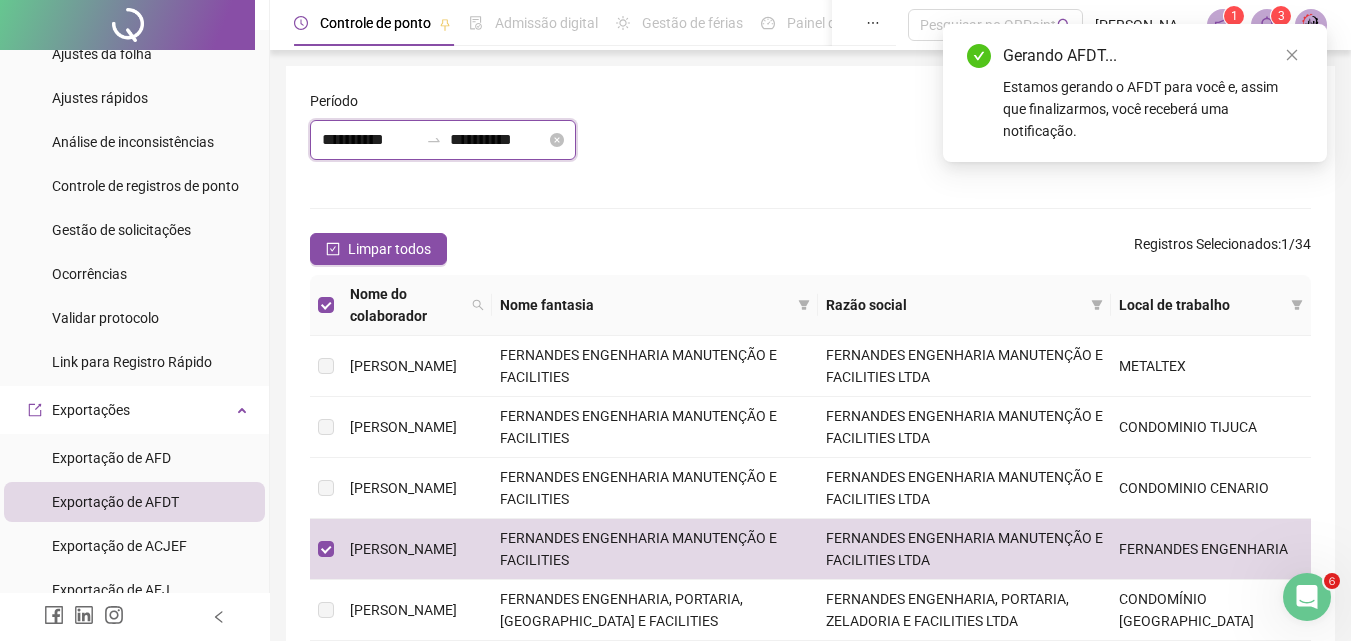 click on "**********" at bounding box center [498, 140] 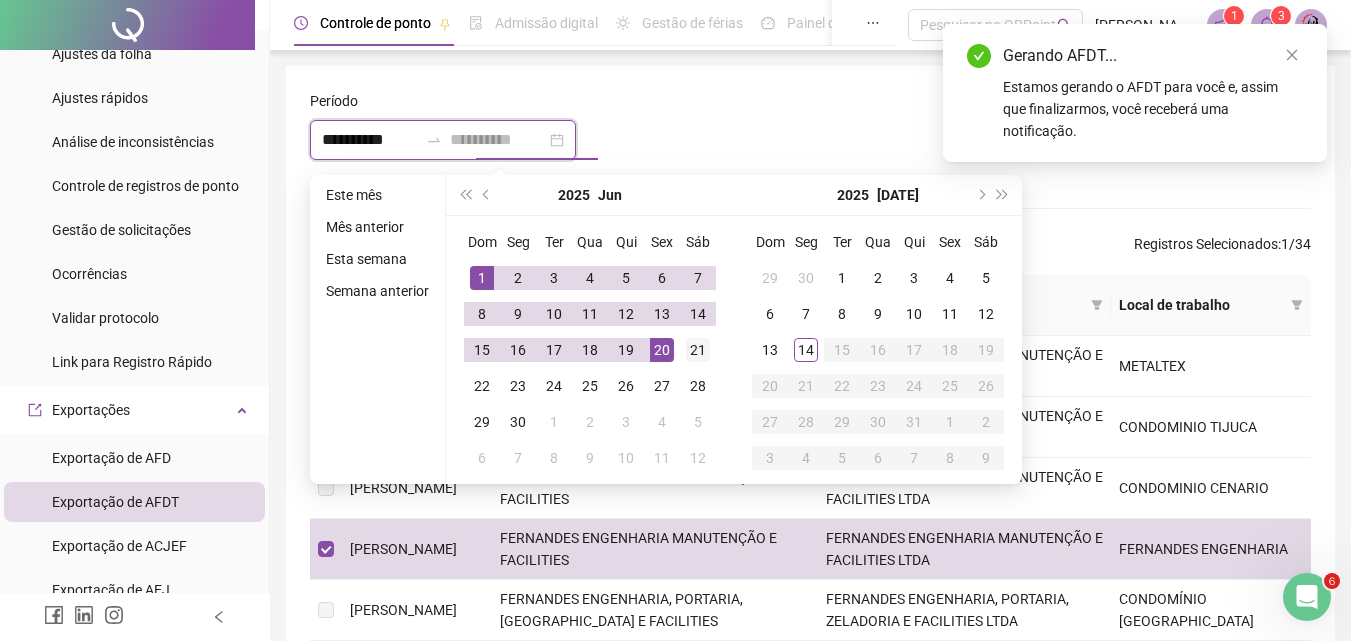 type on "**********" 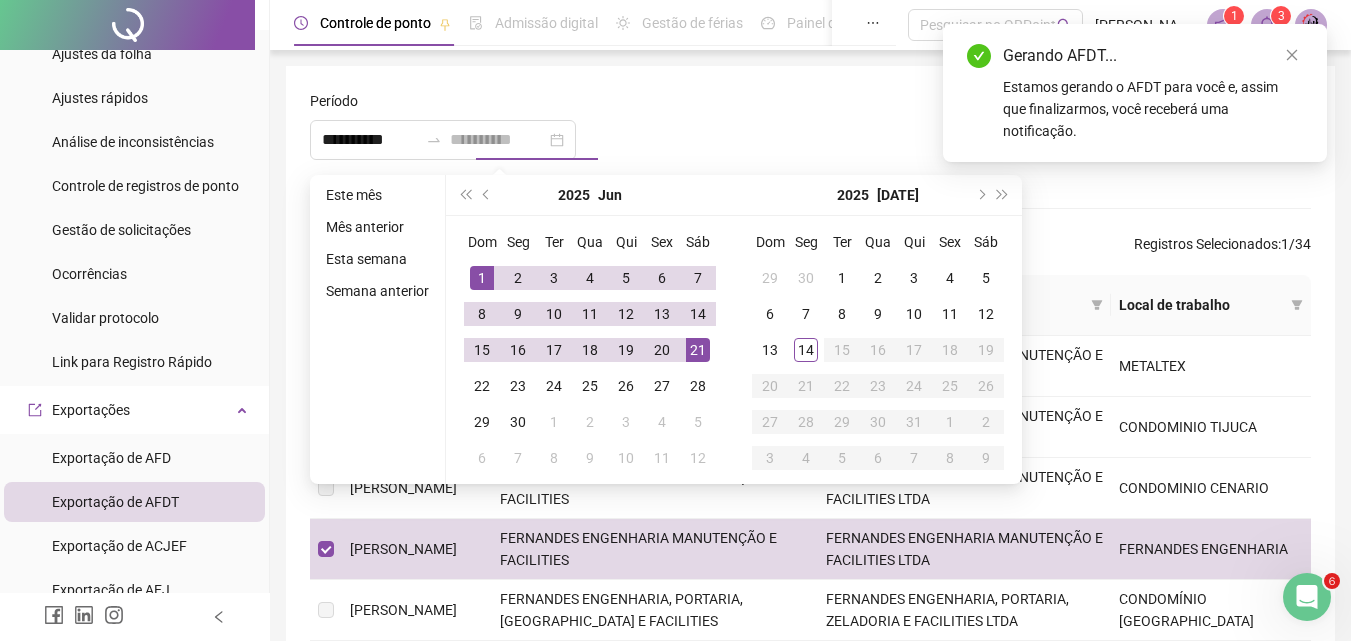 click on "21" at bounding box center (698, 350) 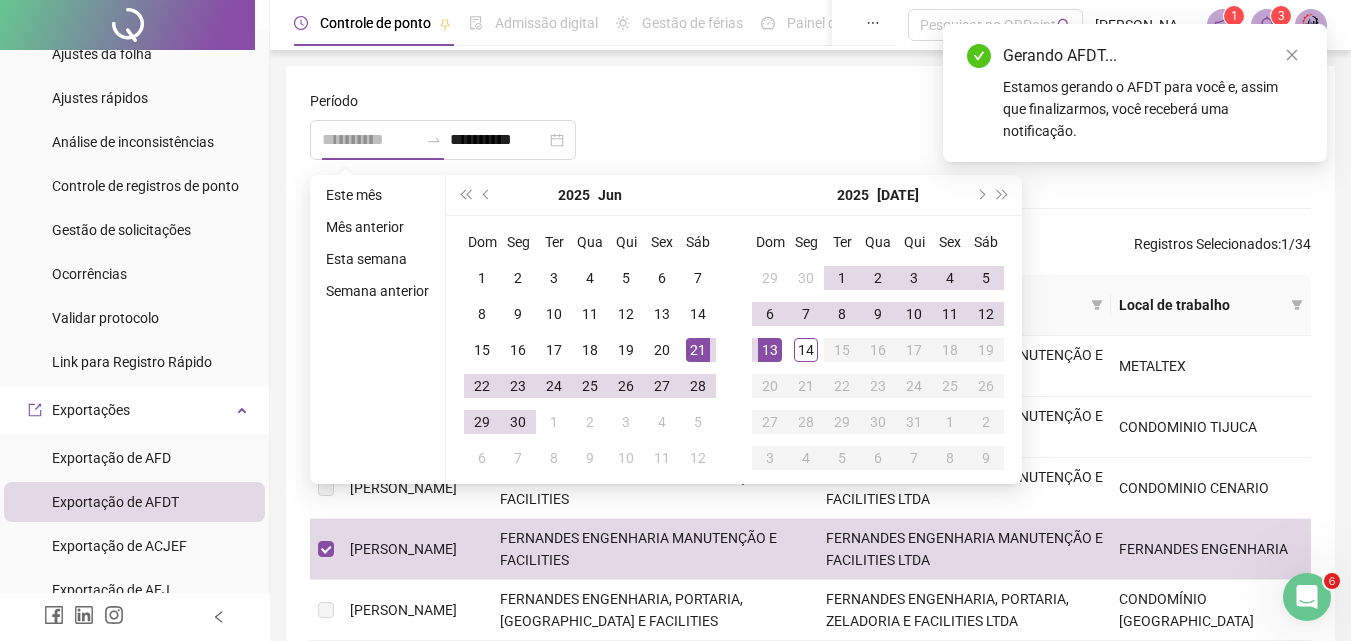 click on "13" at bounding box center [770, 350] 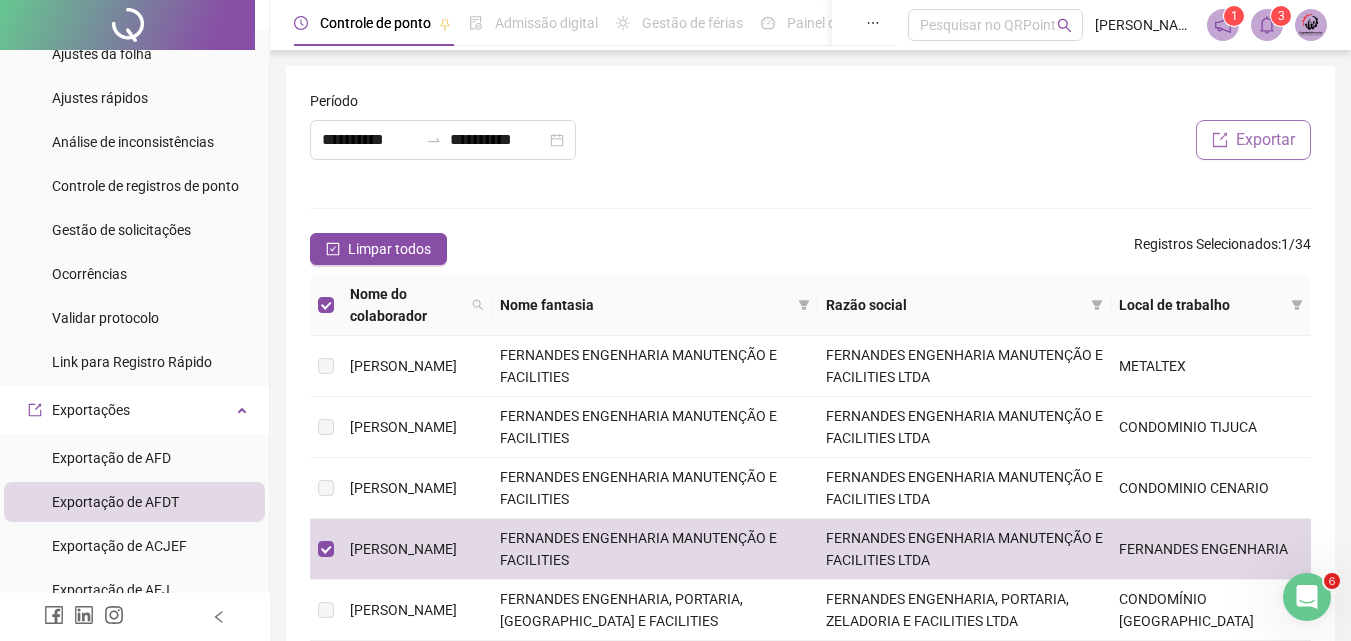 click on "Exportar" at bounding box center [1265, 140] 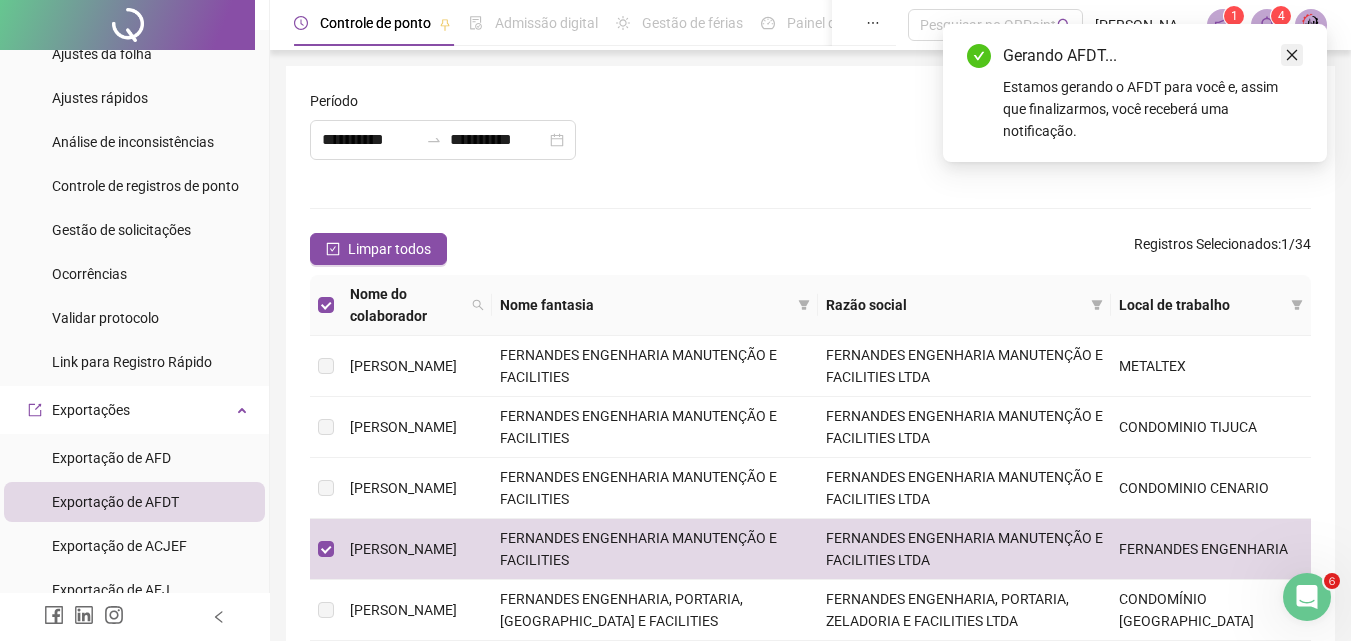 click 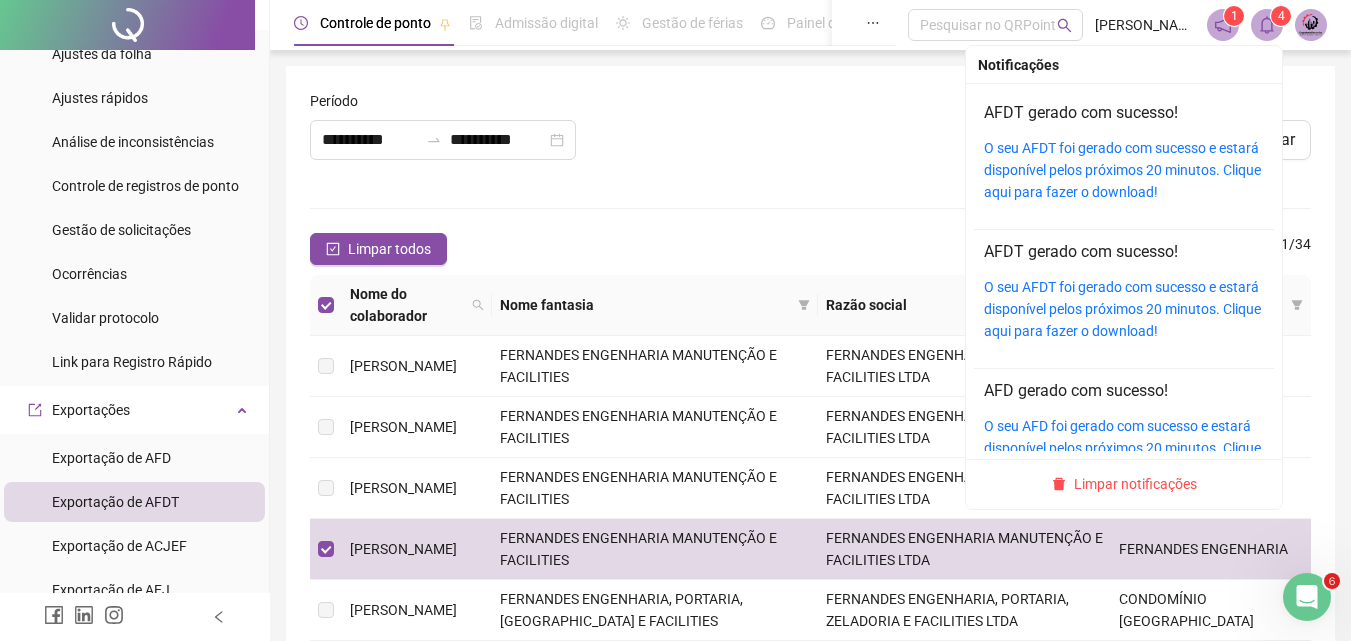 click on "4" at bounding box center [1281, 16] 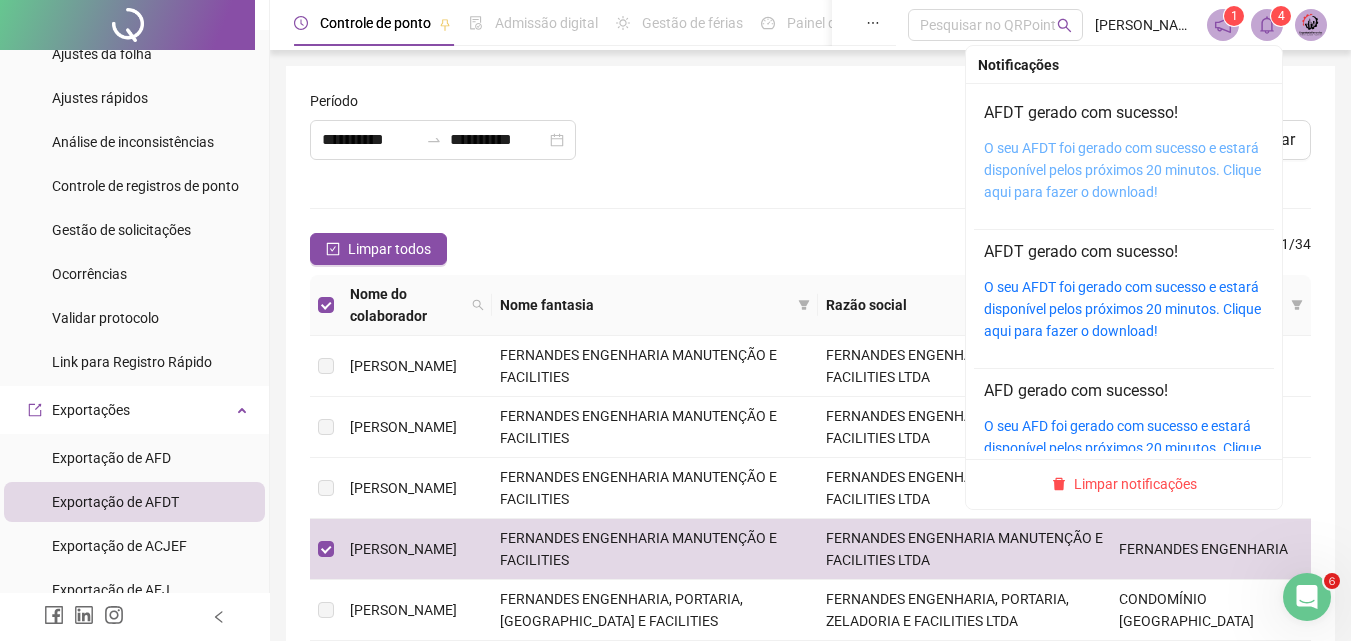 click on "O seu AFDT foi gerado com sucesso e estará disponível pelos próximos 20 minutos.
Clique aqui para fazer o download!" at bounding box center (1122, 170) 